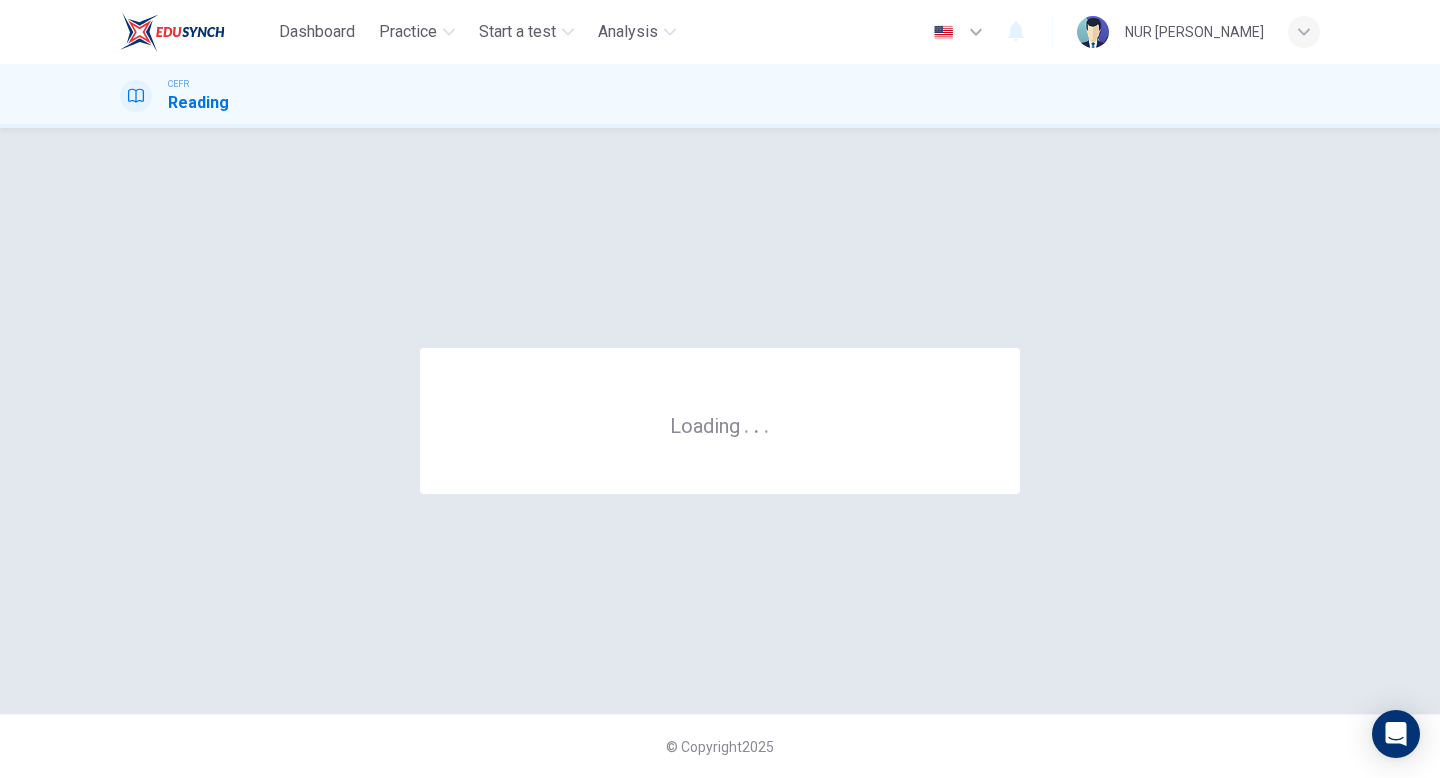 scroll, scrollTop: 0, scrollLeft: 0, axis: both 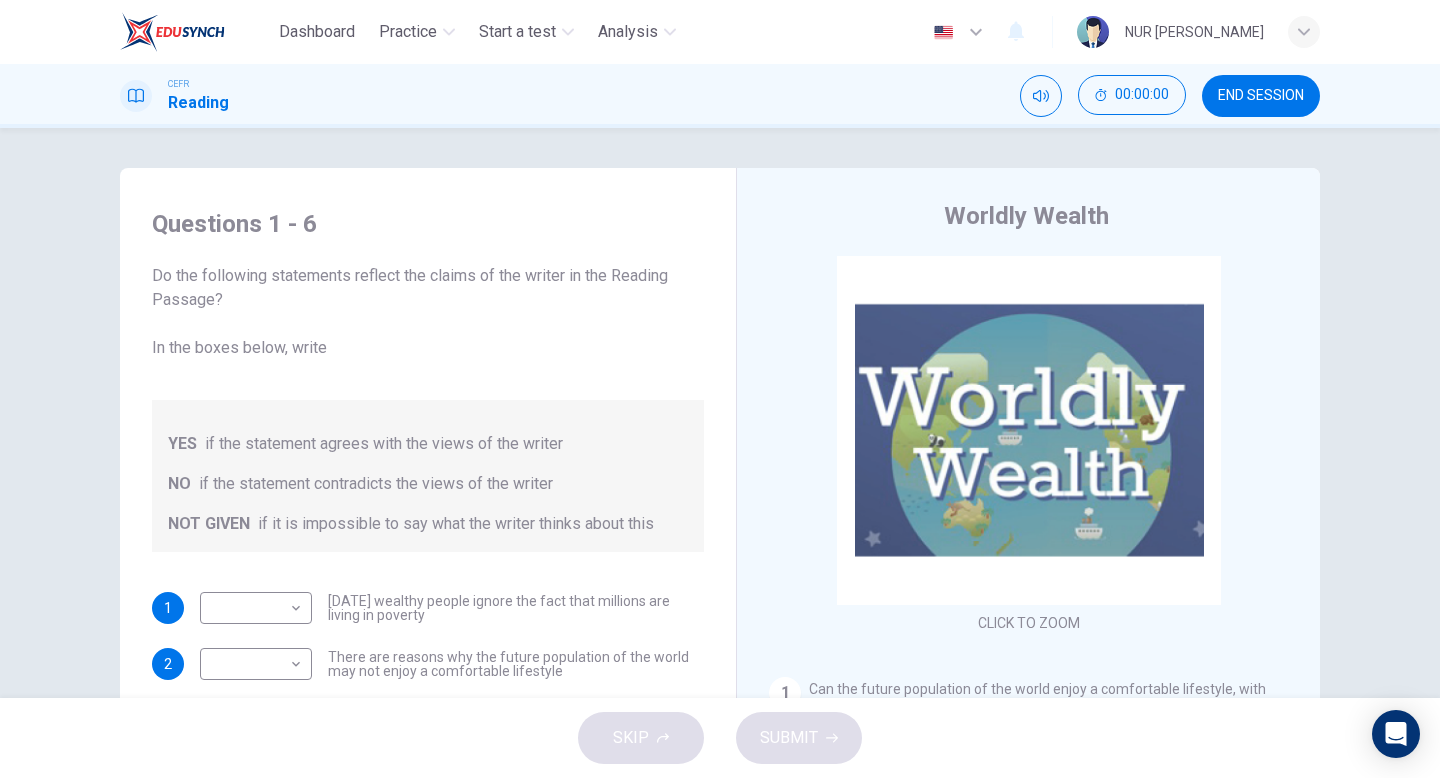 click on "Questions 1 - 6 Do the following statements reflect the claims of the writer in the Reading Passage?
In the boxes below, write YES if the statement agrees with the views of the writer NO if the statement contradicts the views of the writer NOT GIVEN if it is impossible to say what the writer thinks about this" at bounding box center (428, 380) 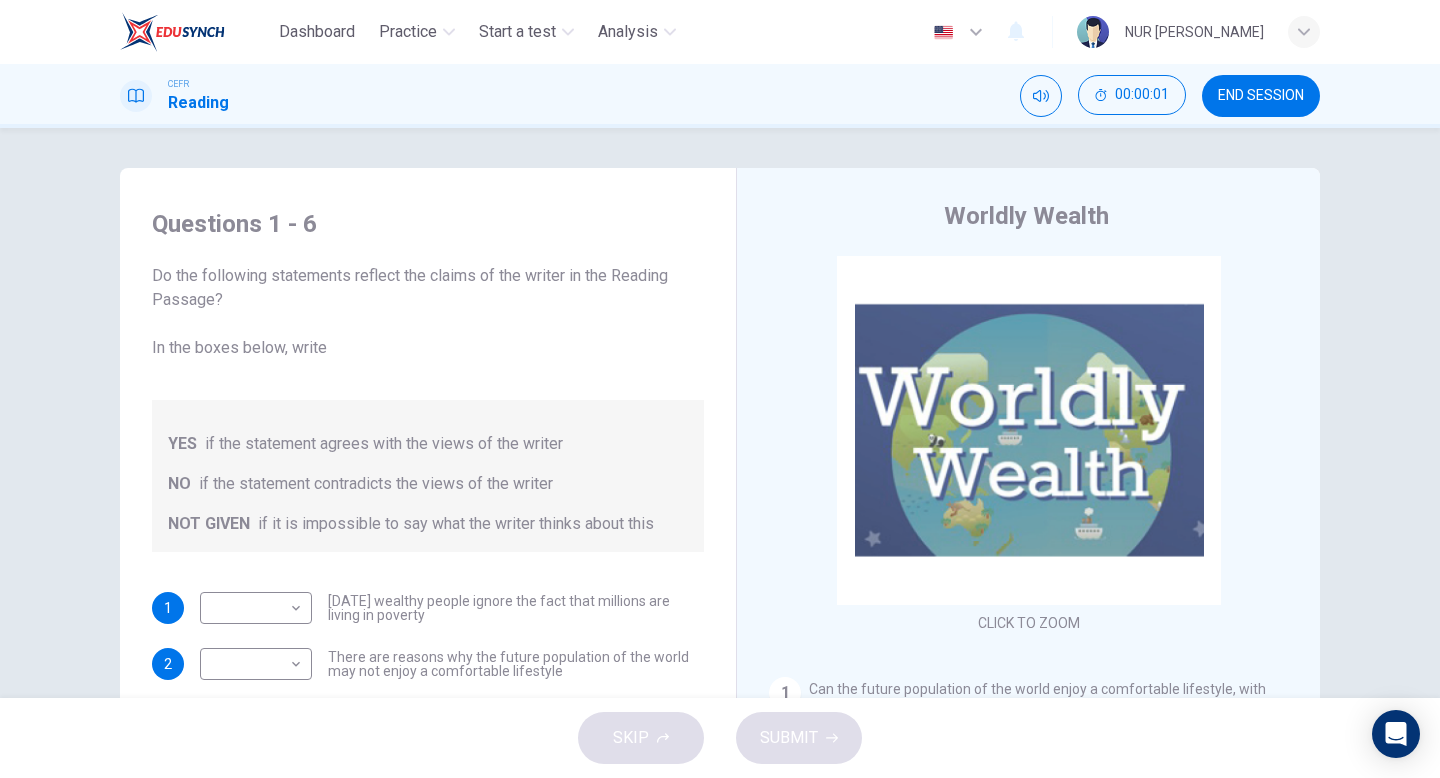 scroll, scrollTop: 81, scrollLeft: 0, axis: vertical 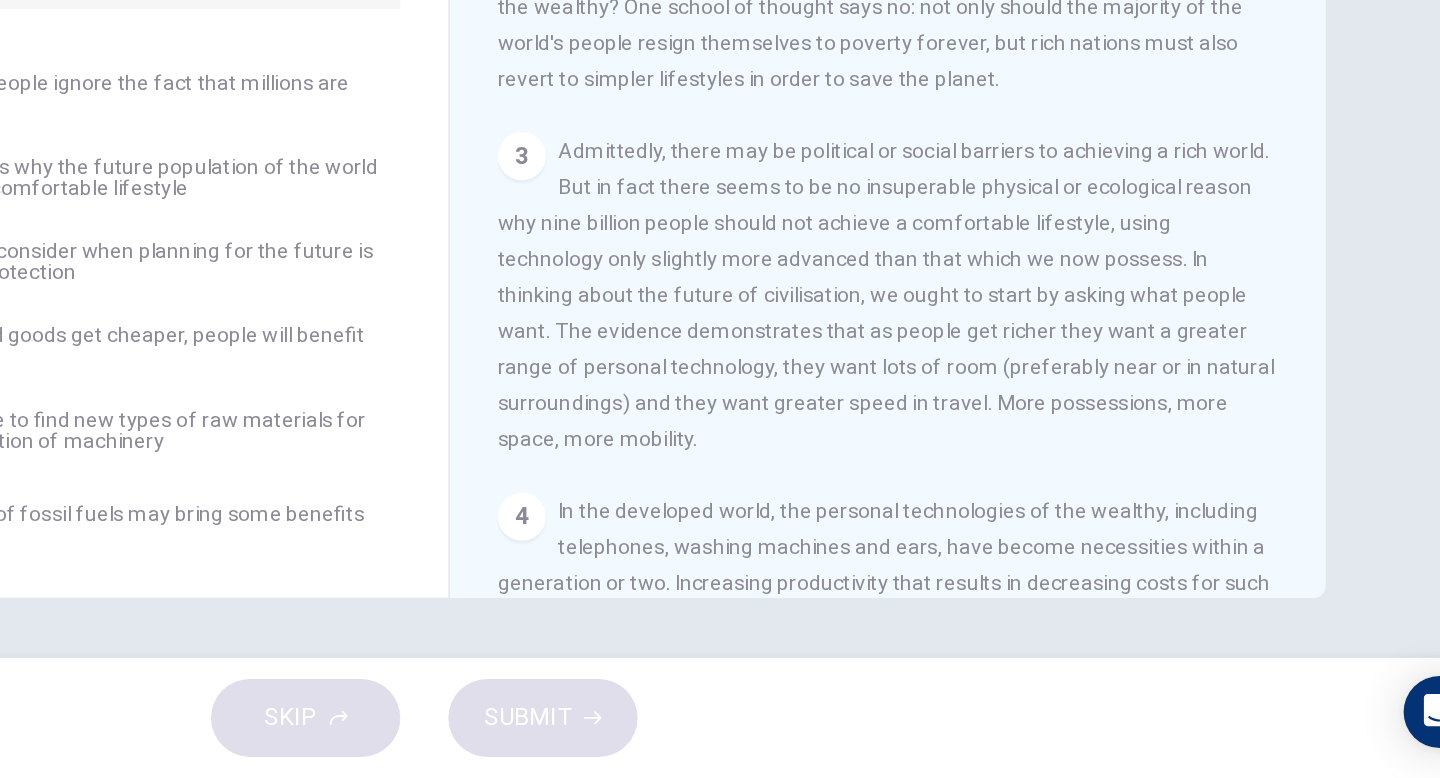 click on "Admittedly, there may be political or social barriers to achieving a rich world. But in fact there seems to be no insuperable physical or ecological reason why nine billion people should not achieve a comfortable lifestyle, using technology only slightly more advanced than that which we now possess. In thinking about the future of civilisation, we ought to start by asking what people want. The evidence demonstrates that as people get richer they want a greater range of personal technology, they want lots of room (preferably near or in natural surroundings) and they want greater speed in travel. More possessions, more space, more mobility." at bounding box center (1027, 456) 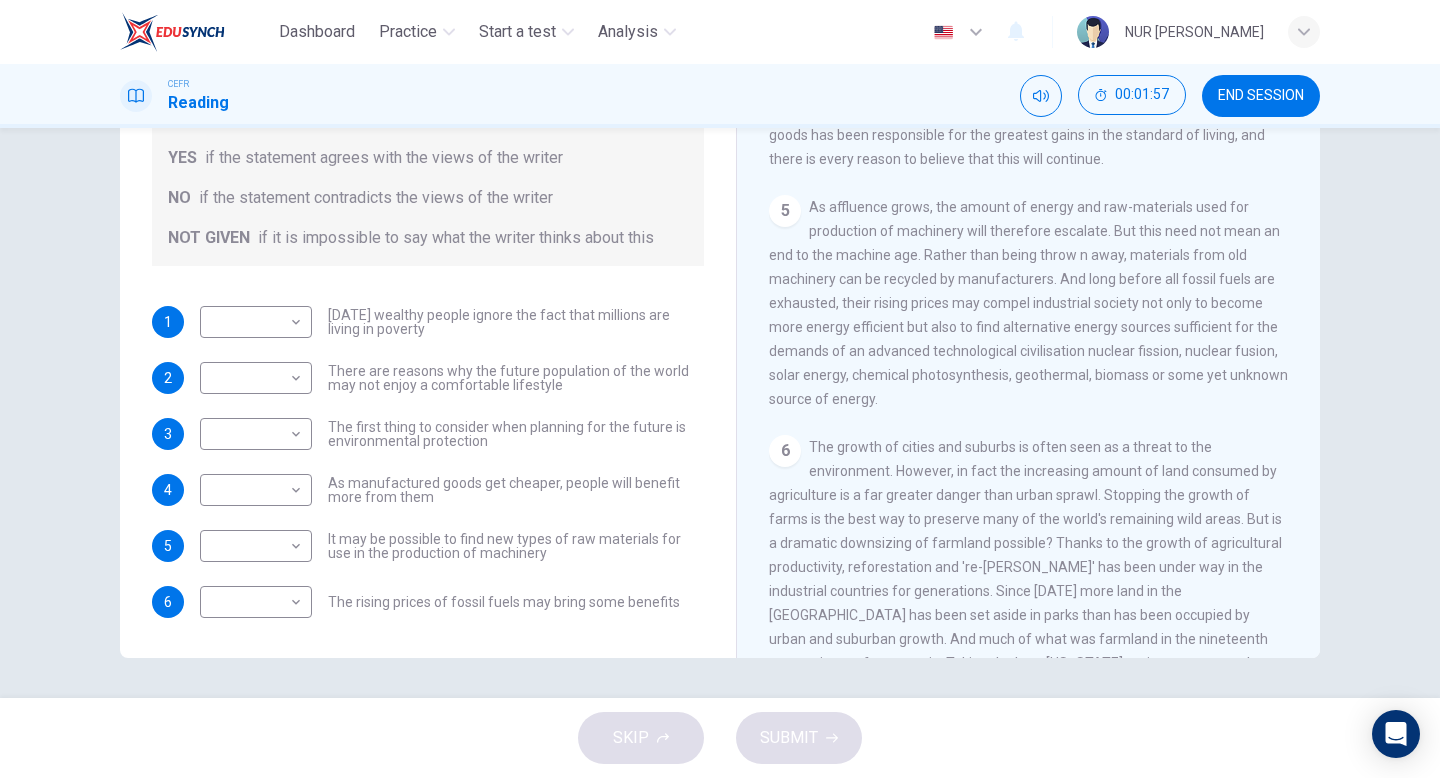 scroll, scrollTop: 925, scrollLeft: 0, axis: vertical 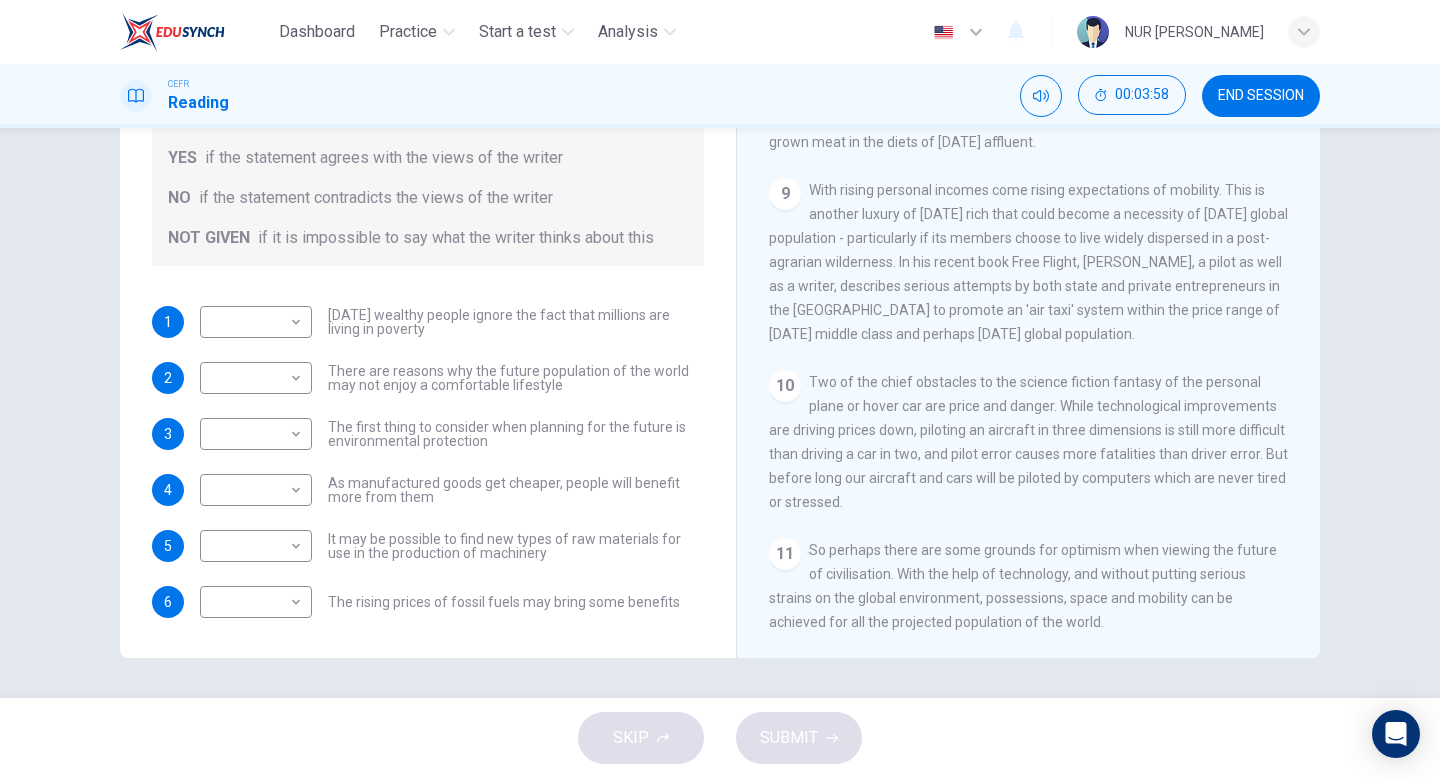 drag, startPoint x: 930, startPoint y: 252, endPoint x: 1040, endPoint y: 268, distance: 111.15755 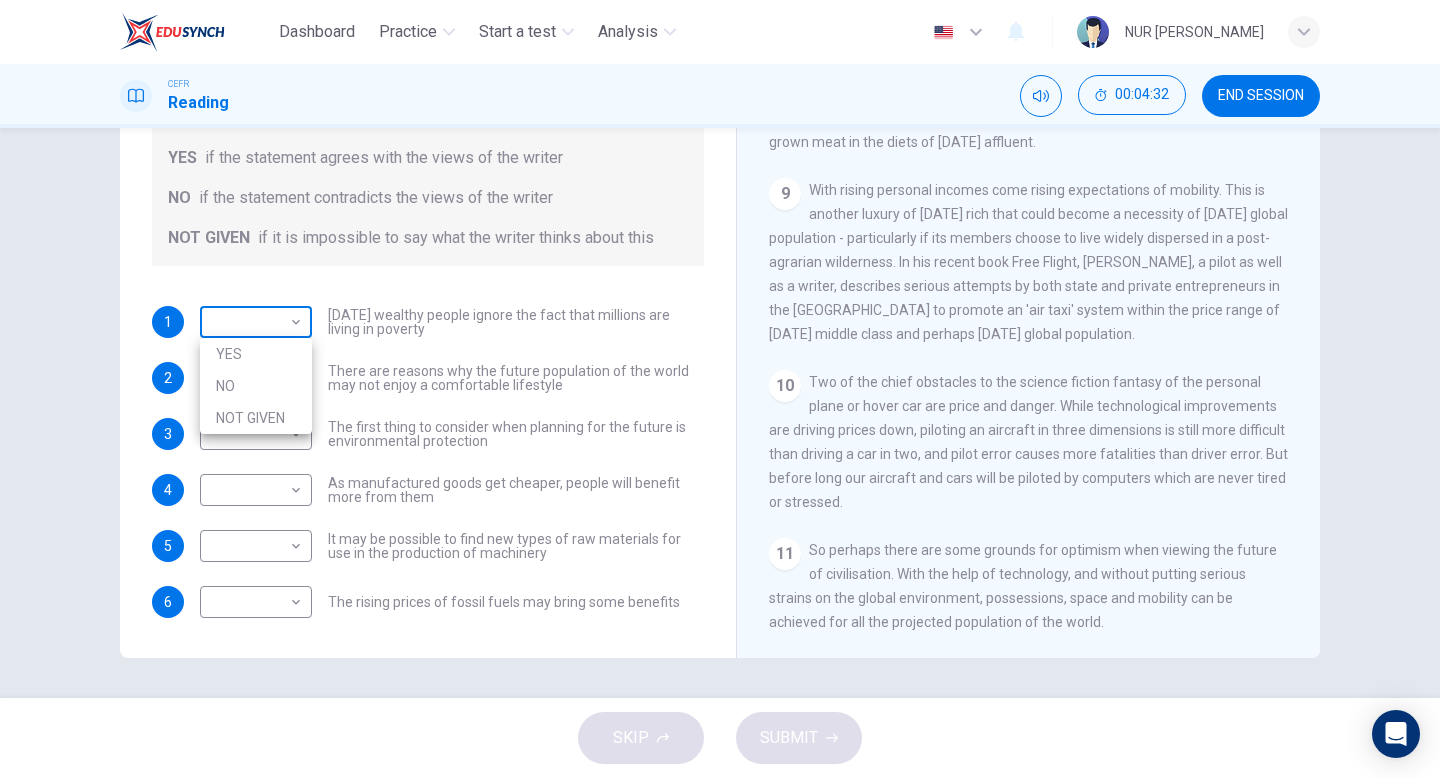click on "Dashboard Practice Start a test Analysis English en ​ NUR QISTINA [PERSON_NAME] CEFR Reading 00:04:32 END SESSION Questions 1 - 6 Do the following statements reflect the claims of the writer in the Reading Passage?
In the boxes below, write YES if the statement agrees with the views of the writer NO if the statement contradicts the views of the writer NOT GIVEN if it is impossible to say what the writer thinks about this 1 ​ ​ [DATE] wealthy people ignore the fact that millions are living in poverty 2 ​ ​ There are reasons why the future population of the world may not enjoy a comfortable lifestyle 3 ​ ​ The first thing to consider when planning for the future is environmental protection 4 ​ ​ As manufactured goods get cheaper, people will benefit more from them 5 ​ ​ It may be possible to find new types of raw materials for use in the production of machinery 6 ​ ​ The rising prices of fossil fuels may bring some benefits Worldly Wealth CLICK TO ZOOM Click to Zoom 1 2" at bounding box center [720, 389] 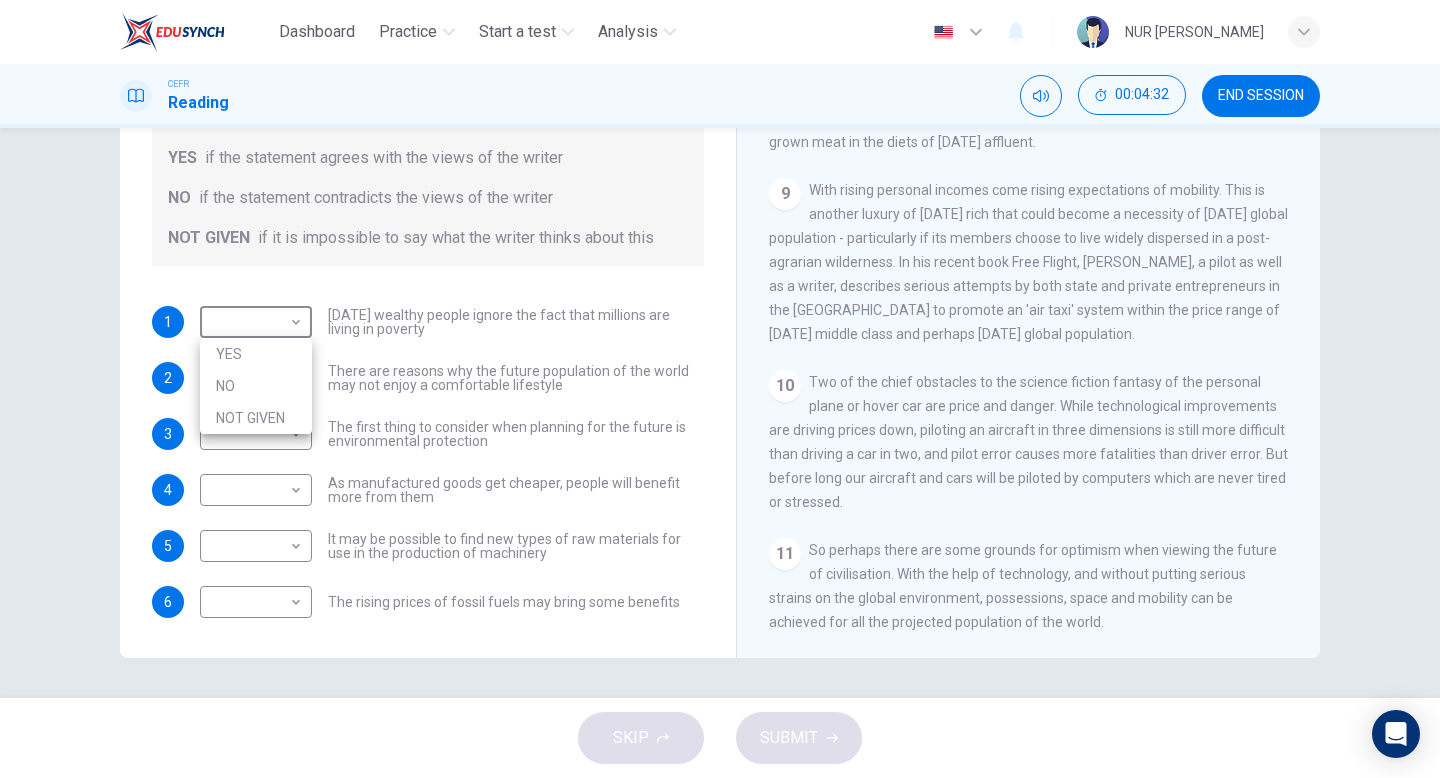 click on "YES" at bounding box center (256, 354) 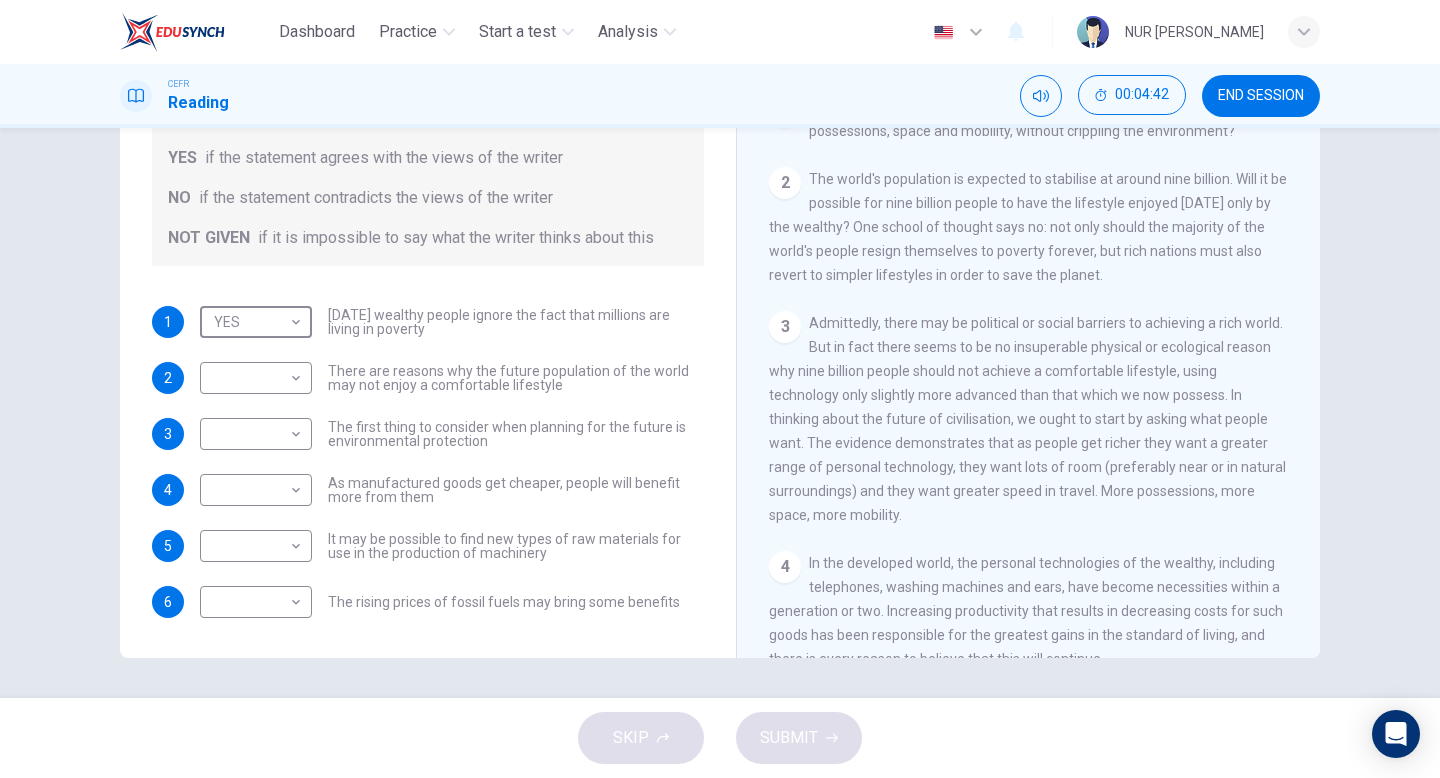 scroll, scrollTop: 379, scrollLeft: 0, axis: vertical 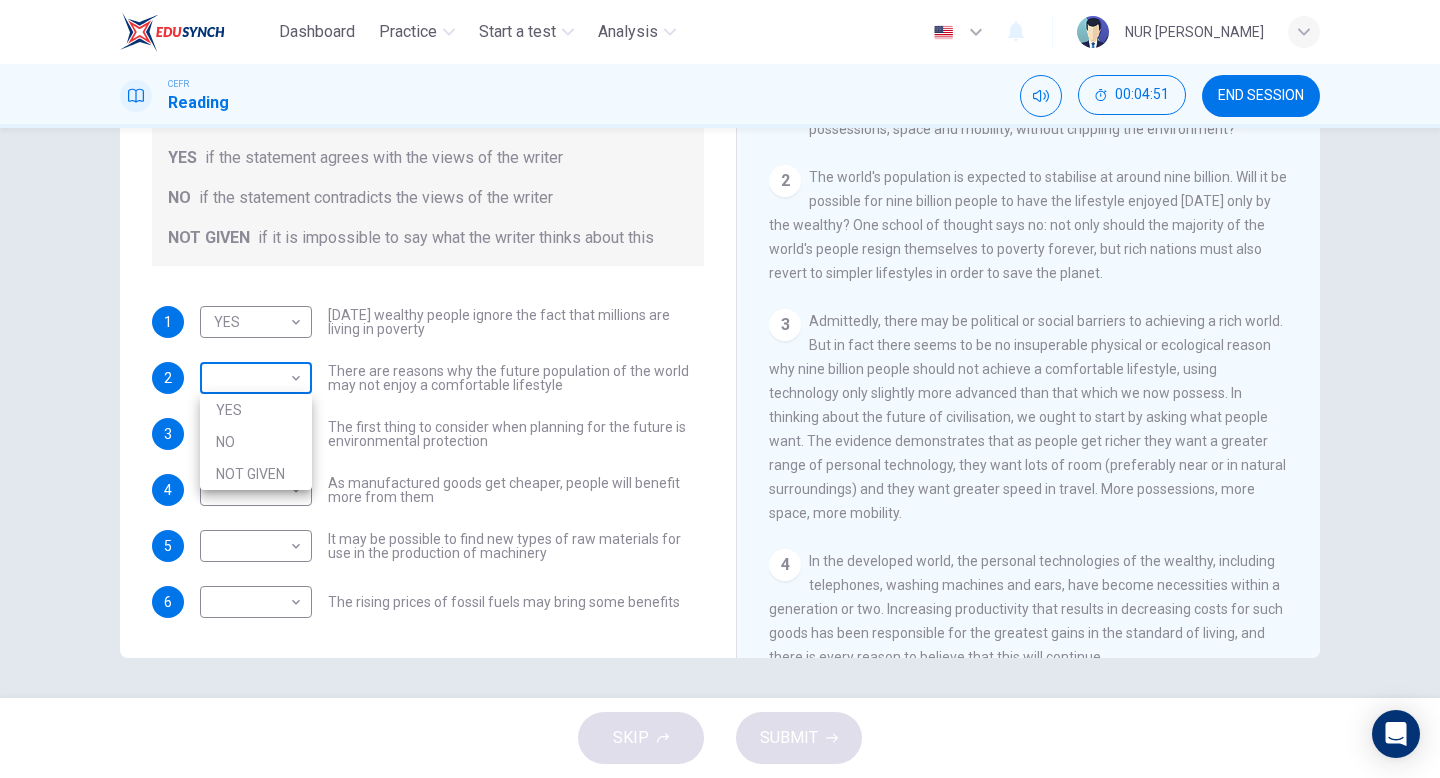 click on "Dashboard Practice Start a test Analysis English en ​ NUR QISTINA [PERSON_NAME] ZURAIDIN CEFR Reading 00:04:51 END SESSION Questions 1 - 6 Do the following statements reflect the claims of the writer in the Reading Passage?
In the boxes below, write YES if the statement agrees with the views of the writer NO if the statement contradicts the views of the writer NOT GIVEN if it is impossible to say what the writer thinks about this 1 YES YES ​ [DATE] wealthy people ignore the fact that millions are living in poverty 2 ​ ​ There are reasons why the future population of the world may not enjoy a comfortable lifestyle 3 ​ ​ The first thing to consider when planning for the future is environmental protection 4 ​ ​ As manufactured goods get cheaper, people will benefit more from them 5 ​ ​ It may be possible to find new types of raw materials for use in the production of machinery 6 ​ ​ The rising prices of fossil fuels may bring some benefits Worldly Wealth CLICK TO ZOOM Click to Zoom" at bounding box center (720, 389) 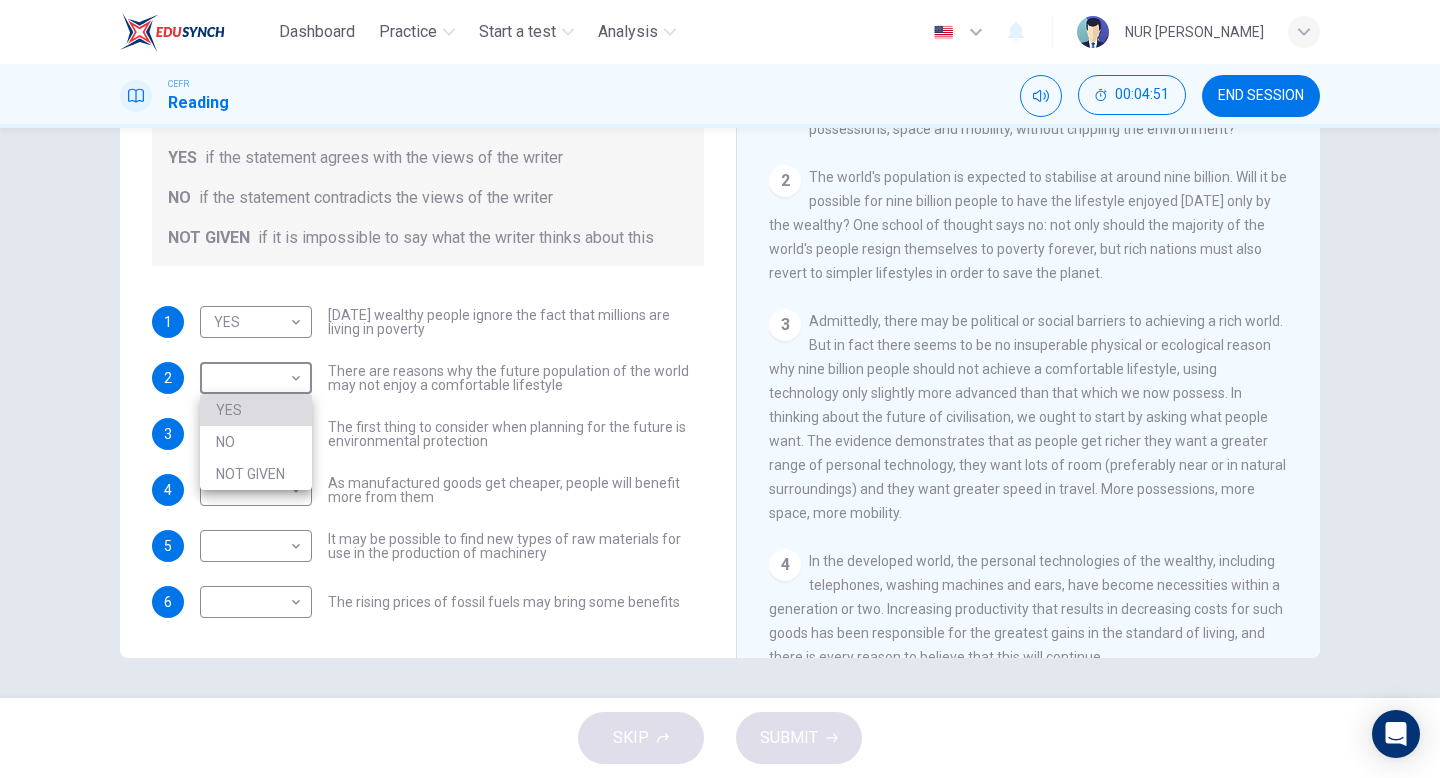 click on "YES" at bounding box center (256, 410) 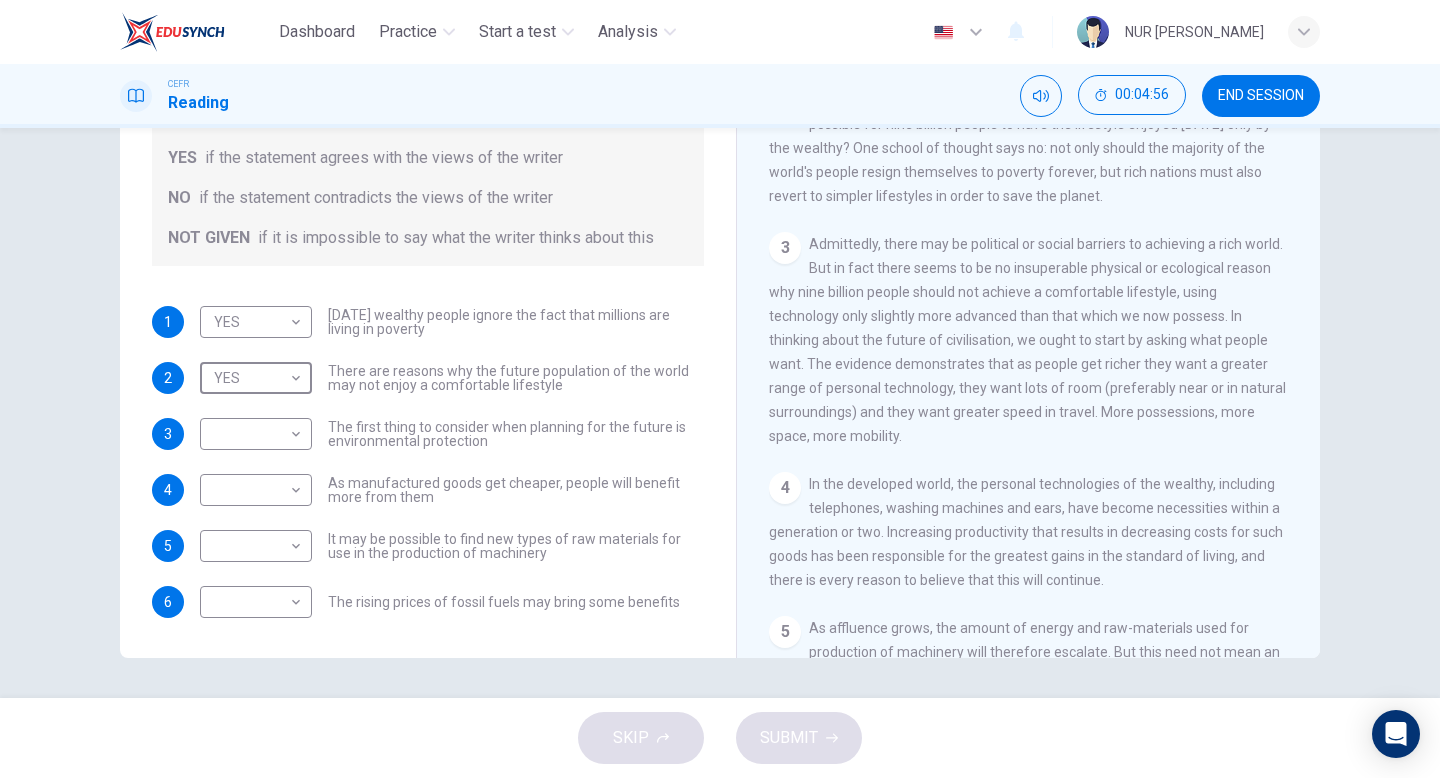 scroll, scrollTop: 466, scrollLeft: 0, axis: vertical 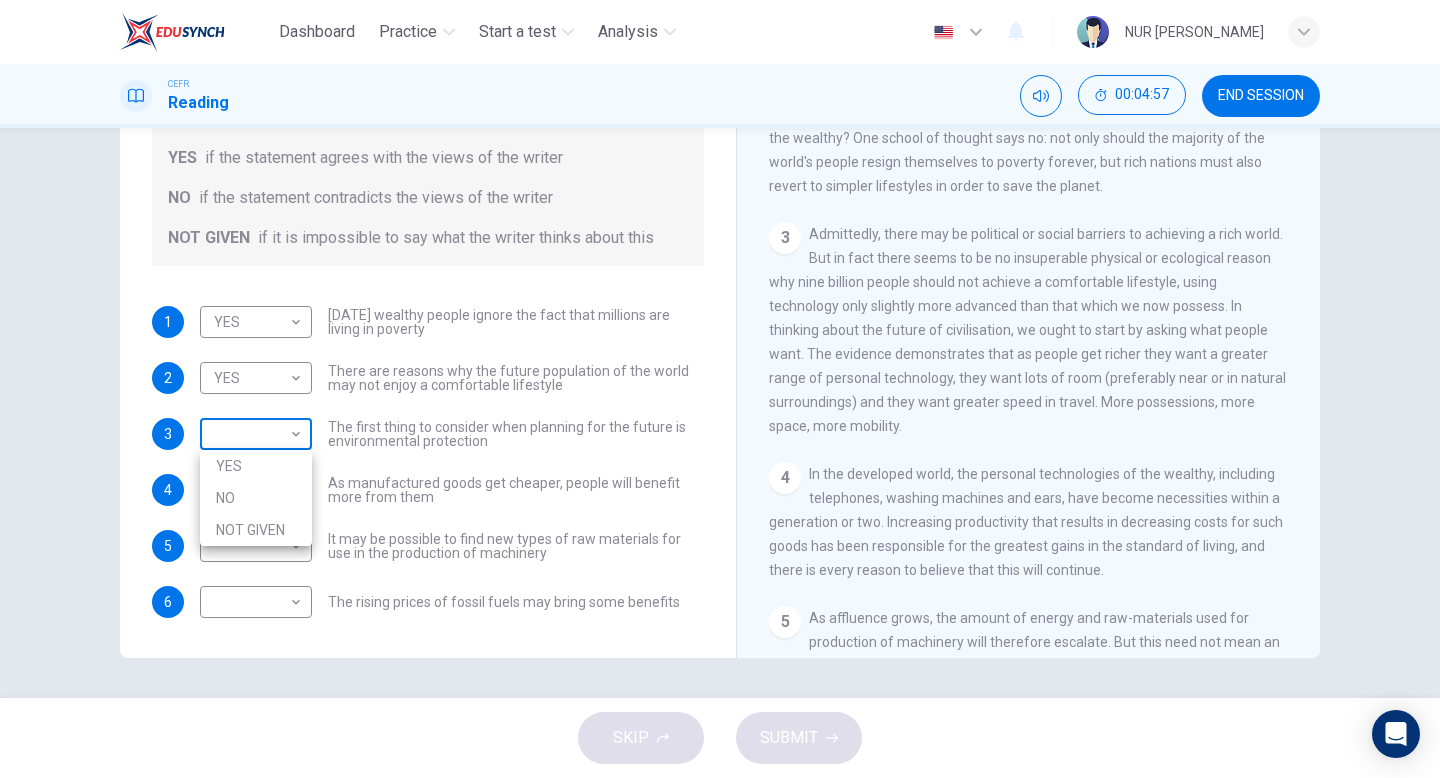click on "Dashboard Practice Start a test Analysis English en ​ NUR QISTINA [PERSON_NAME] ZURAIDIN CEFR Reading 00:04:57 END SESSION Questions 1 - 6 Do the following statements reflect the claims of the writer in the Reading Passage?
In the boxes below, write YES if the statement agrees with the views of the writer NO if the statement contradicts the views of the writer NOT GIVEN if it is impossible to say what the writer thinks about this 1 YES YES ​ [DATE] wealthy people ignore the fact that millions are living in poverty 2 YES YES ​ There are reasons why the future population of the world may not enjoy a comfortable lifestyle 3 ​ ​ The first thing to consider when planning for the future is environmental protection 4 ​ ​ As manufactured goods get cheaper, people will benefit more from them 5 ​ ​ It may be possible to find new types of raw materials for use in the production of machinery 6 ​ ​ The rising prices of fossil fuels may bring some benefits Worldly Wealth CLICK TO ZOOM 1 2 3 4 5" at bounding box center [720, 389] 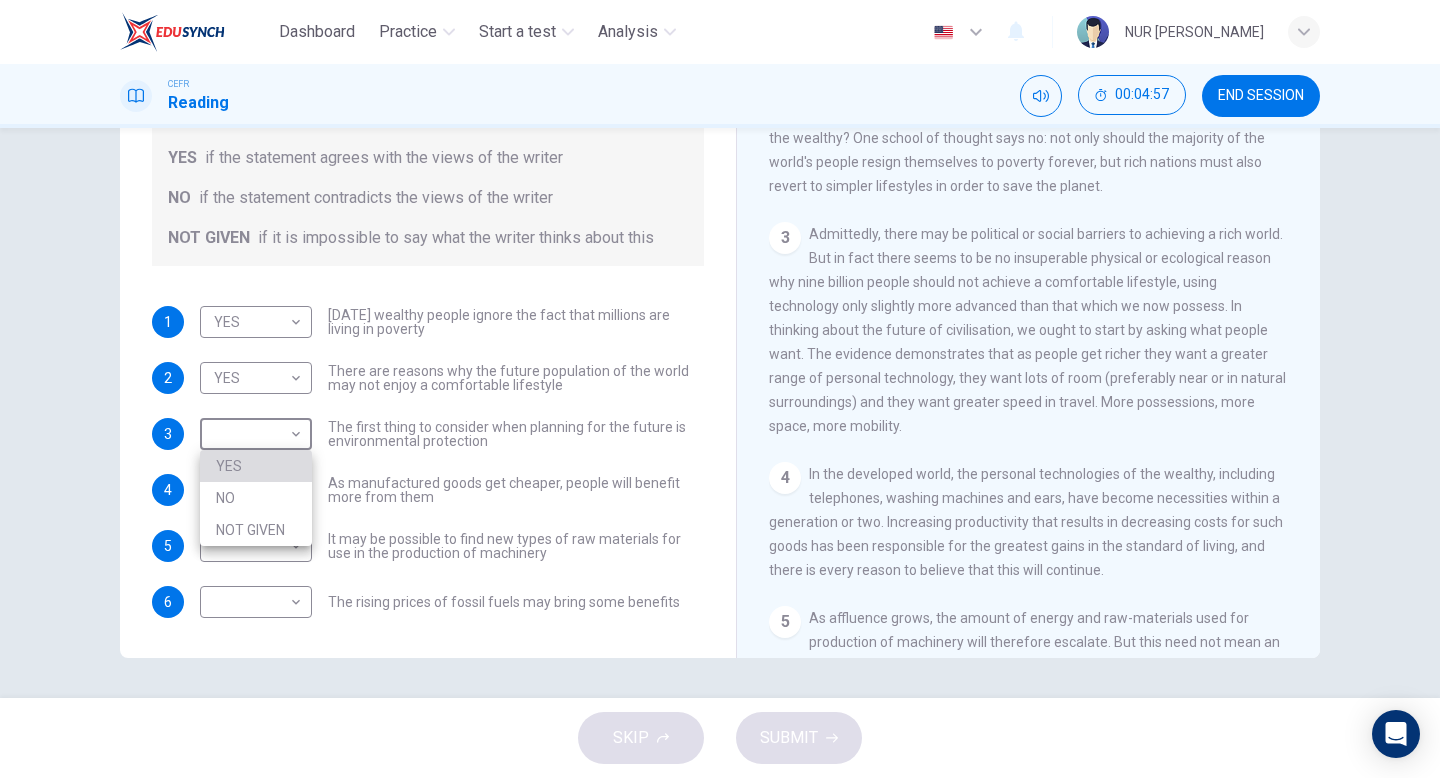 click on "YES" at bounding box center [256, 466] 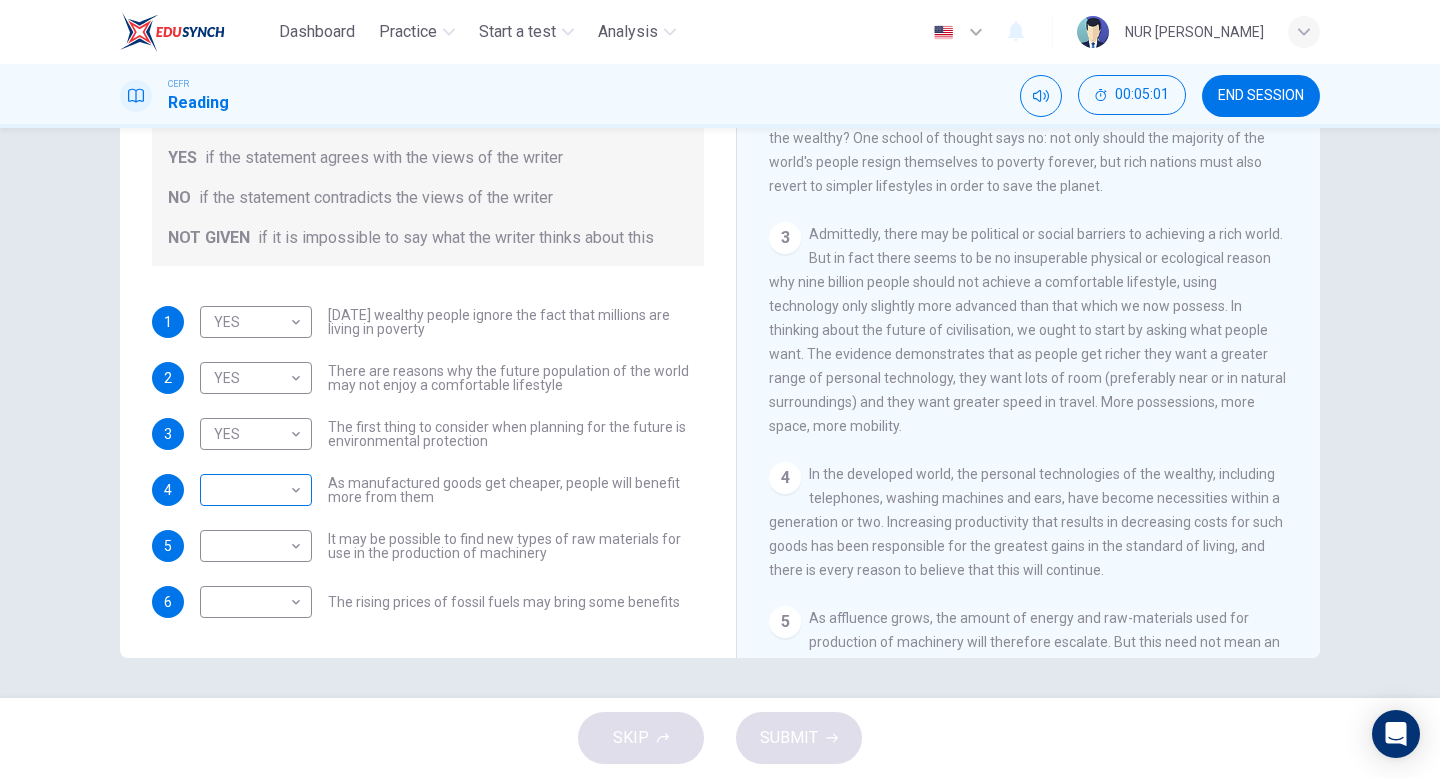 click on "​ ​" at bounding box center [256, 490] 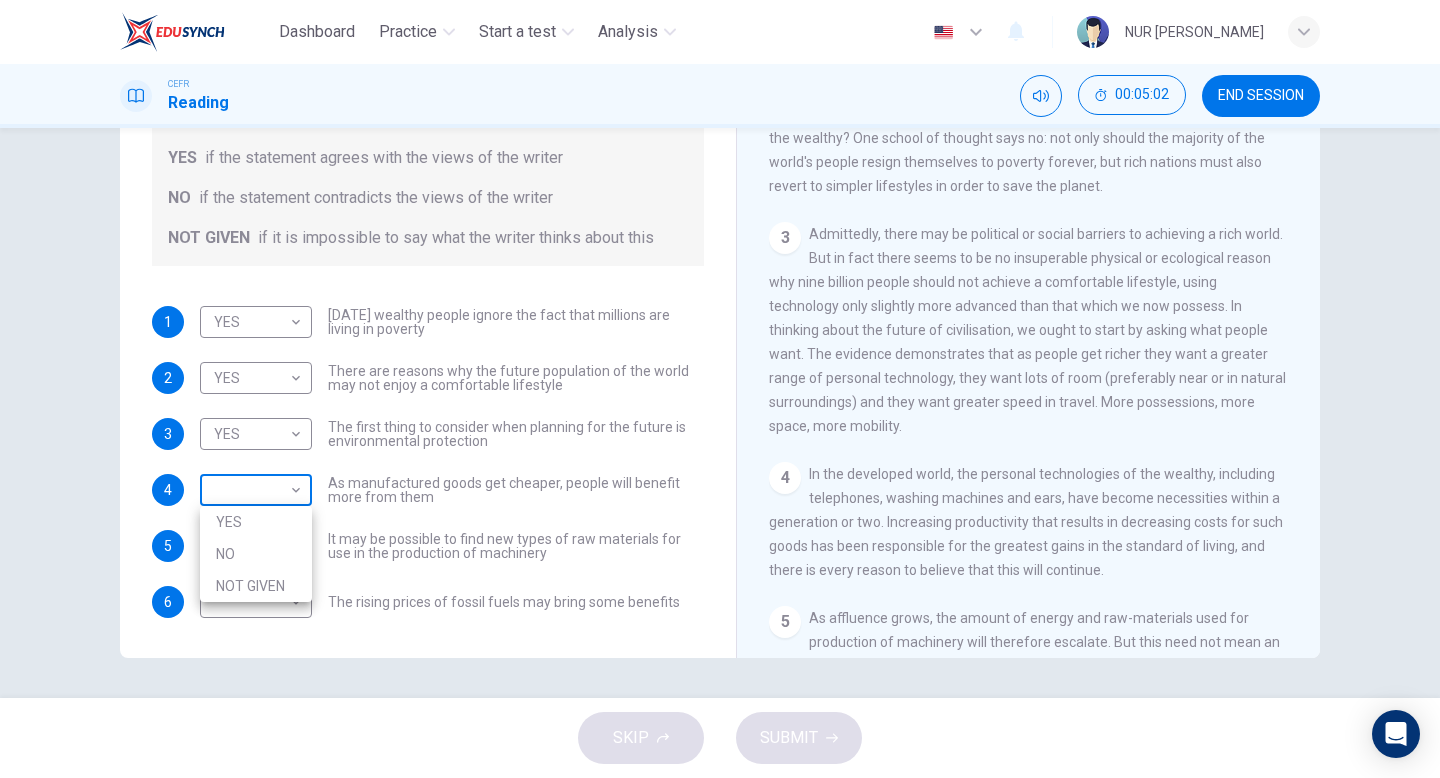 click on "Dashboard Practice Start a test Analysis English en ​ NUR QISTINA [PERSON_NAME] CEFR Reading 00:05:02 END SESSION Questions 1 - 6 Do the following statements reflect the claims of the writer in the Reading Passage?
In the boxes below, write YES if the statement agrees with the views of the writer NO if the statement contradicts the views of the writer NOT GIVEN if it is impossible to say what the writer thinks about this 1 YES YES ​ [DATE] wealthy people ignore the fact that millions are living in poverty 2 YES YES ​ There are reasons why the future population of the world may not enjoy a comfortable lifestyle 3 YES YES ​ The first thing to consider when planning for the future is environmental protection 4 ​ ​ As manufactured goods get cheaper, people will benefit more from them 5 ​ ​ It may be possible to find new types of raw materials for use in the production of machinery 6 ​ ​ The rising prices of fossil fuels may bring some benefits Worldly Wealth CLICK TO ZOOM 1 2 3" at bounding box center (720, 389) 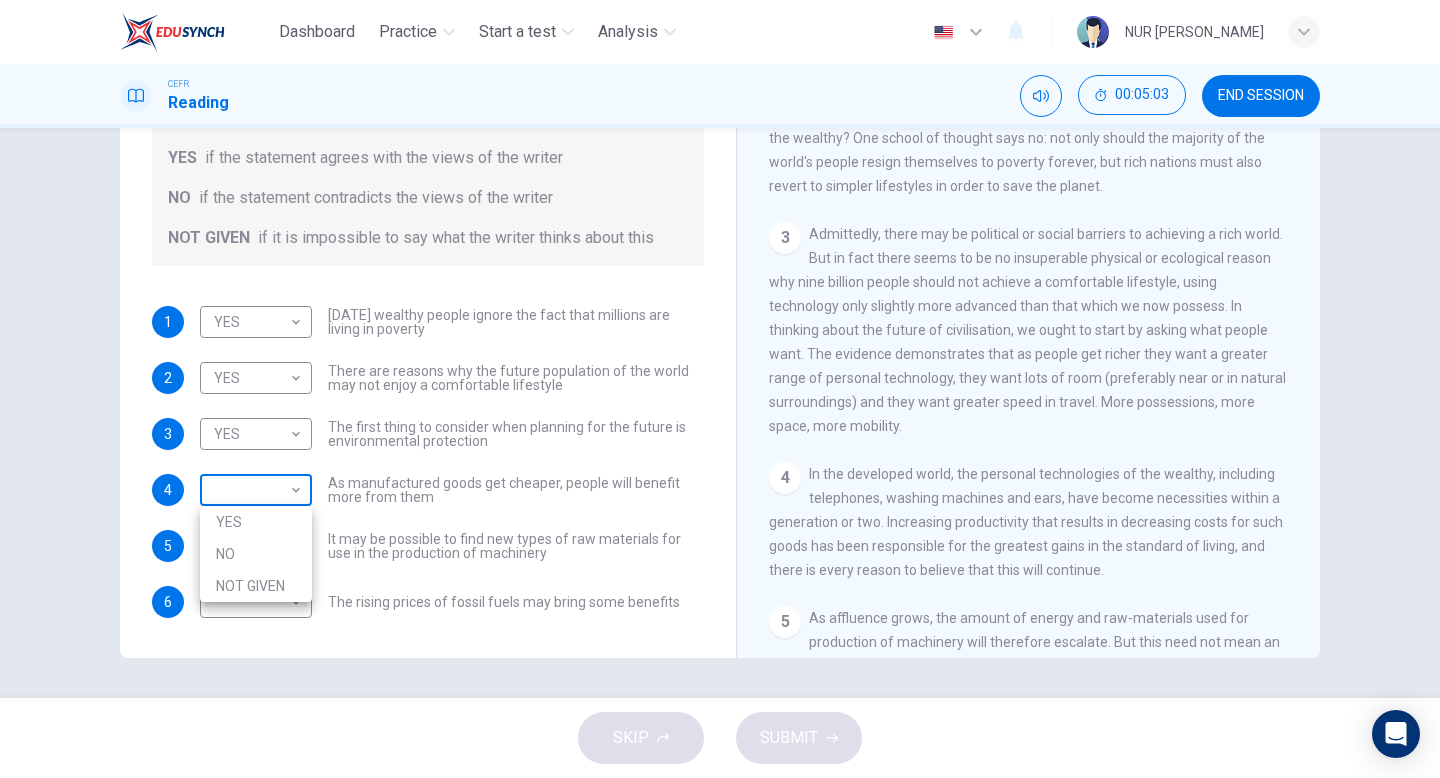 click at bounding box center [720, 389] 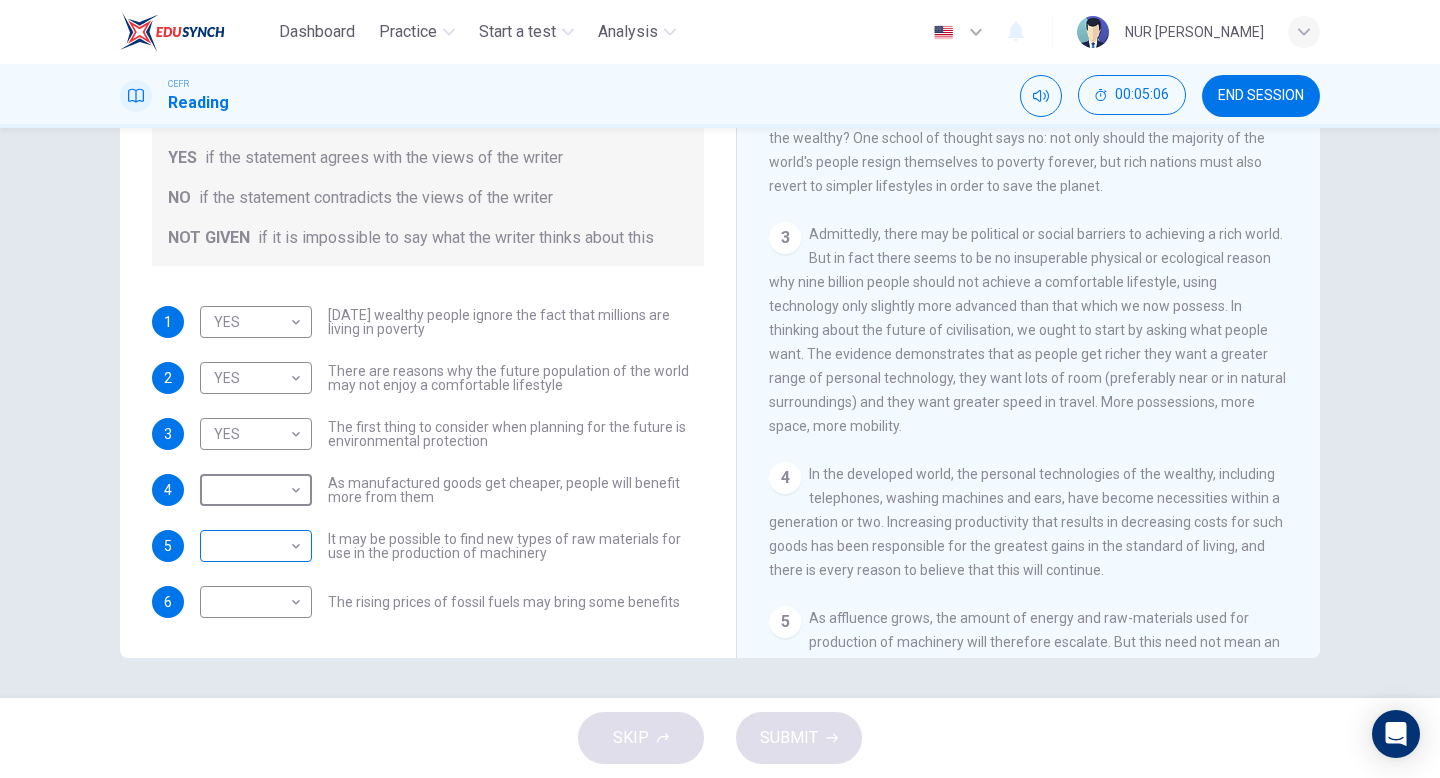 click on "Dashboard Practice Start a test Analysis English en ​ NUR QISTINA [PERSON_NAME] ZURAIDIN CEFR Reading 00:05:06 END SESSION Questions 1 - 6 Do the following statements reflect the claims of the writer in the Reading Passage?
In the boxes below, write YES if the statement agrees with the views of the writer NO if the statement contradicts the views of the writer NOT GIVEN if it is impossible to say what the writer thinks about this 1 YES YES ​ [DATE] wealthy people ignore the fact that millions are living in poverty 2 YES YES ​ There are reasons why the future population of the world may not enjoy a comfortable lifestyle 3 YES YES ​ The first thing to consider when planning for the future is environmental protection 4 ​ ​ As manufactured goods get cheaper, people will benefit more from them 5 ​ ​ It may be possible to find new types of raw materials for use in the production of machinery 6 ​ ​ The rising prices of fossil fuels may bring some benefits Worldly Wealth CLICK TO ZOOM 1 2 3" at bounding box center (720, 389) 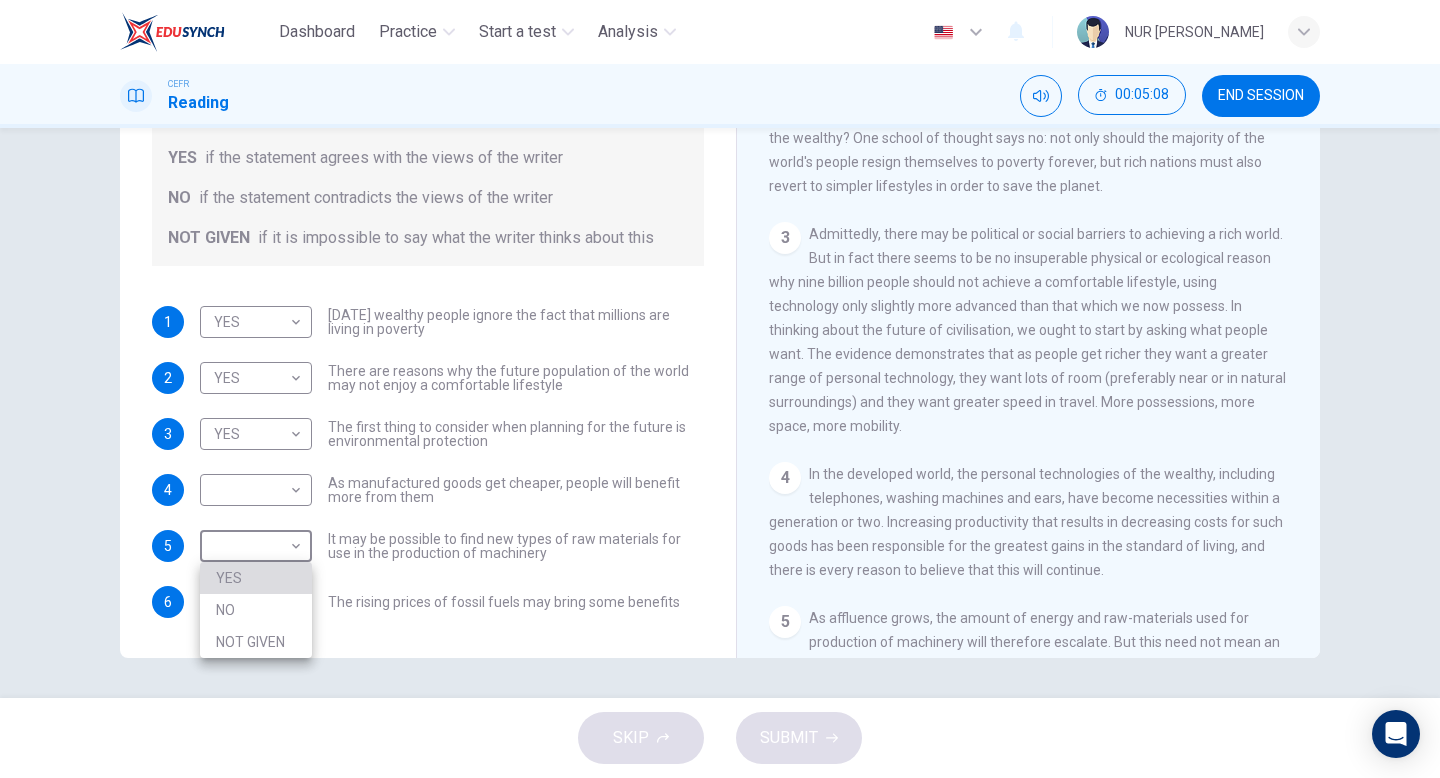 click on "YES" at bounding box center [256, 578] 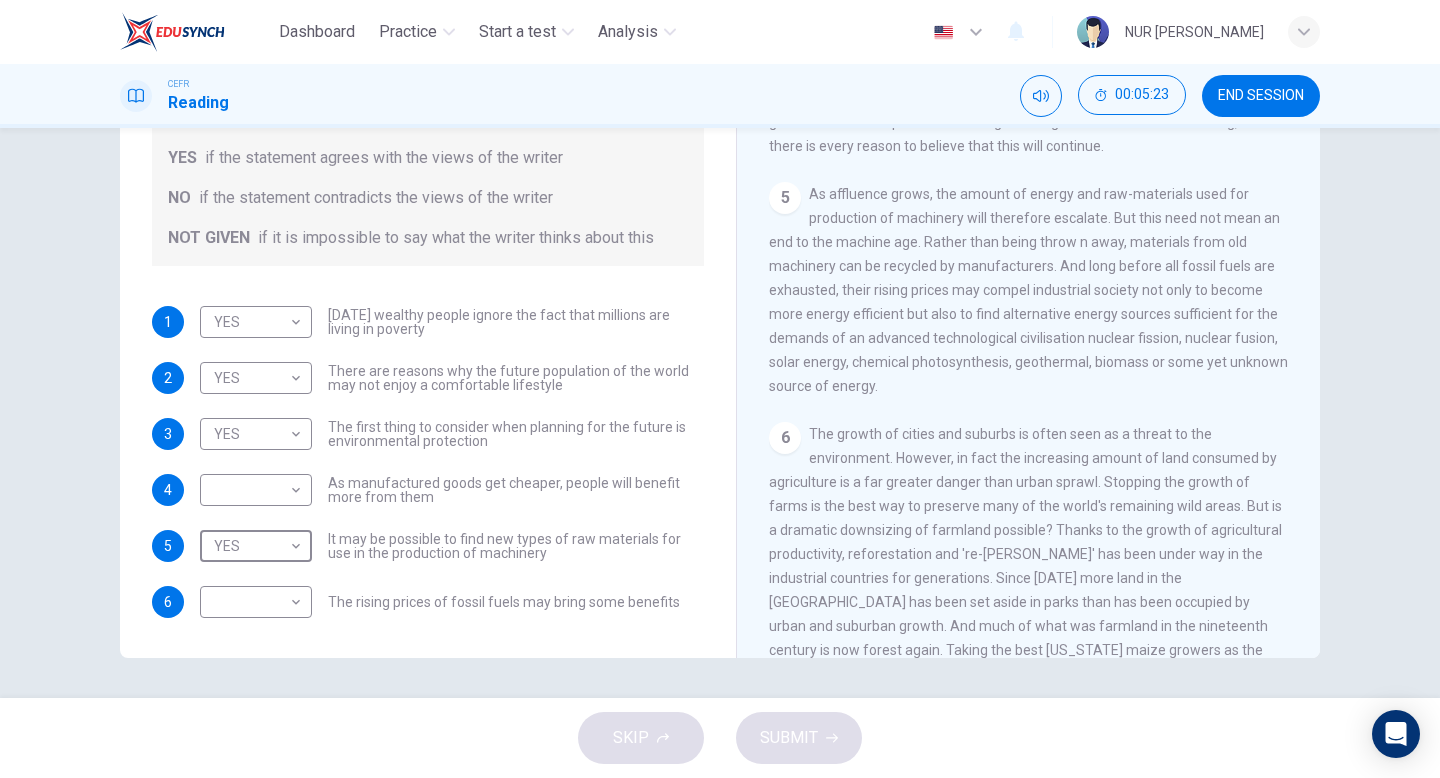 scroll, scrollTop: 889, scrollLeft: 0, axis: vertical 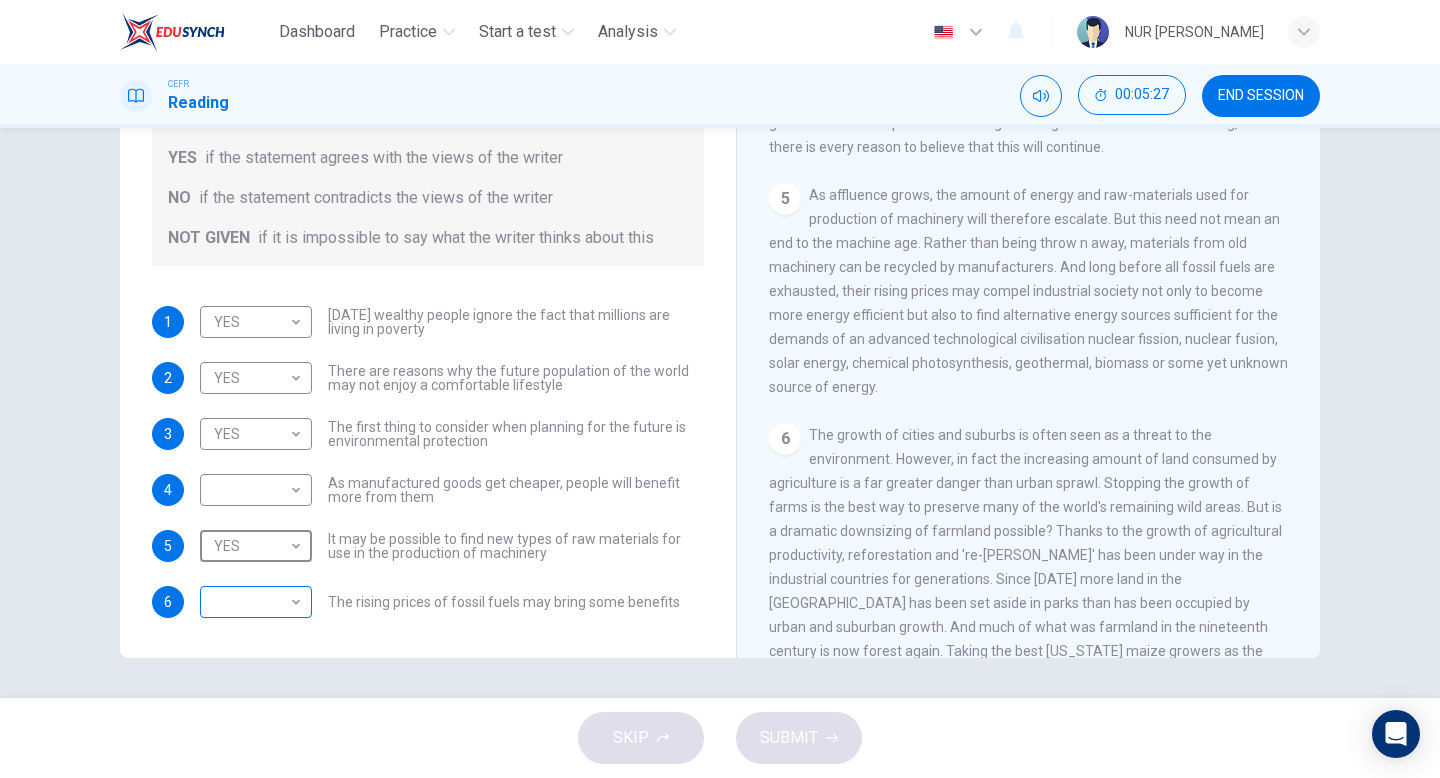 click on "​ ​" at bounding box center (256, 602) 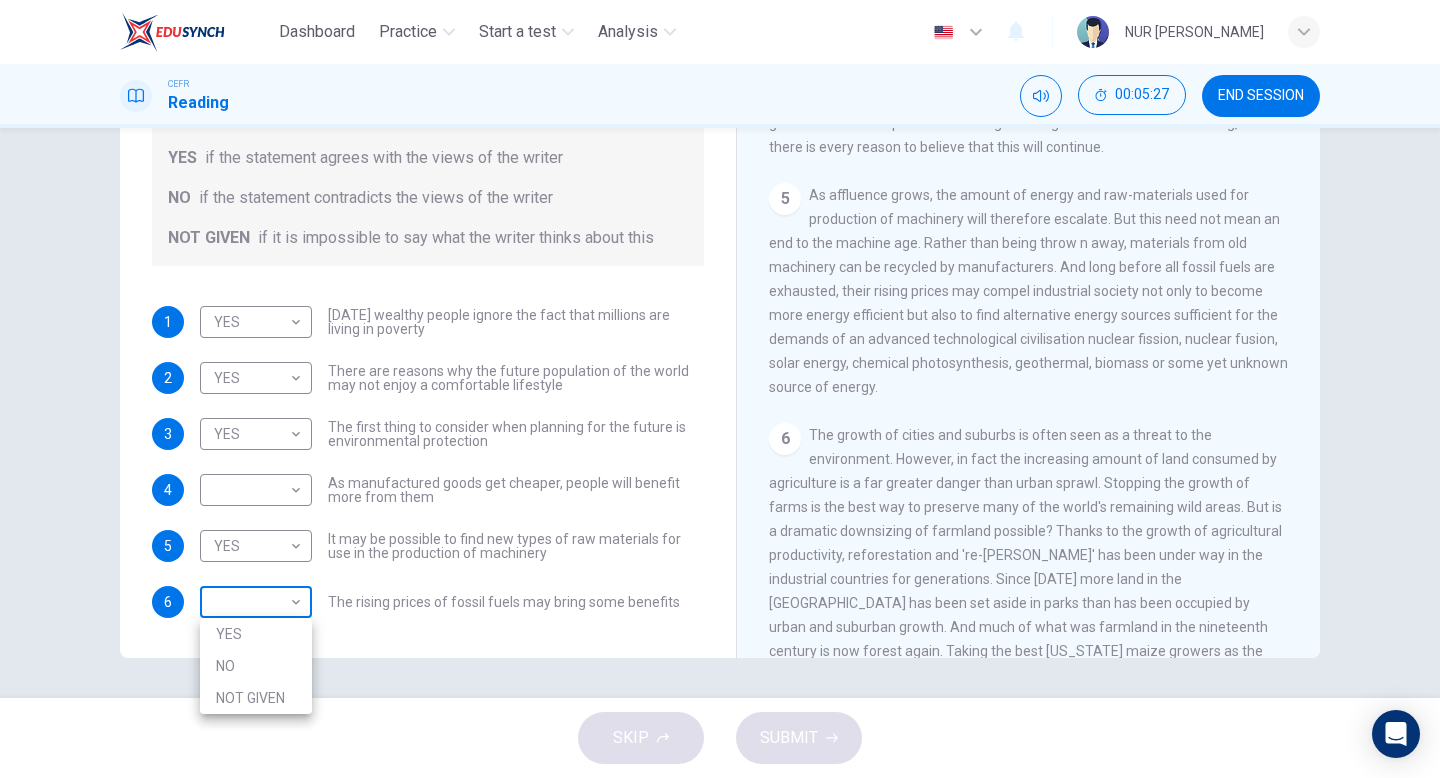 click on "Dashboard Practice Start a test Analysis English en ​ NUR QISTINA [PERSON_NAME] ZURAIDIN CEFR Reading 00:05:27 END SESSION Questions 1 - 6 Do the following statements reflect the claims of the writer in the Reading Passage?
In the boxes below, write YES if the statement agrees with the views of the writer NO if the statement contradicts the views of the writer NOT GIVEN if it is impossible to say what the writer thinks about this 1 YES YES ​ [DATE] wealthy people ignore the fact that millions are living in poverty 2 YES YES ​ There are reasons why the future population of the world may not enjoy a comfortable lifestyle 3 YES YES ​ The first thing to consider when planning for the future is environmental protection 4 ​ ​ As manufactured goods get cheaper, people will benefit more from them 5 YES YES ​ It may be possible to find new types of raw materials for use in the production of machinery 6 ​ ​ The rising prices of fossil fuels may bring some benefits Worldly Wealth CLICK TO ZOOM 1" at bounding box center [720, 389] 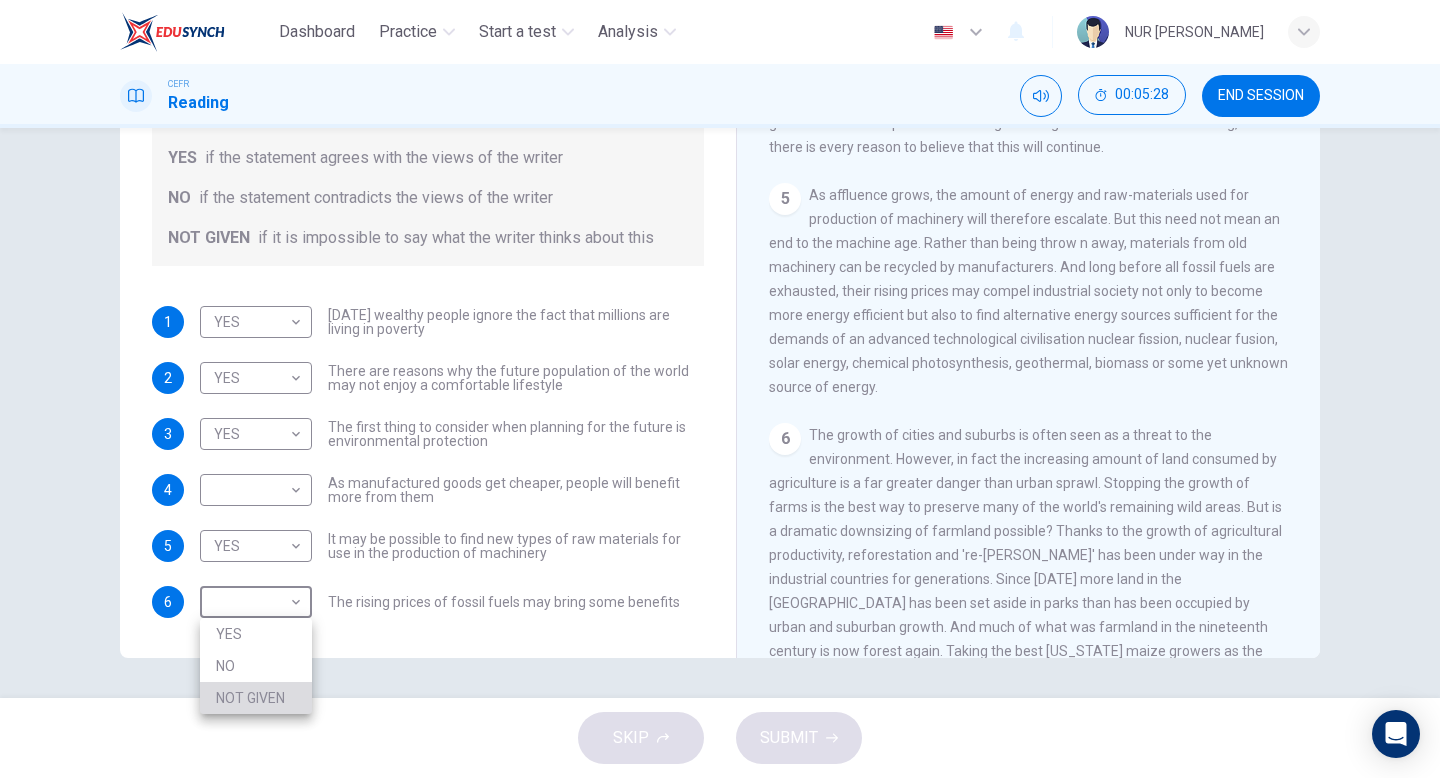 click on "NOT GIVEN" at bounding box center [256, 698] 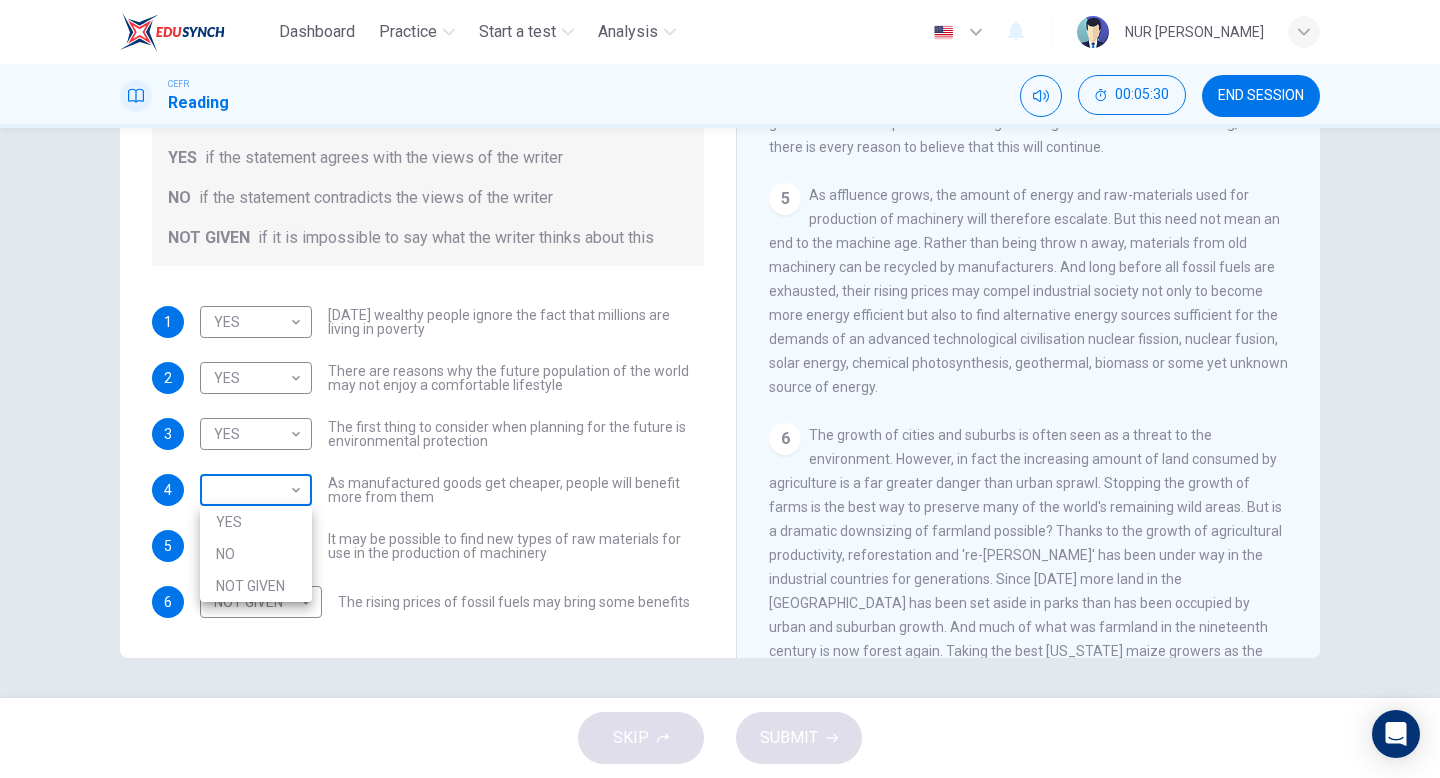 click on "Dashboard Practice Start a test Analysis English en ​ NUR QISTINA [PERSON_NAME] ZURAIDIN CEFR Reading 00:05:30 END SESSION Questions 1 - 6 Do the following statements reflect the claims of the writer in the Reading Passage?
In the boxes below, write YES if the statement agrees with the views of the writer NO if the statement contradicts the views of the writer NOT GIVEN if it is impossible to say what the writer thinks about this 1 YES YES ​ [DATE] wealthy people ignore the fact that millions are living in poverty 2 YES YES ​ There are reasons why the future population of the world may not enjoy a comfortable lifestyle 3 YES YES ​ The first thing to consider when planning for the future is environmental protection 4 ​ ​ As manufactured goods get cheaper, people will benefit more from them 5 YES YES ​ It may be possible to find new types of raw materials for use in the production of machinery 6 NOT GIVEN NOT GIVEN ​ The rising prices of fossil fuels may bring some benefits Worldly Wealth" at bounding box center (720, 389) 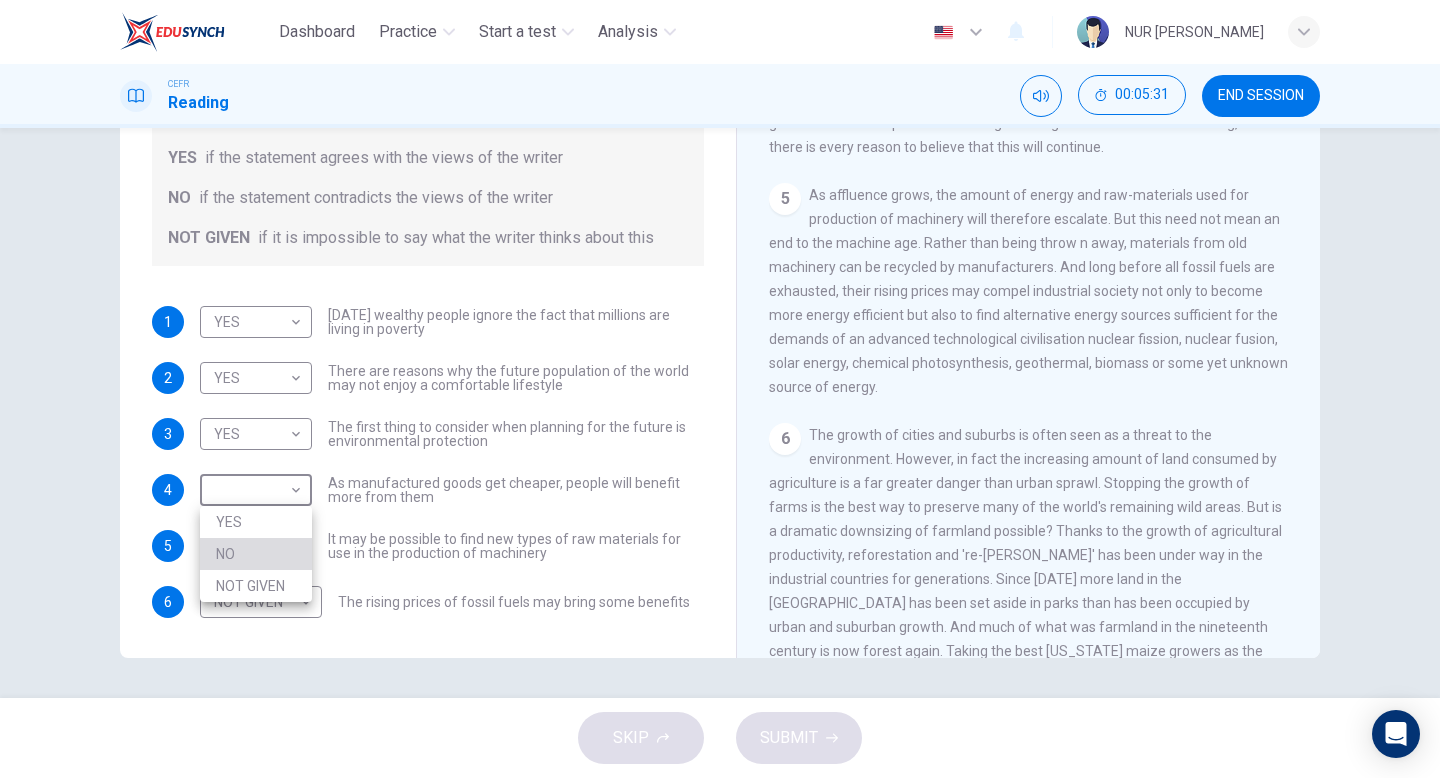 click on "NO" at bounding box center [256, 554] 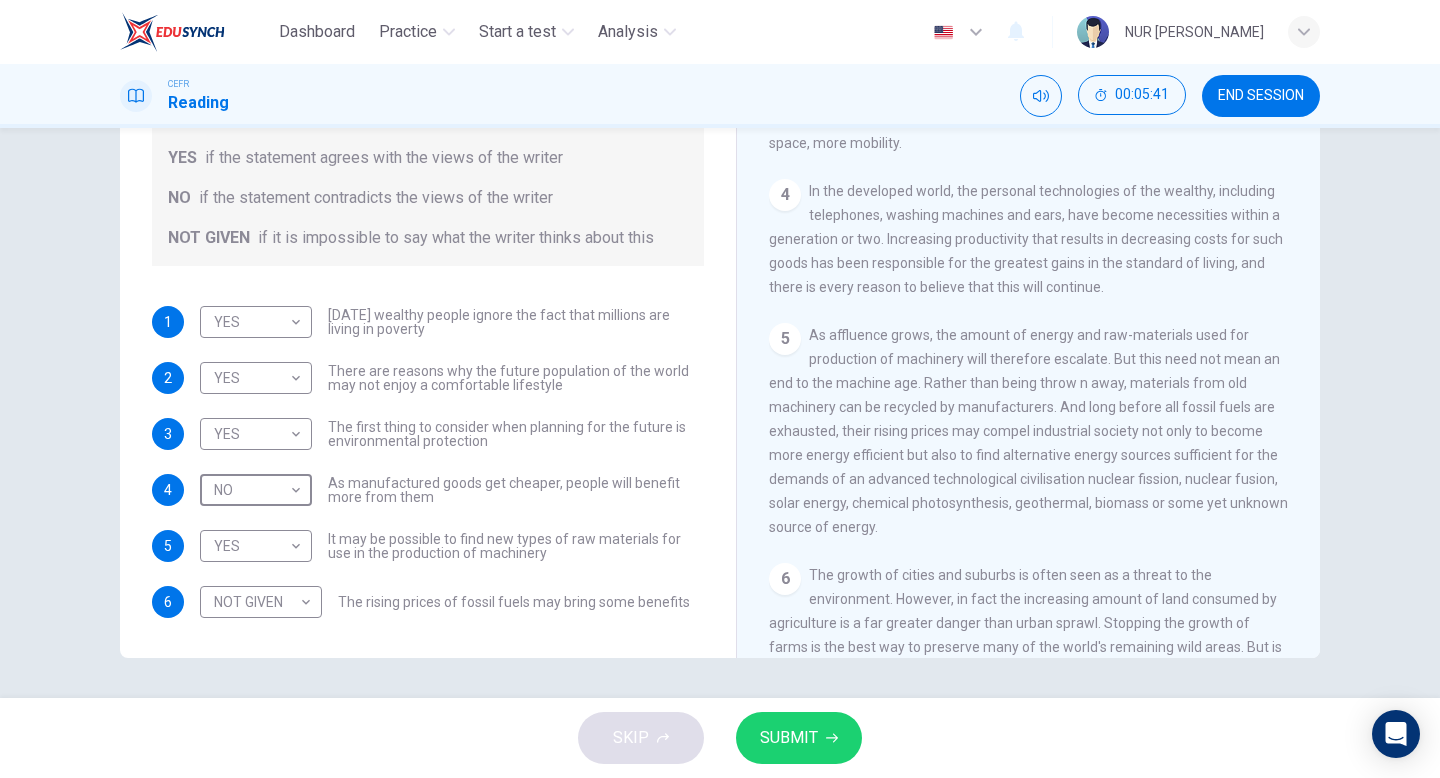 scroll, scrollTop: 768, scrollLeft: 0, axis: vertical 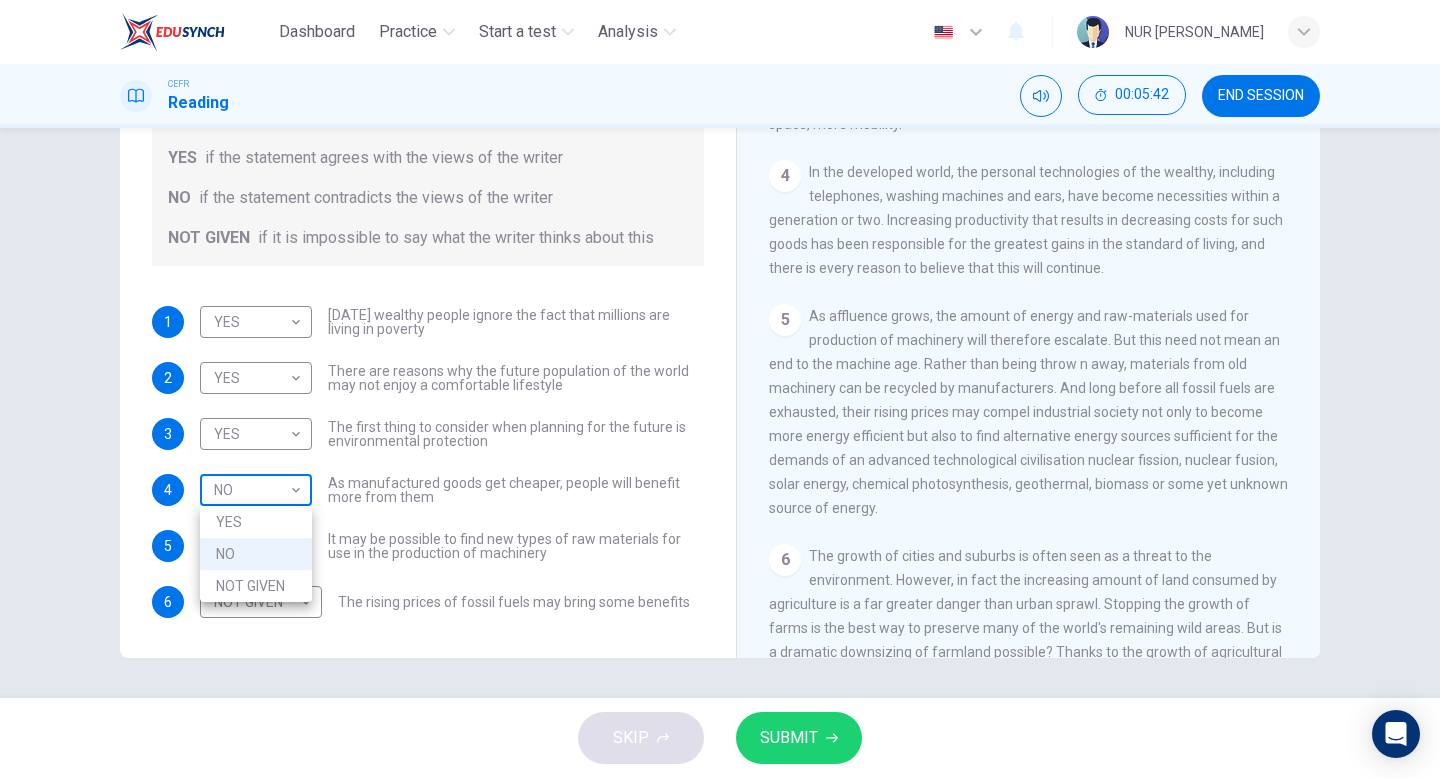 click on "Dashboard Practice Start a test Analysis English en ​ NUR QISTINA [PERSON_NAME] CEFR Reading 00:05:42 END SESSION Questions 1 - 6 Do the following statements reflect the claims of the writer in the Reading Passage?
In the boxes below, write YES if the statement agrees with the views of the writer NO if the statement contradicts the views of the writer NOT GIVEN if it is impossible to say what the writer thinks about this 1 YES YES ​ [DATE] wealthy people ignore the fact that millions are living in poverty 2 YES YES ​ There are reasons why the future population of the world may not enjoy a comfortable lifestyle 3 YES YES ​ The first thing to consider when planning for the future is environmental protection 4 NO NO ​ As manufactured goods get cheaper, people will benefit more from them 5 YES YES ​ It may be possible to find new types of raw materials for use in the production of machinery 6 NOT GIVEN NOT GIVEN ​ The rising prices of fossil fuels may bring some benefits 1 2 3 4 5 6" at bounding box center [720, 389] 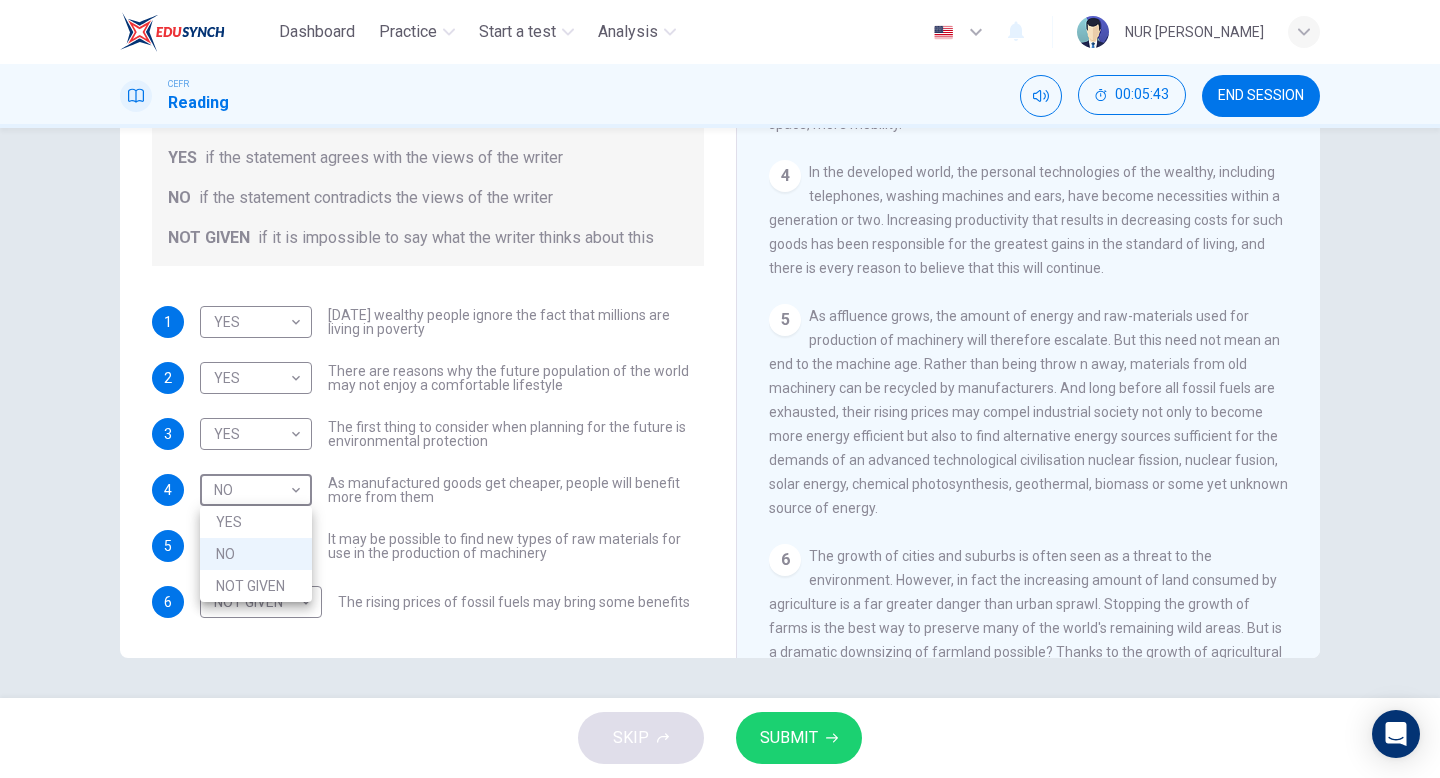 click on "NOT GIVEN" at bounding box center (256, 586) 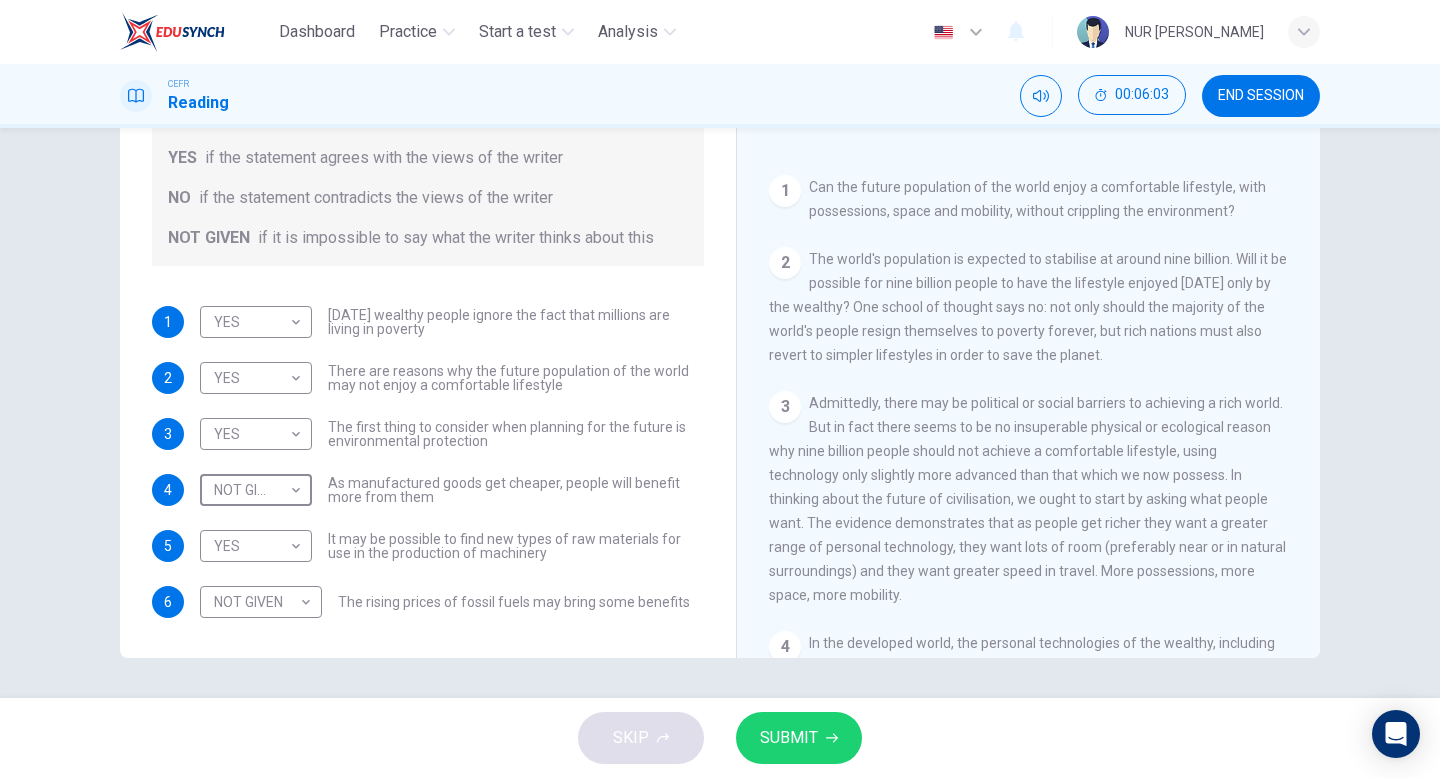 scroll, scrollTop: 384, scrollLeft: 0, axis: vertical 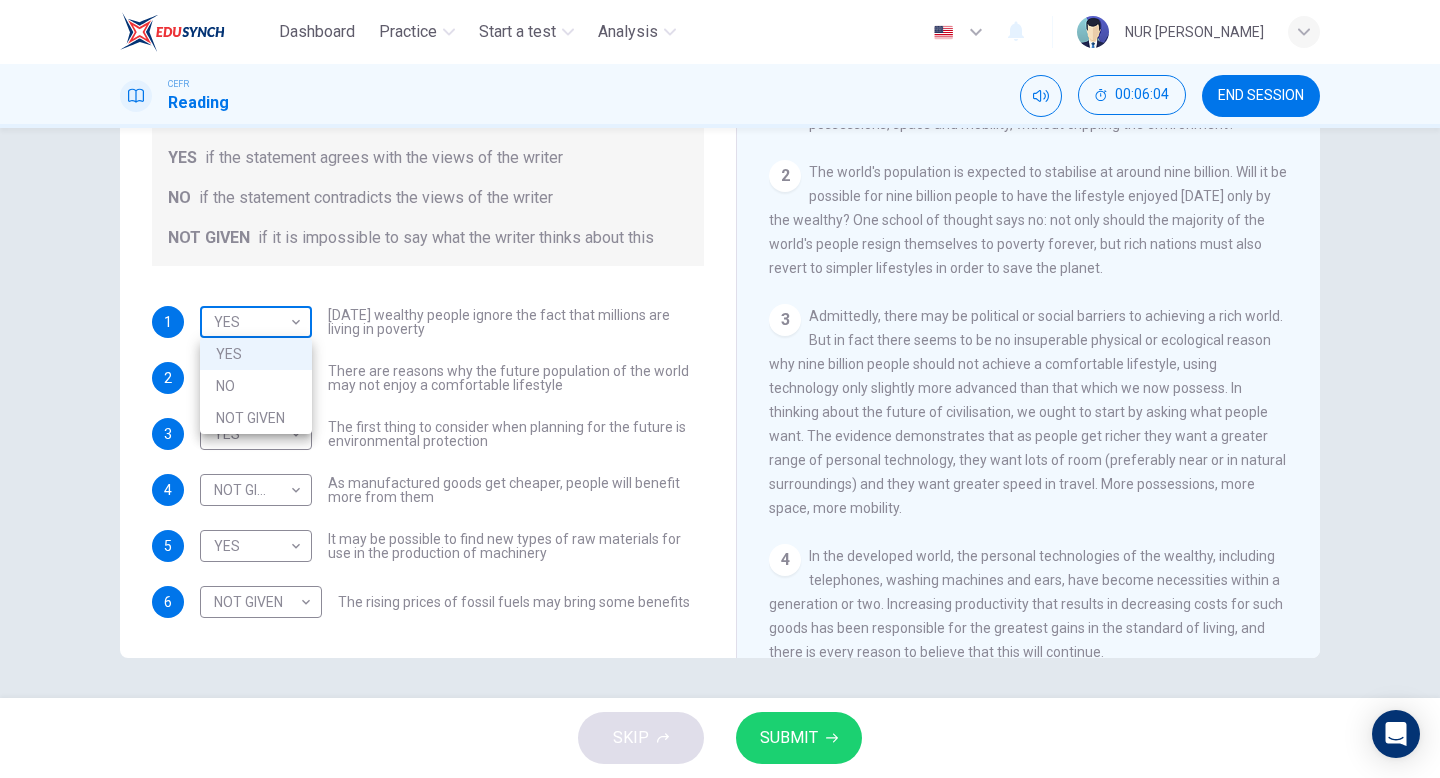 click on "Dashboard Practice Start a test Analysis English en ​ NUR QISTINA [PERSON_NAME] ZURAIDIN CEFR Reading 00:06:04 END SESSION Questions 1 - 6 Do the following statements reflect the claims of the writer in the Reading Passage?
In the boxes below, write YES if the statement agrees with the views of the writer NO if the statement contradicts the views of the writer NOT GIVEN if it is impossible to say what the writer thinks about this 1 YES YES ​ [DATE] wealthy people ignore the fact that millions are living in poverty 2 YES YES ​ There are reasons why the future population of the world may not enjoy a comfortable lifestyle 3 YES YES ​ The first thing to consider when planning for the future is environmental protection 4 NOT GIVEN NOT GIVEN ​ As manufactured goods get cheaper, people will benefit more from them 5 YES YES ​ It may be possible to find new types of raw materials for use in the production of machinery 6 NOT GIVEN NOT GIVEN ​ Worldly Wealth CLICK TO ZOOM Click to Zoom 1 2 3 4 5 6 7" at bounding box center (720, 389) 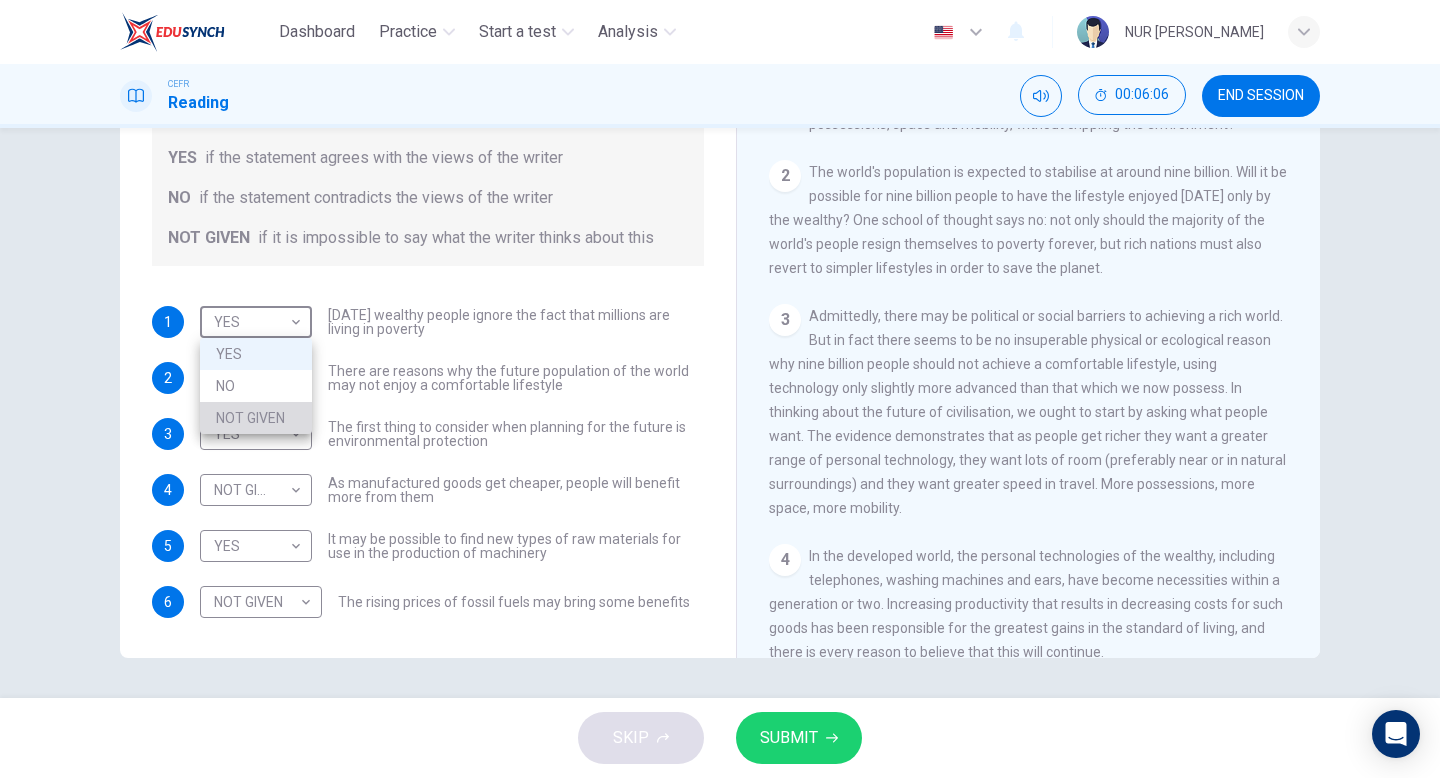 click on "NOT GIVEN" at bounding box center (256, 418) 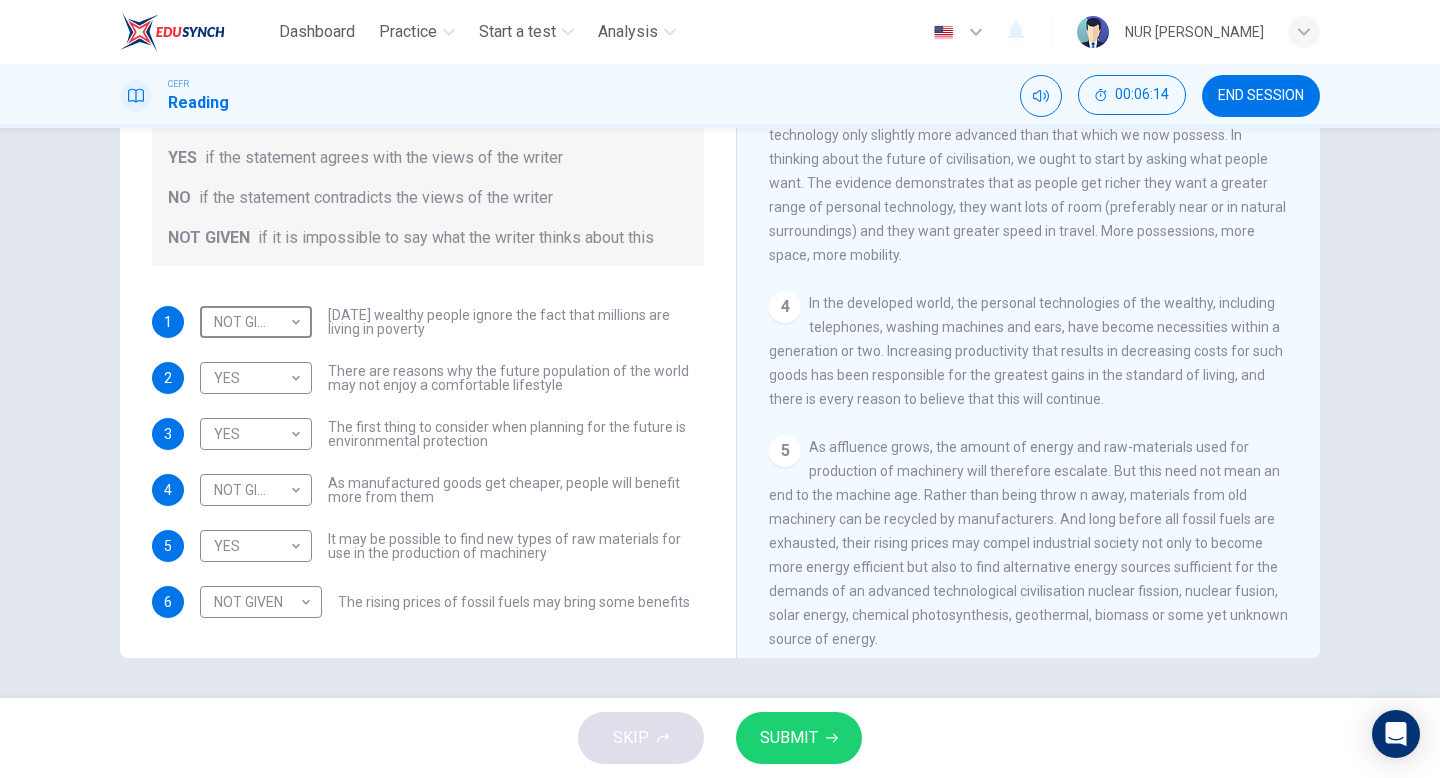 scroll, scrollTop: 644, scrollLeft: 0, axis: vertical 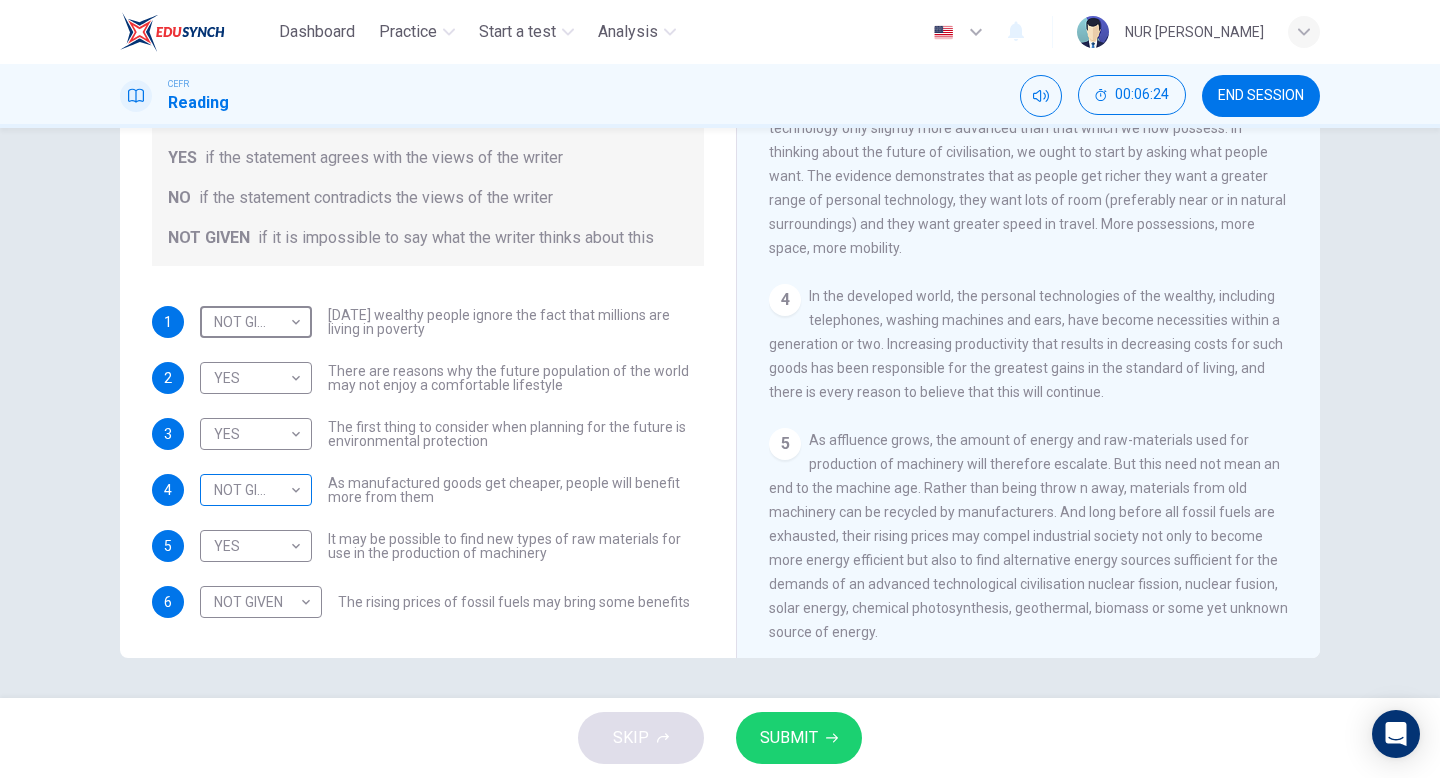 click on "Dashboard Practice Start a test Analysis English en ​ NUR QISTINA [PERSON_NAME] CEFR Reading 00:06:24 END SESSION Questions 1 - 6 Do the following statements reflect the claims of the writer in the Reading Passage?
In the boxes below, write YES if the statement agrees with the views of the writer NO if the statement contradicts the views of the writer NOT GIVEN if it is impossible to say what the writer thinks about this 1 NOT GIVEN NOT GIVEN ​ [DATE] wealthy people ignore the fact that millions are living in poverty 2 YES YES ​ There are reasons why the future population of the world may not enjoy a comfortable lifestyle 3 YES YES ​ The first thing to consider when planning for the future is environmental protection 4 NOT GIVEN NOT GIVEN ​ As manufactured goods get cheaper, people will benefit more from them 5 YES YES ​ It may be possible to find new types of raw materials for use in the production of machinery 6 NOT GIVEN NOT GIVEN ​ Worldly Wealth CLICK TO ZOOM Click to Zoom 1" at bounding box center [720, 389] 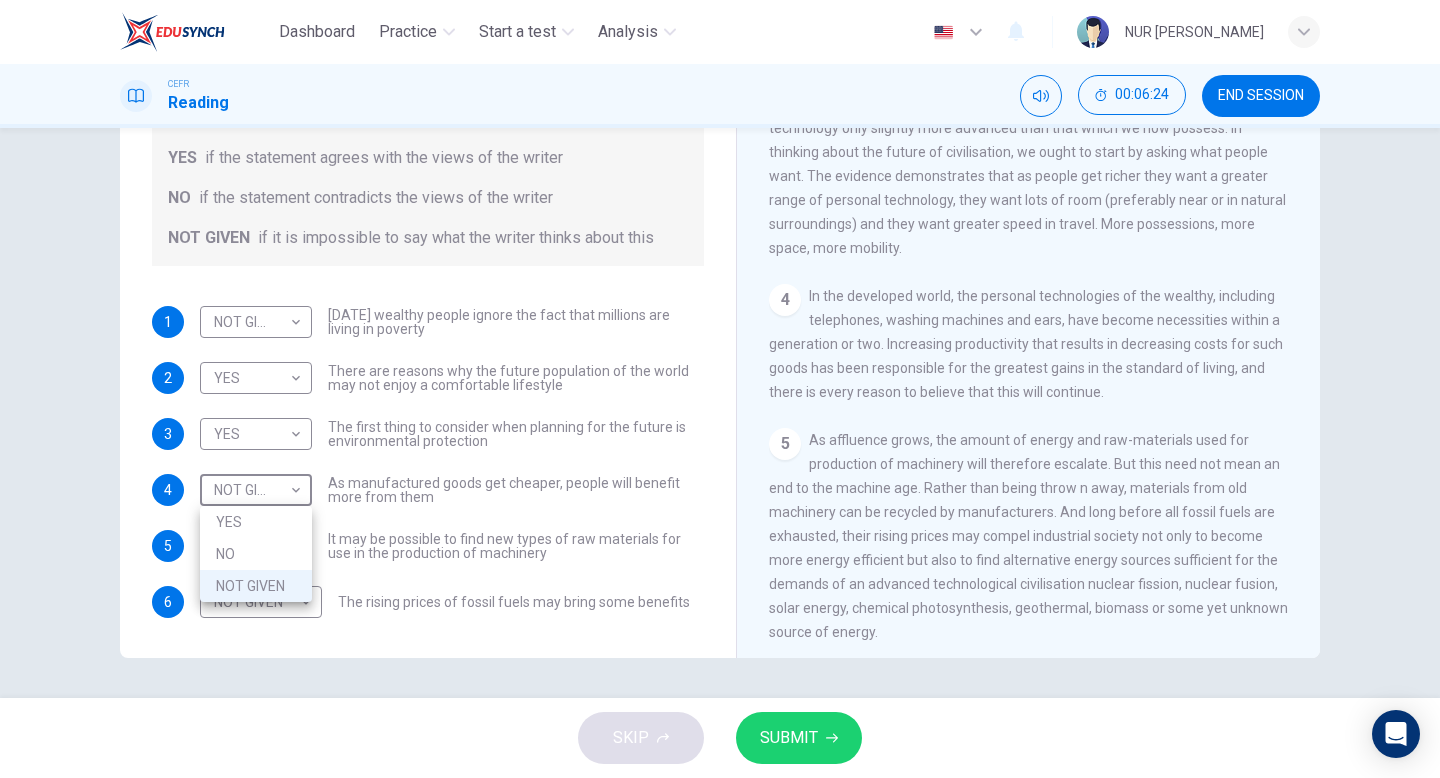 click on "YES" at bounding box center [256, 522] 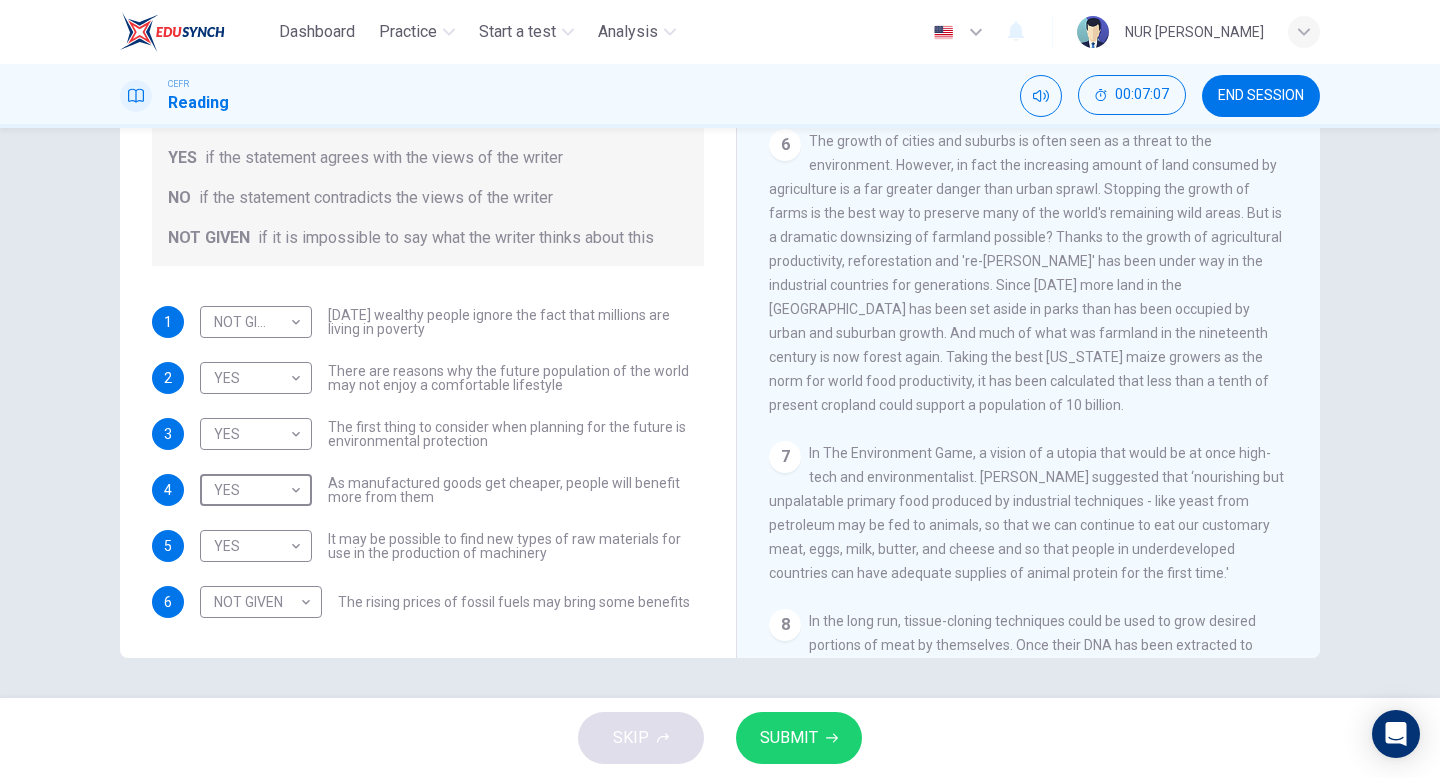 scroll, scrollTop: 1214, scrollLeft: 0, axis: vertical 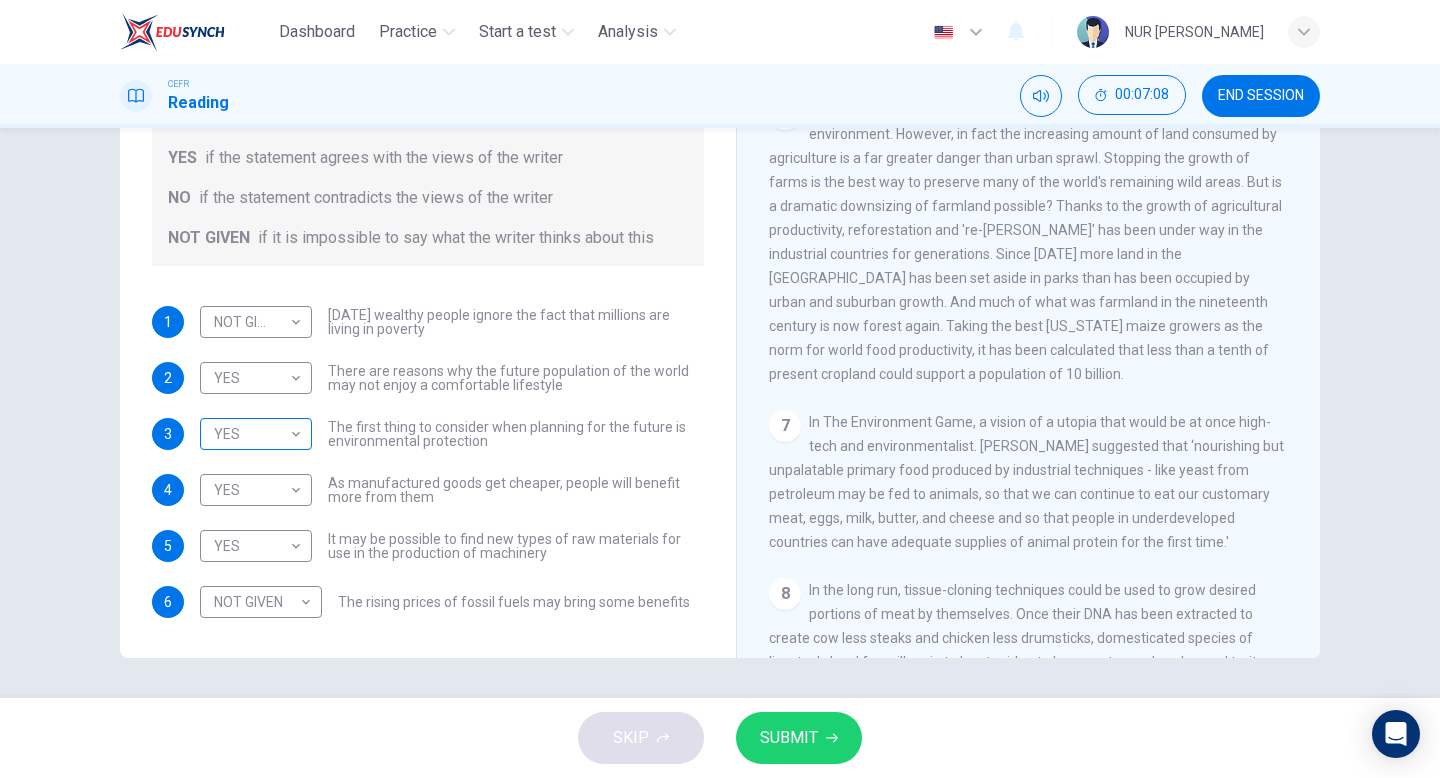 click on "YES YES ​" at bounding box center [256, 434] 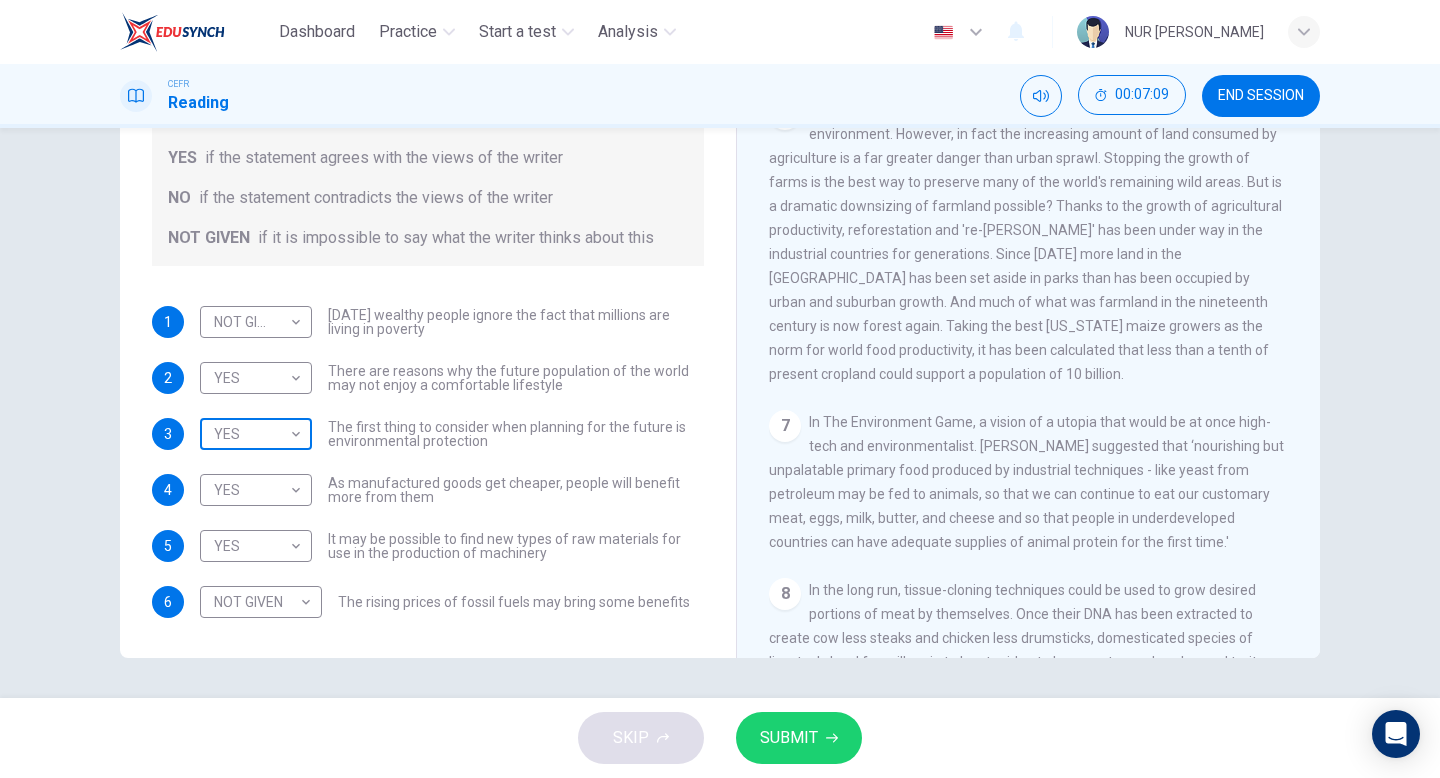 click on "Dashboard Practice Start a test Analysis English en ​ NUR [PERSON_NAME] CEFR Reading 00:07:09 END SESSION Questions 1 - 6 Do the following statements reflect the claims of the writer in the Reading Passage?
In the boxes below, write YES if the statement agrees with the views of the writer NO if the statement contradicts the views of the writer NOT GIVEN if it is impossible to say what the writer thinks about this 1 NOT GIVEN NOT GIVEN ​ [DATE] wealthy people ignore the fact that millions are living in poverty 2 YES YES ​ There are reasons why the future population of the world may not enjoy a comfortable lifestyle 3 YES YES ​ The first thing to consider when planning for the future is environmental protection 4 YES YES ​ As manufactured goods get cheaper, people will benefit more from them 5 YES YES ​ It may be possible to find new types of raw materials for use in the production of machinery 6 NOT GIVEN NOT GIVEN ​ Worldly Wealth CLICK TO ZOOM Click to Zoom 1 2 3 4 5 6 7" at bounding box center [720, 389] 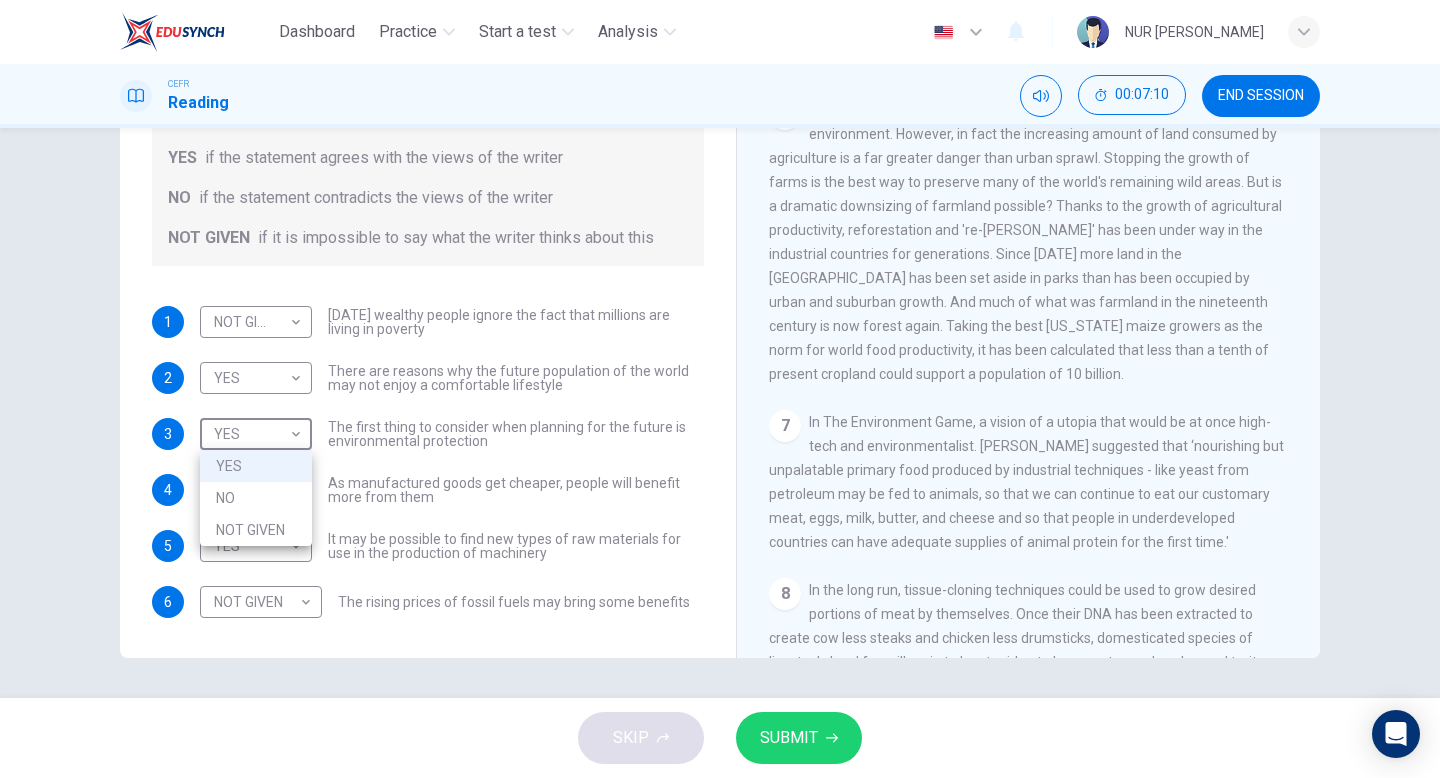 click on "NOT GIVEN" at bounding box center (256, 530) 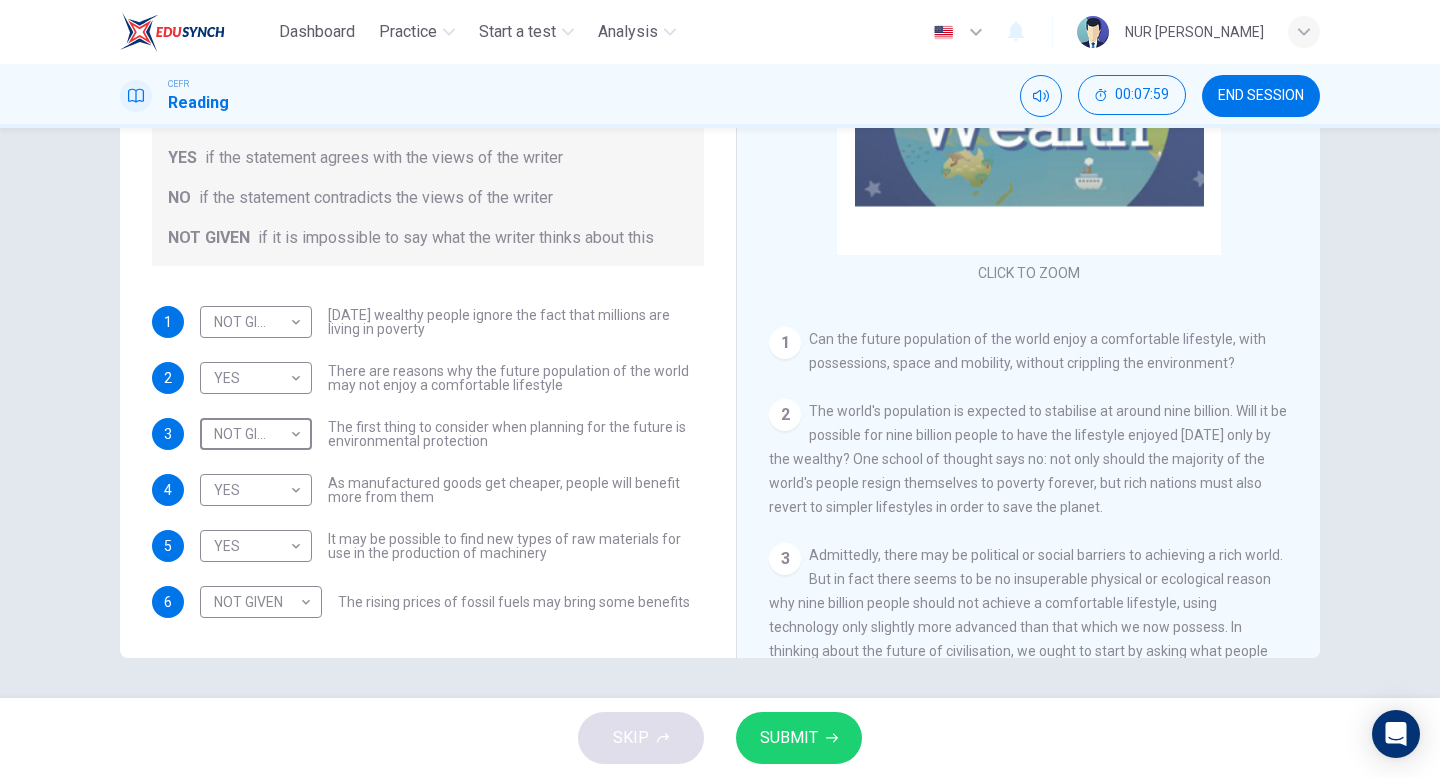 scroll, scrollTop: 156, scrollLeft: 0, axis: vertical 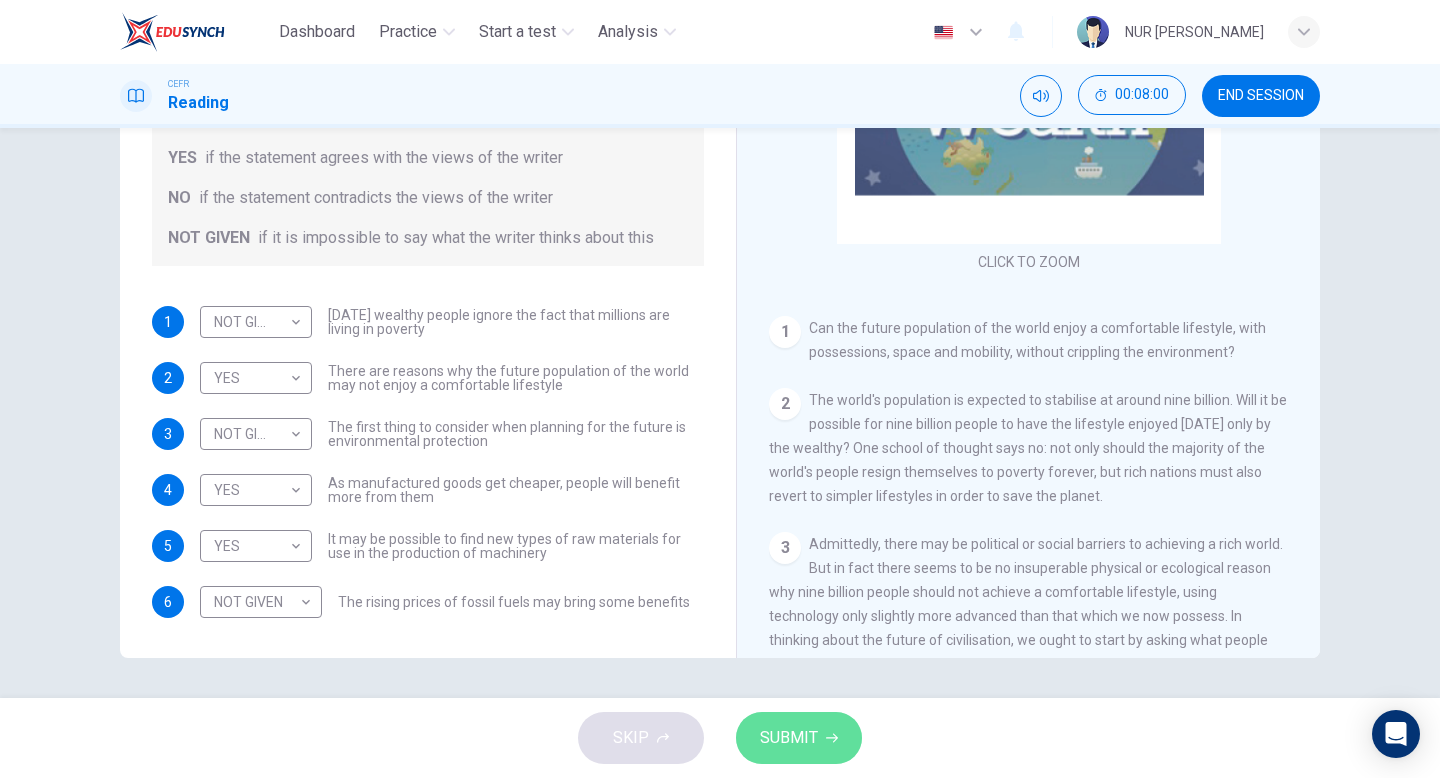 click on "SUBMIT" at bounding box center [789, 738] 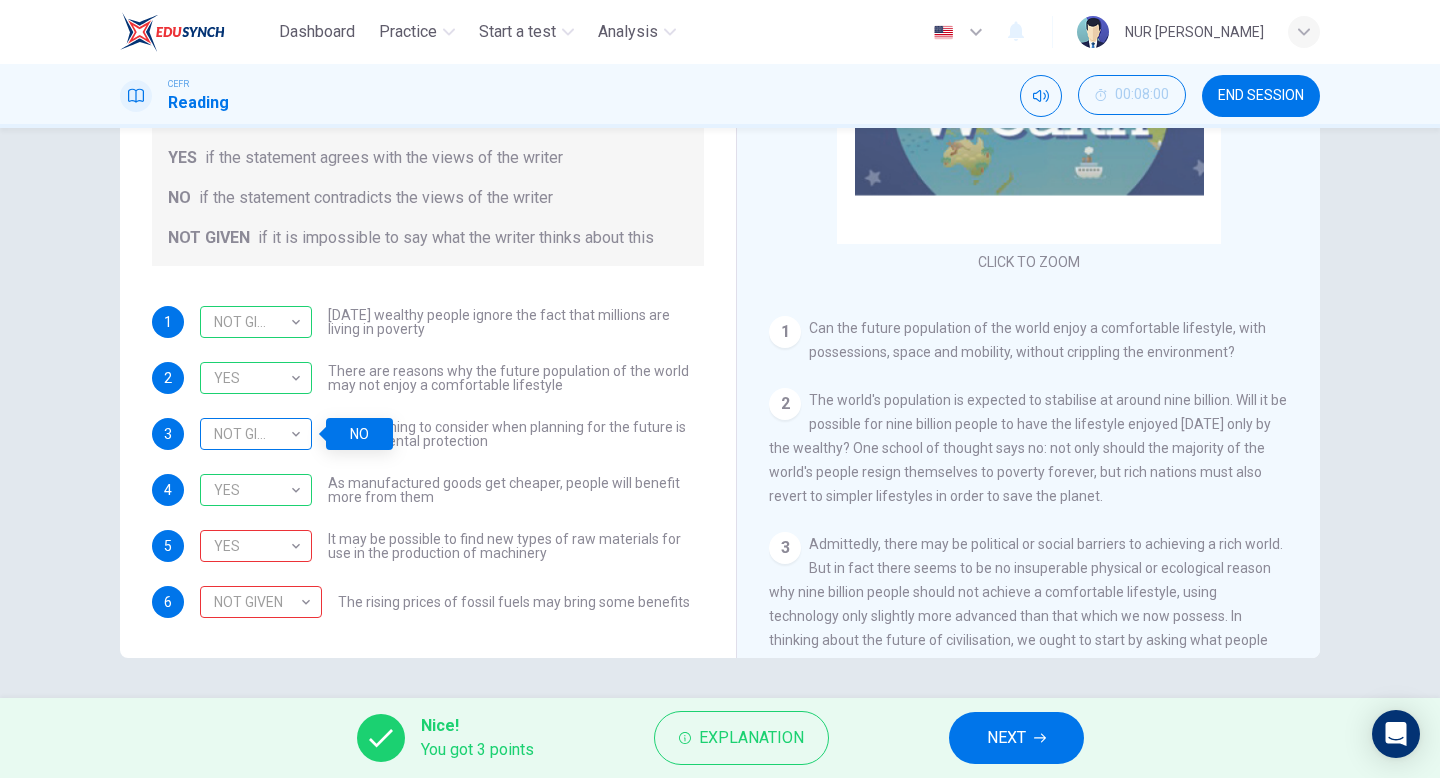 click on "NOT GIVEN" at bounding box center (252, 434) 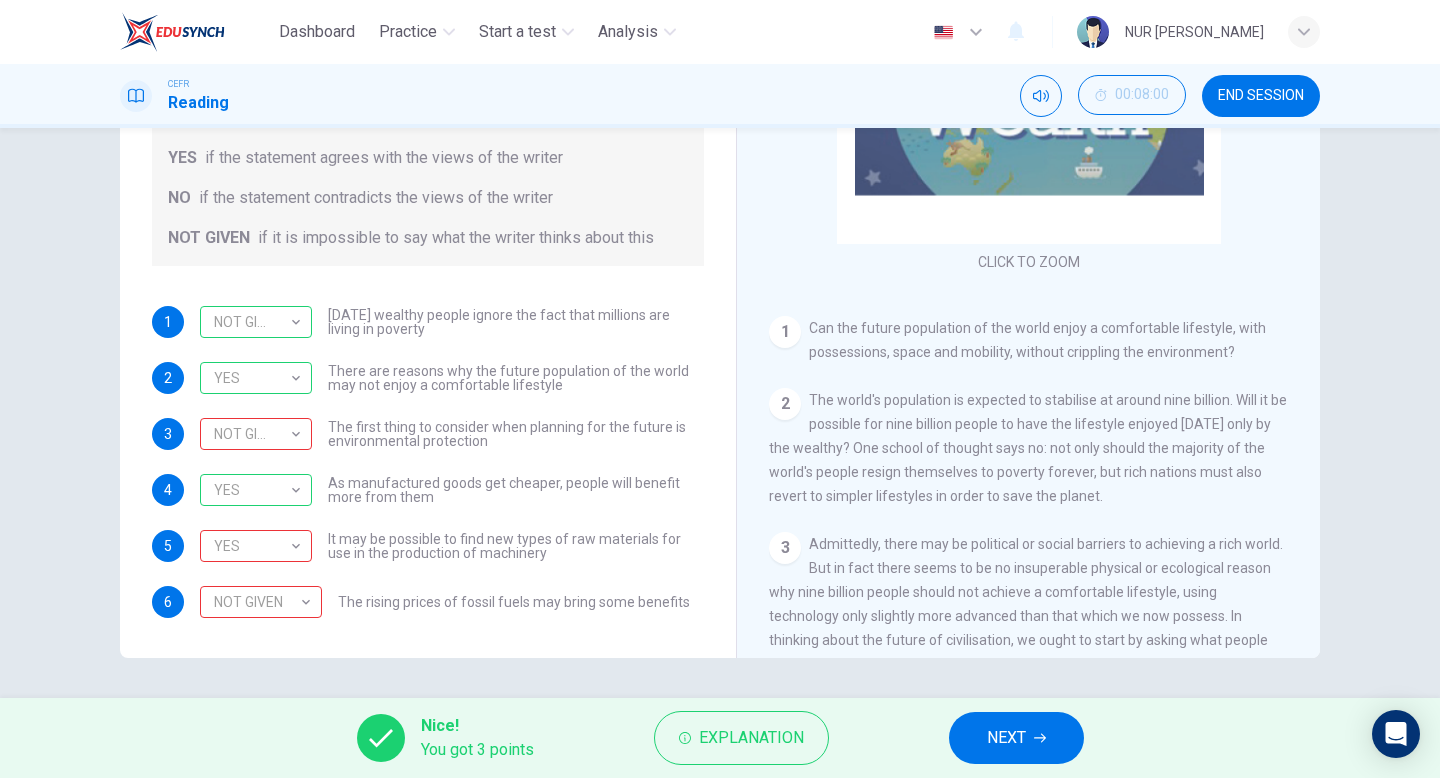 click on "NEXT" at bounding box center [1006, 738] 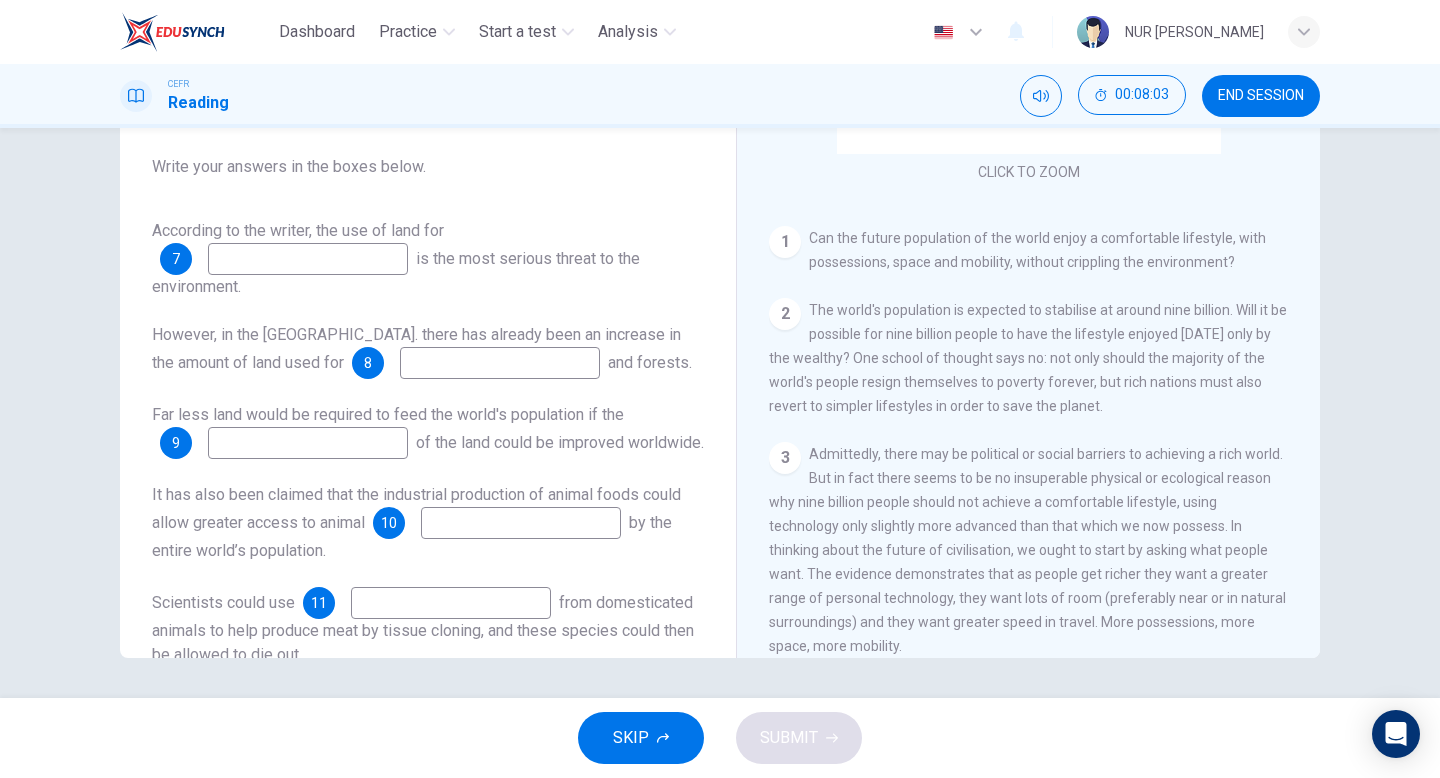 scroll, scrollTop: 247, scrollLeft: 0, axis: vertical 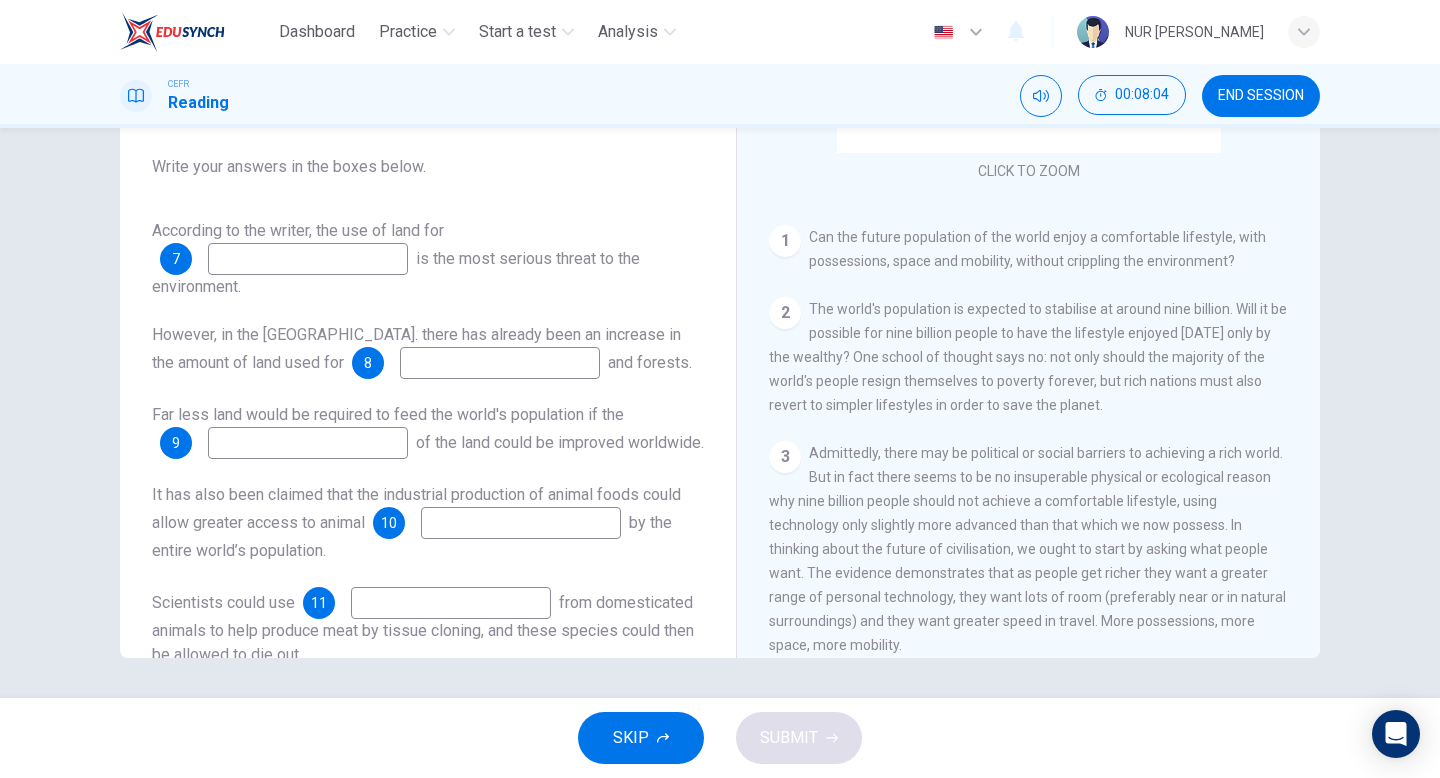 click at bounding box center (308, 259) 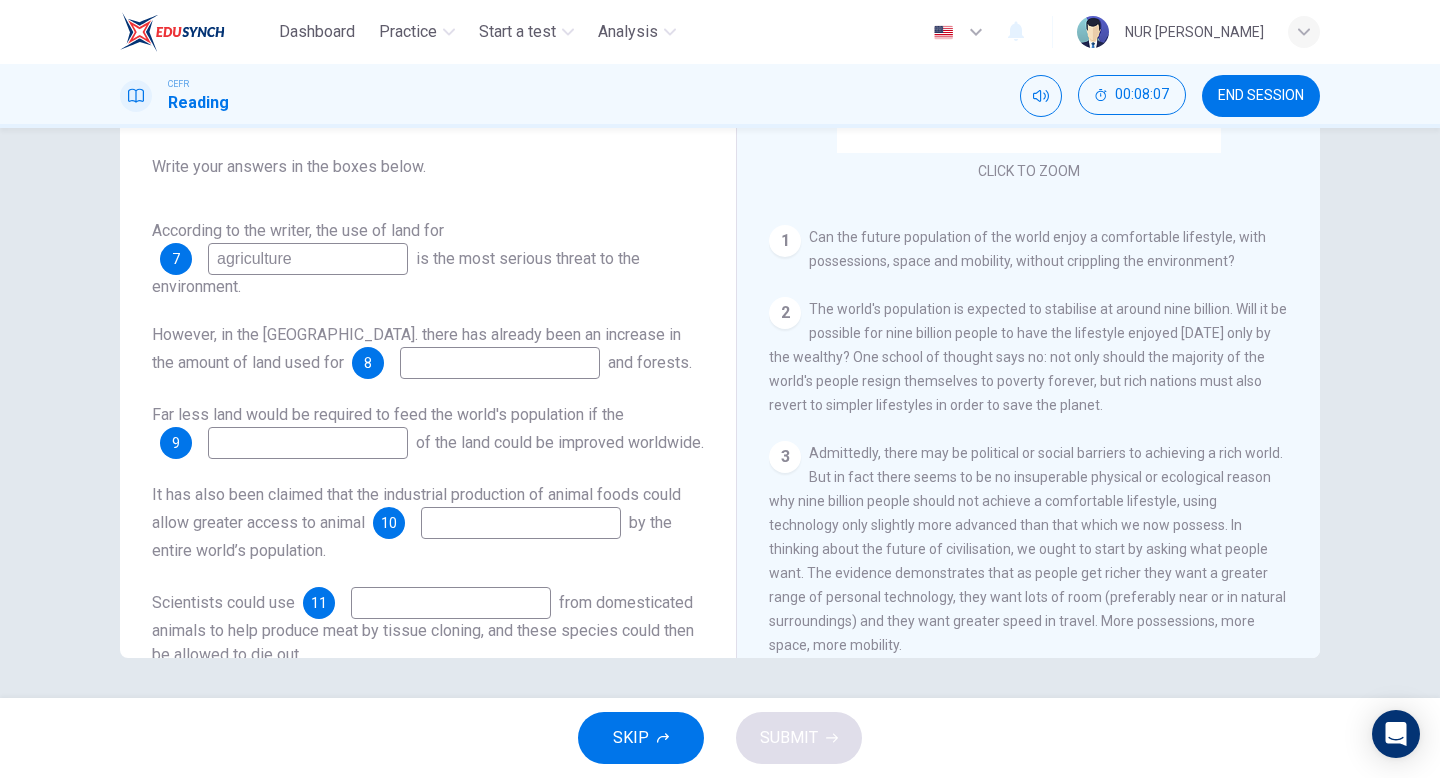 type on "agriculture" 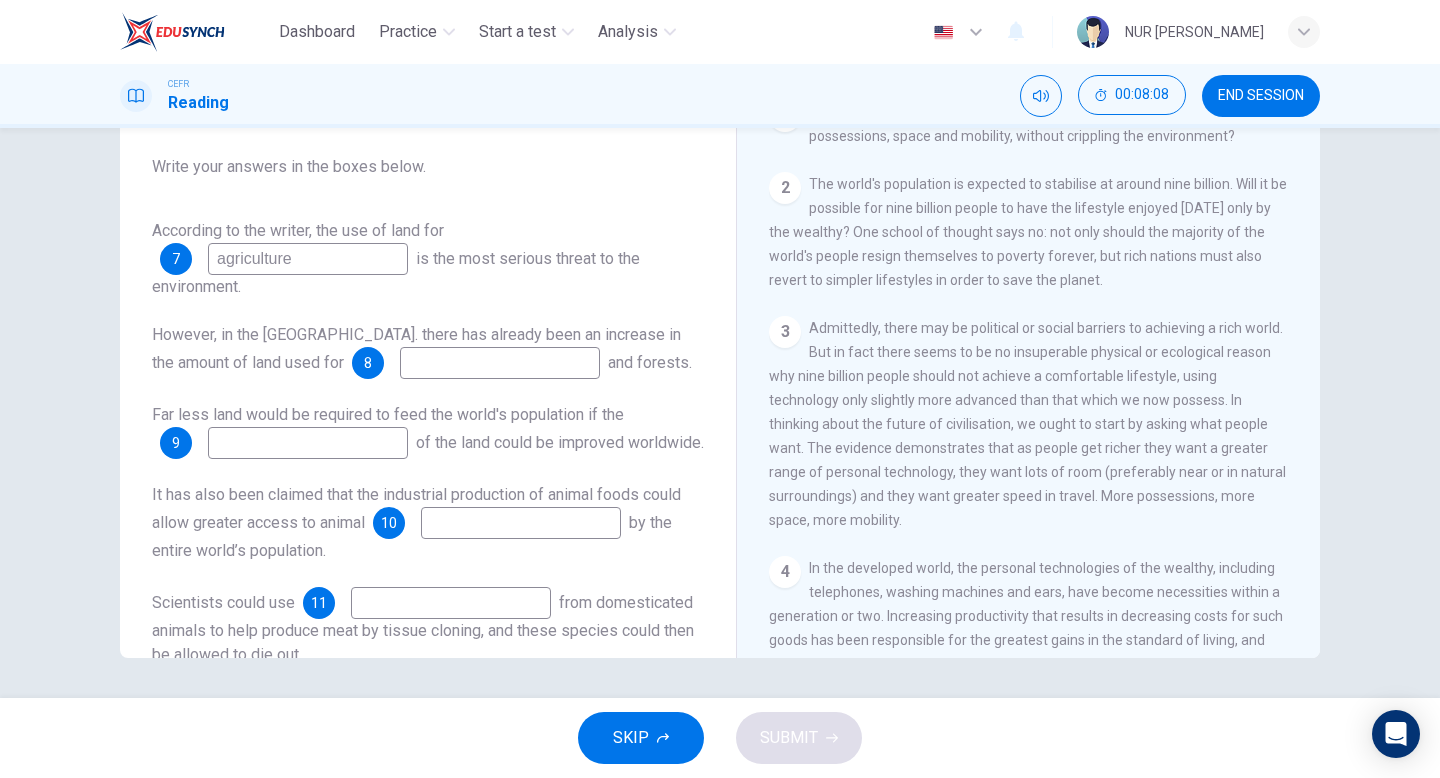 scroll, scrollTop: 396, scrollLeft: 0, axis: vertical 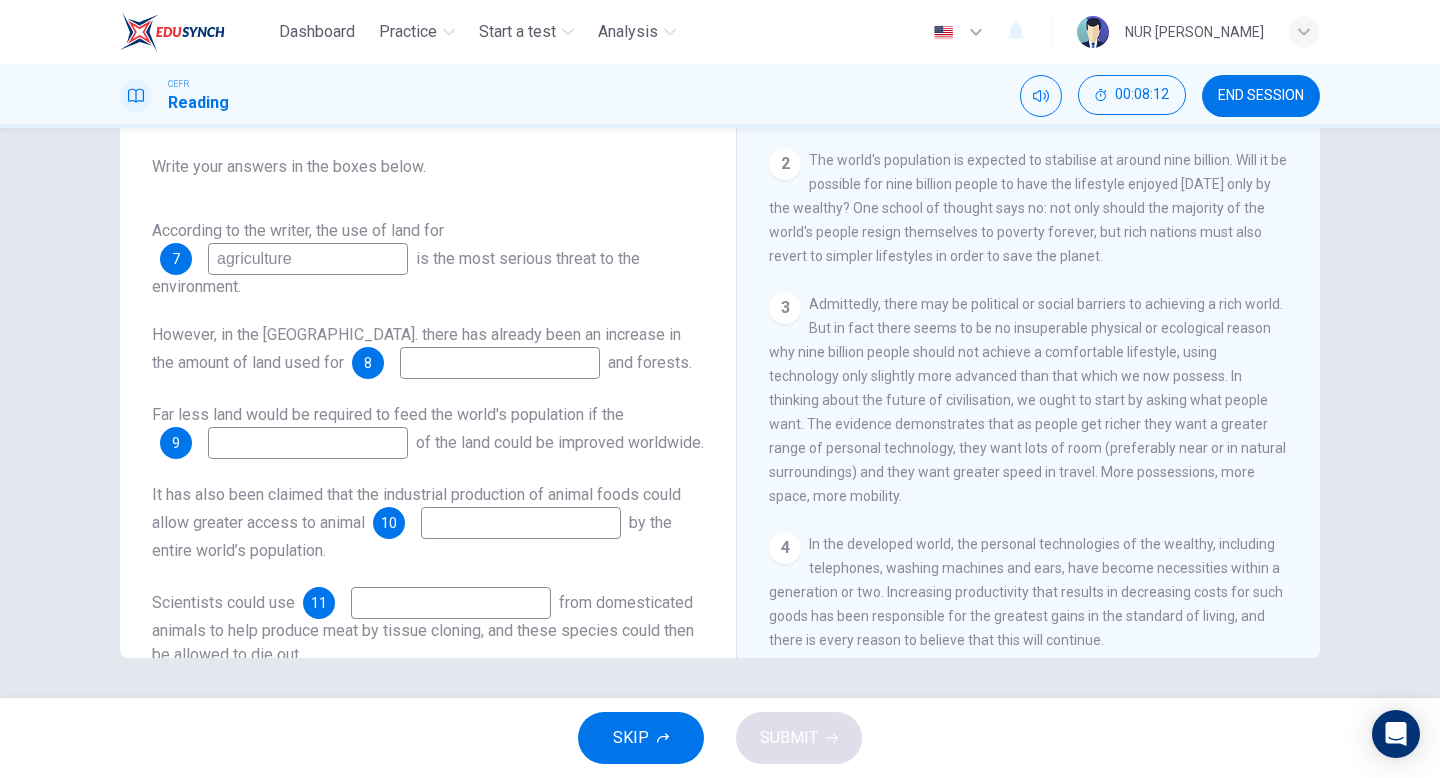 type on "2" 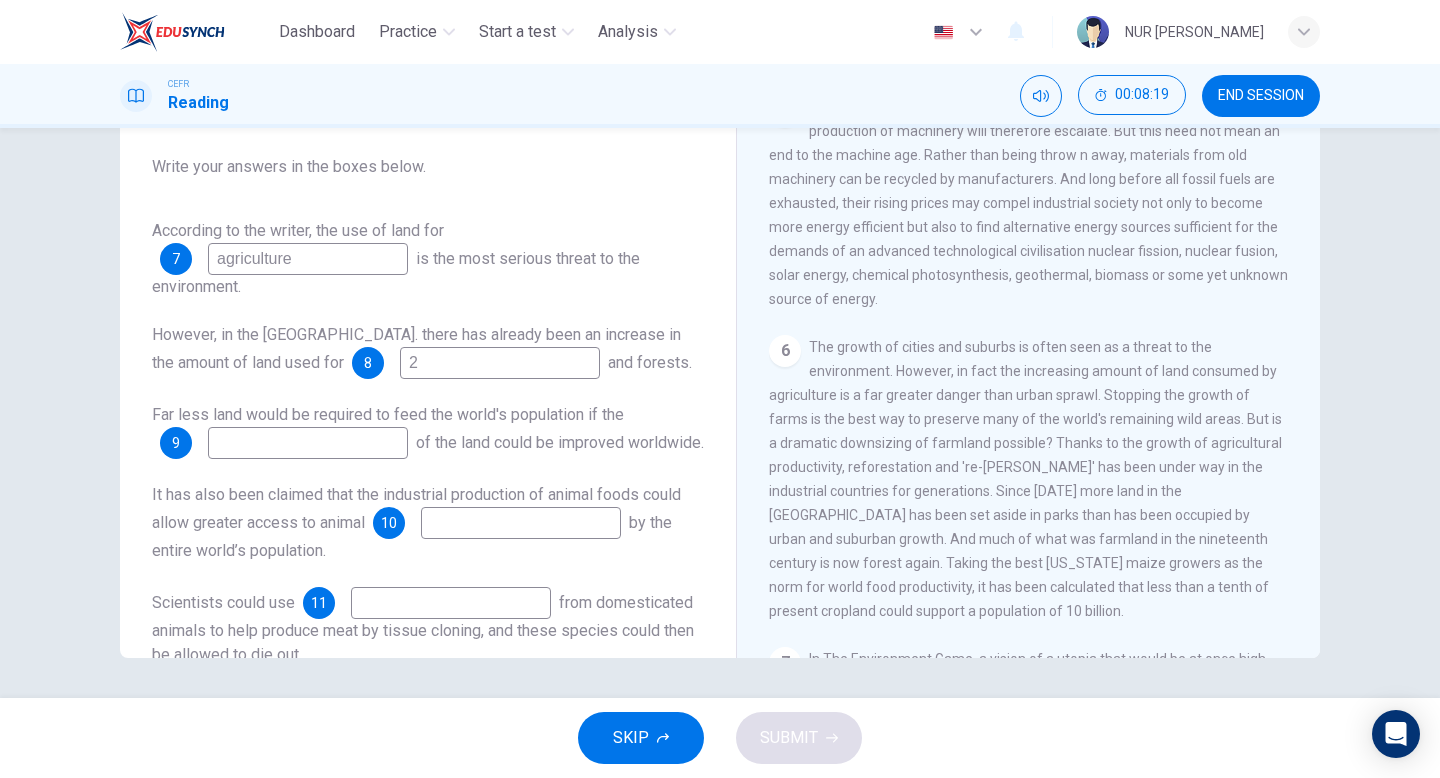 scroll, scrollTop: 978, scrollLeft: 0, axis: vertical 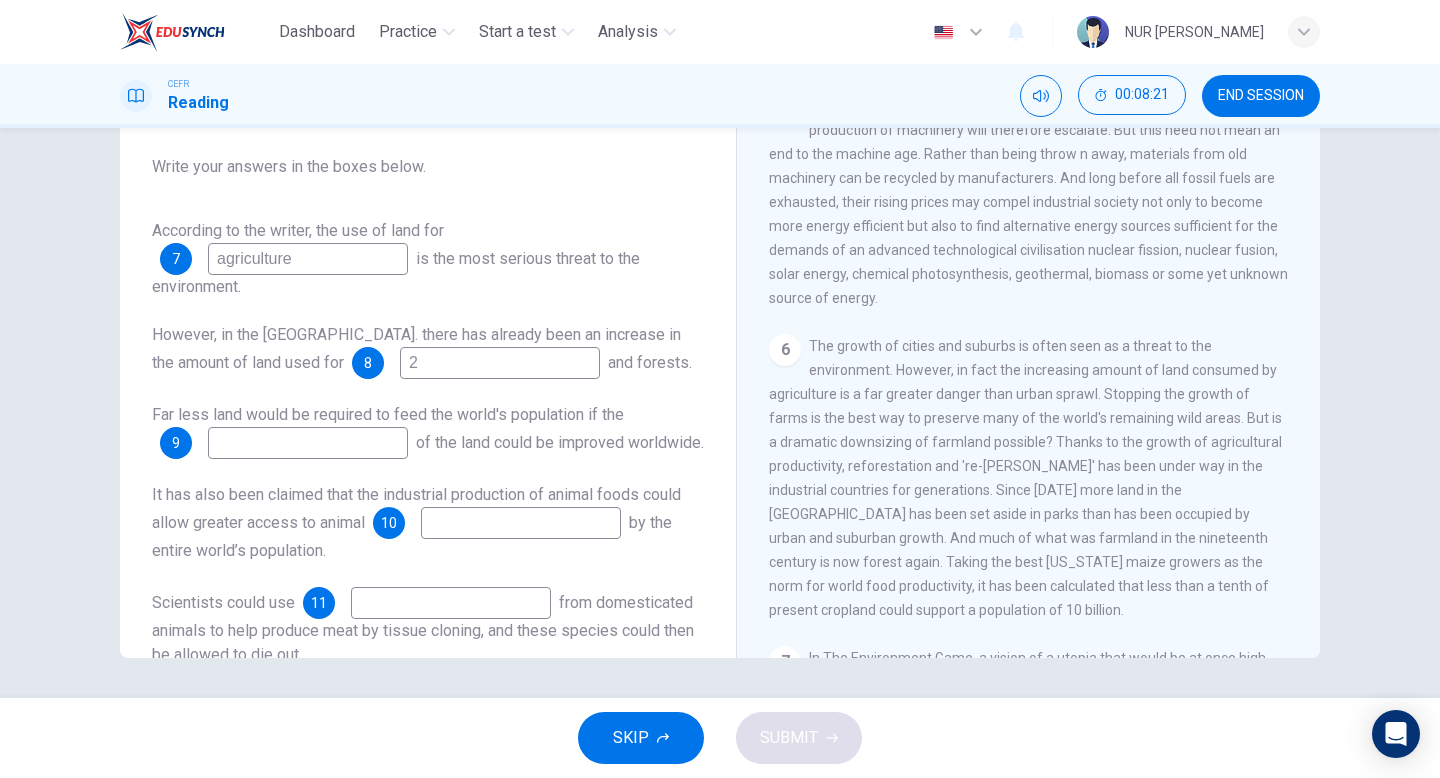 type 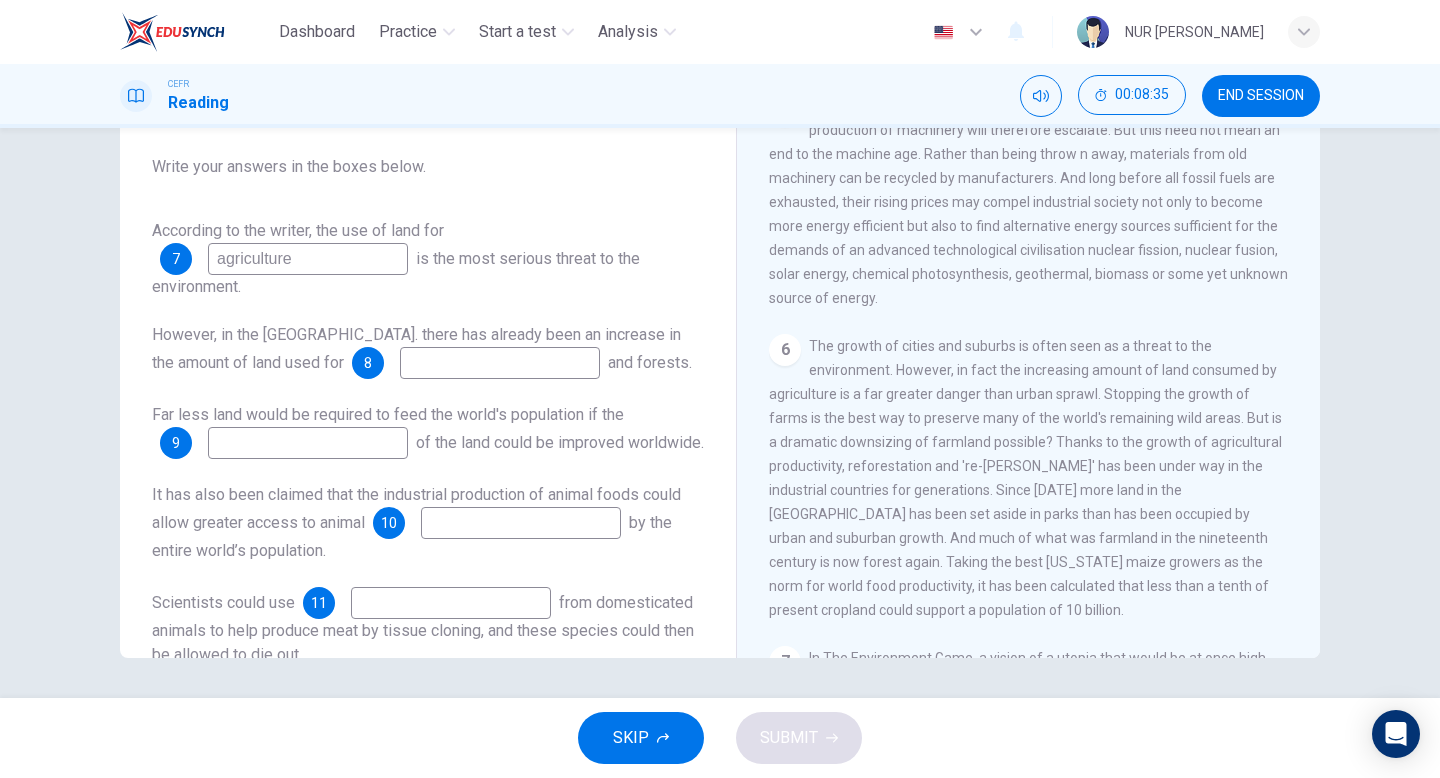 scroll, scrollTop: 204, scrollLeft: 0, axis: vertical 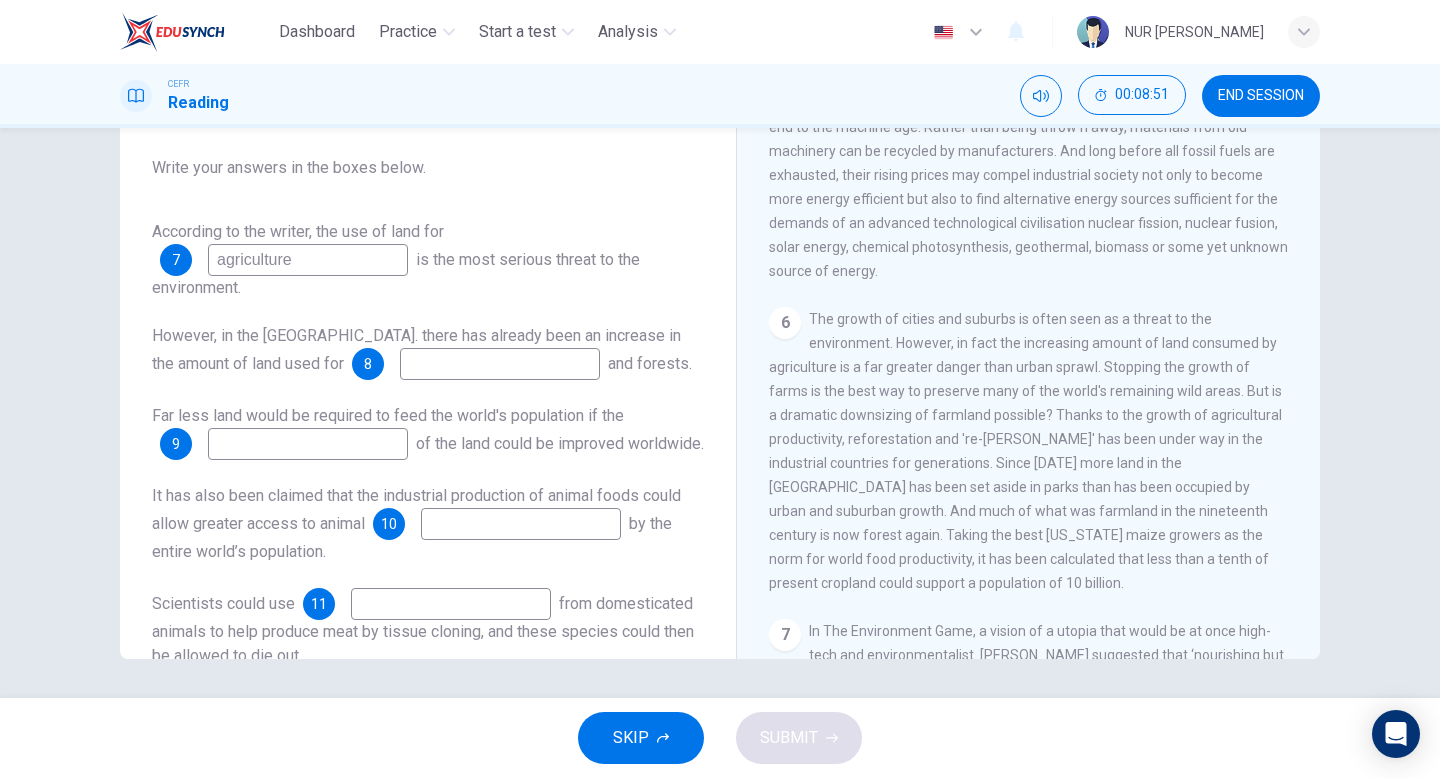 click on "The growth of cities and suburbs is often seen as a threat to the environment. However, in fact the increasing amount of land consumed by agriculture is a far greater danger than urban sprawl. Stopping the growth of farms is the best way to preserve many of the world's remaining wild areas. But is a dramatic downsizing of farmland possible? Thanks to the growth of  agricultural productivity, reforestation and 're-[PERSON_NAME]' has been under way in the industrial countries for generations. Since [DATE] more land in the [GEOGRAPHIC_DATA] has been set aside in parks than has been occupied by urban and suburban growth. And much of
what was farmland in the nineteenth century is now forest again. Taking the best [US_STATE] maize growers as the norm for world food productivity, it has been calculated that less than a tenth of present cropland could support a population of 10 billion." at bounding box center (1025, 451) 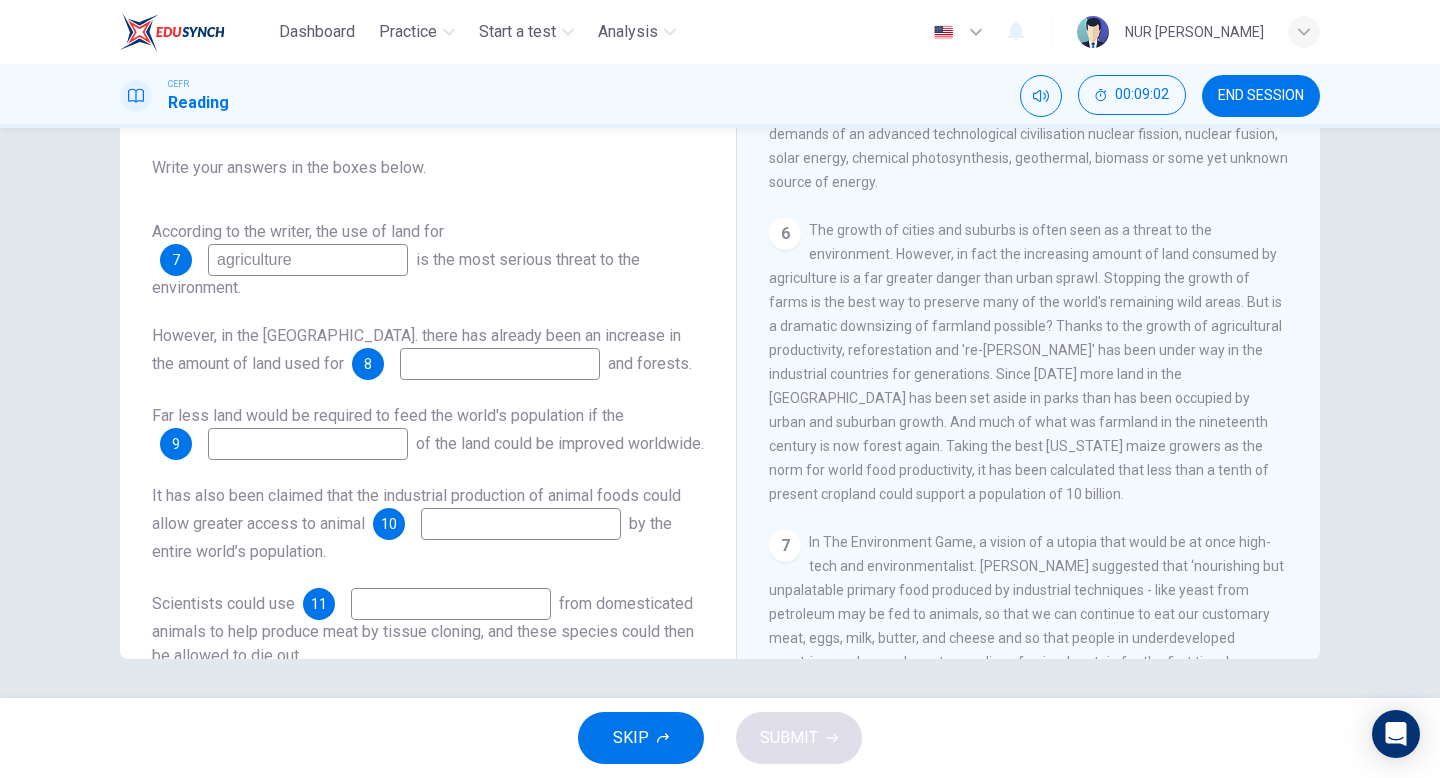 scroll, scrollTop: 1853, scrollLeft: 0, axis: vertical 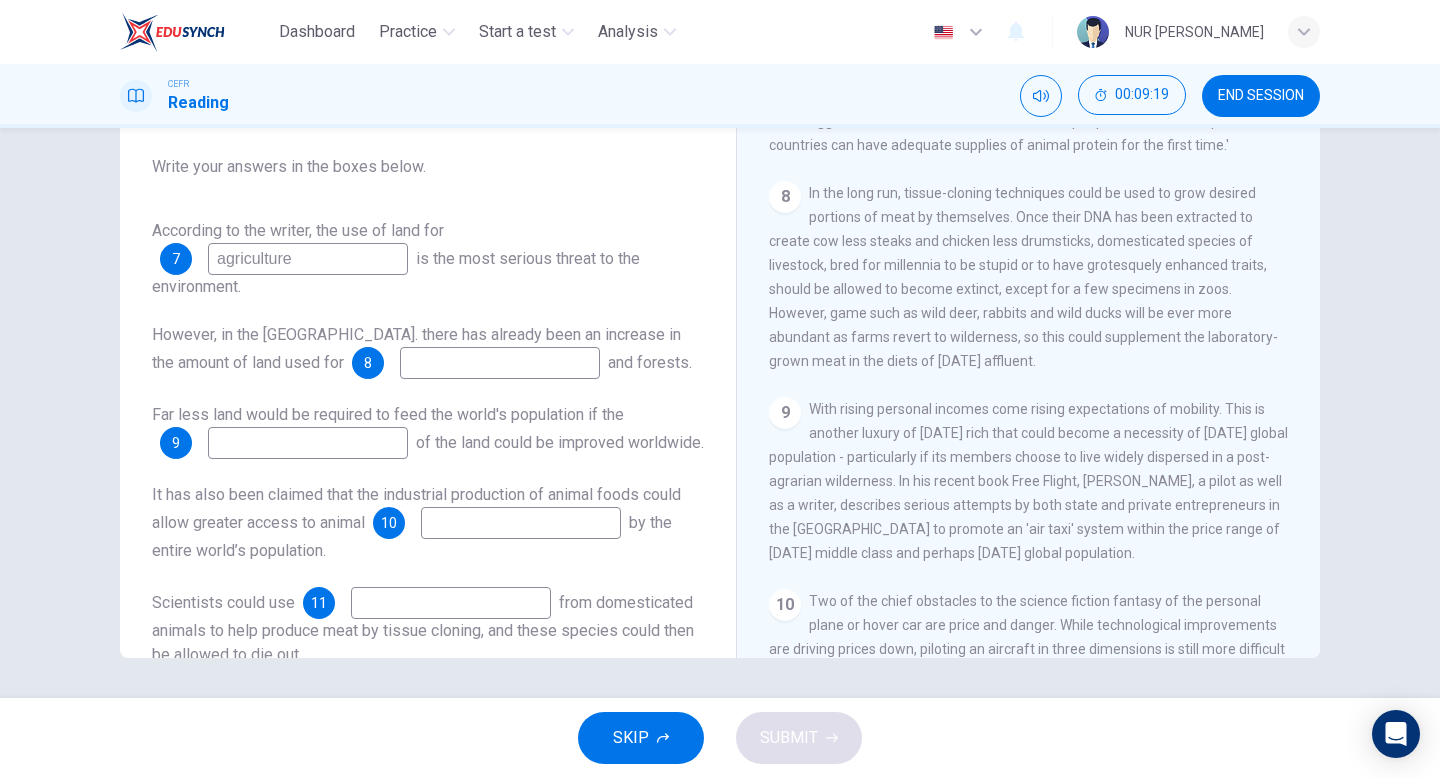 click at bounding box center [451, 603] 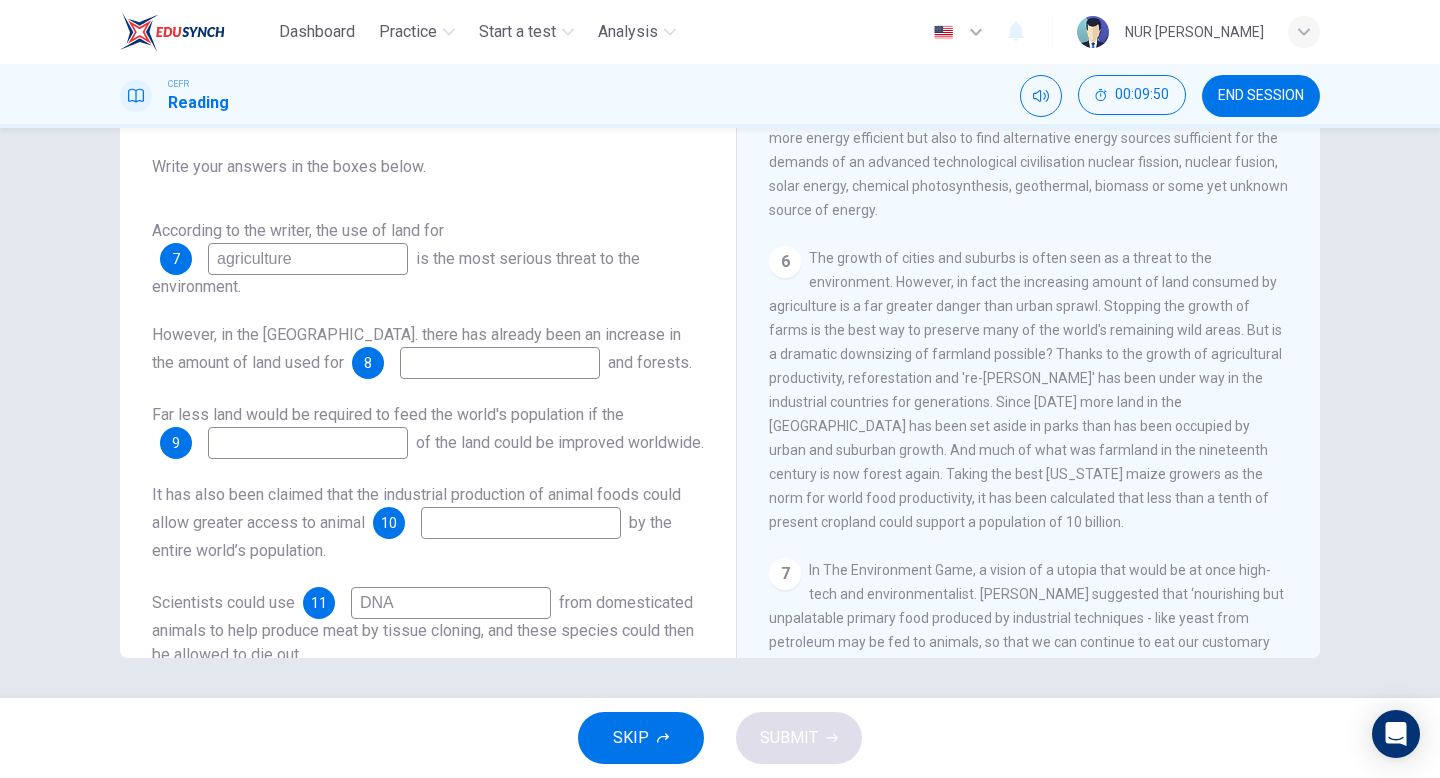 scroll, scrollTop: 1116, scrollLeft: 0, axis: vertical 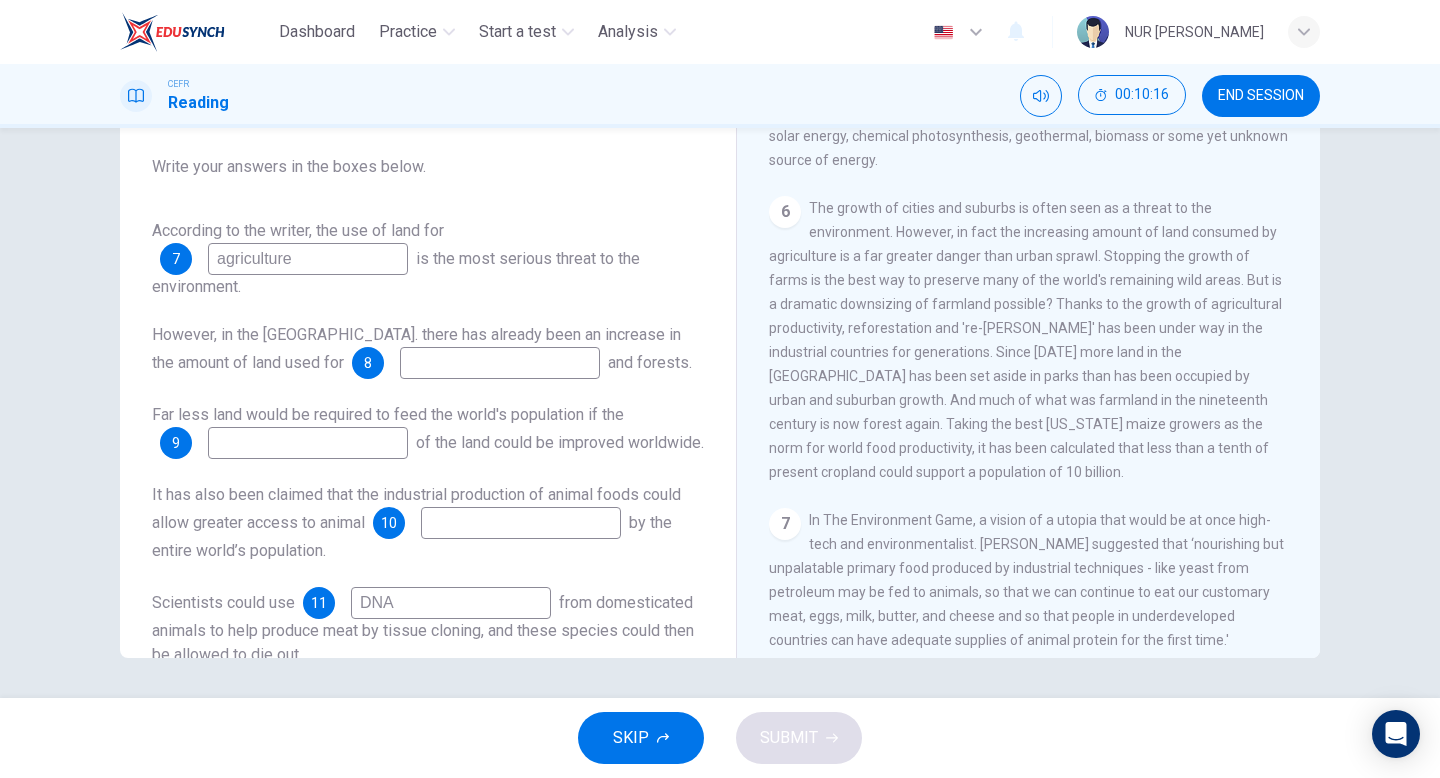 type on "DNA" 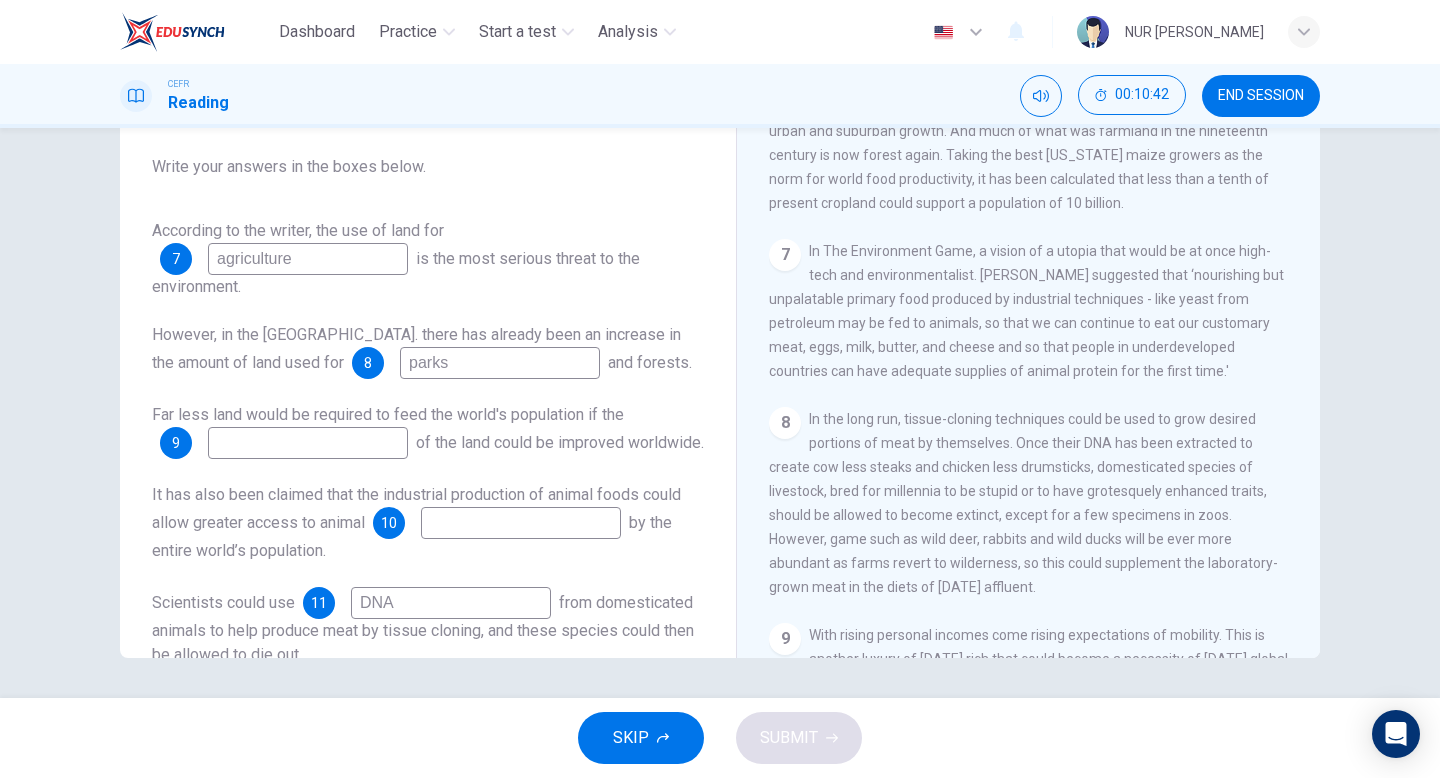 scroll, scrollTop: 1406, scrollLeft: 0, axis: vertical 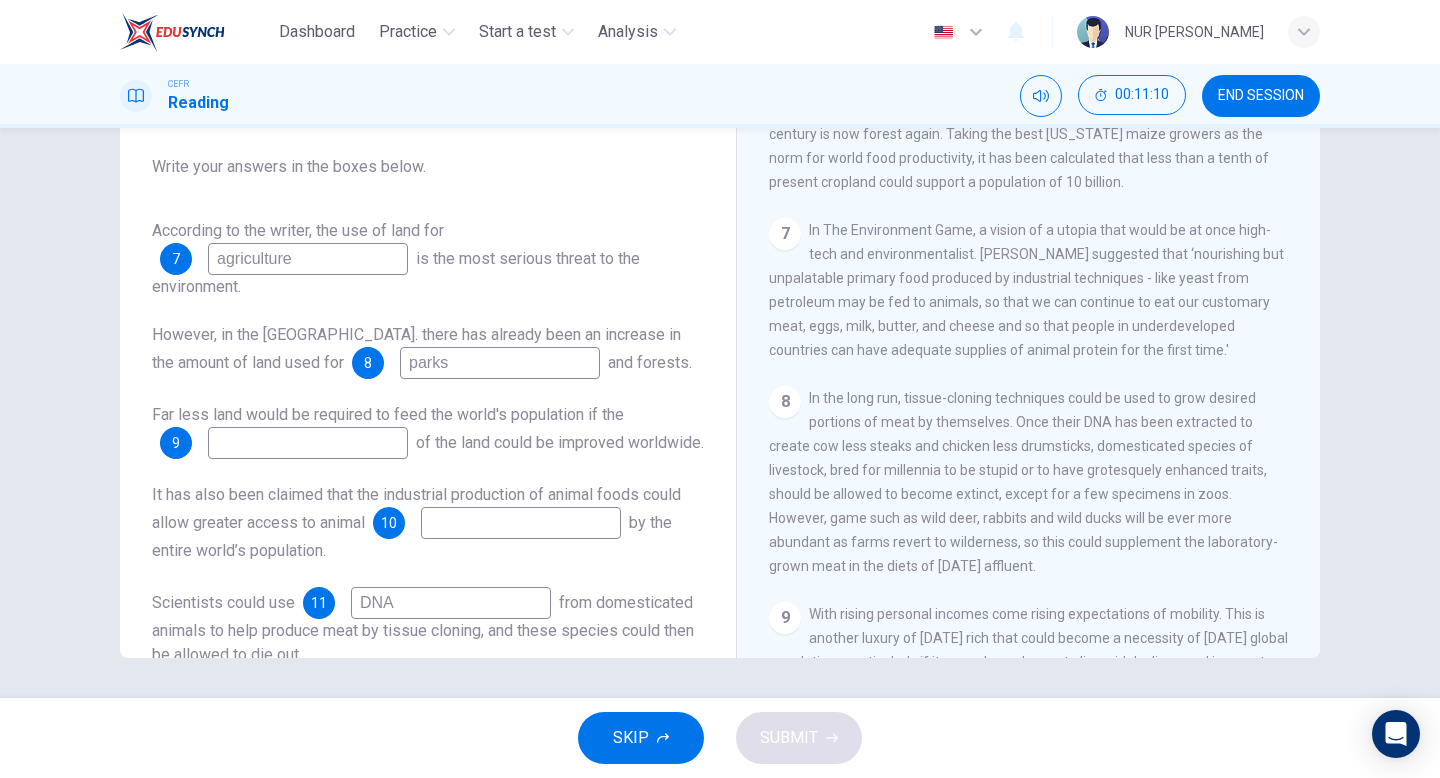 type on "parks" 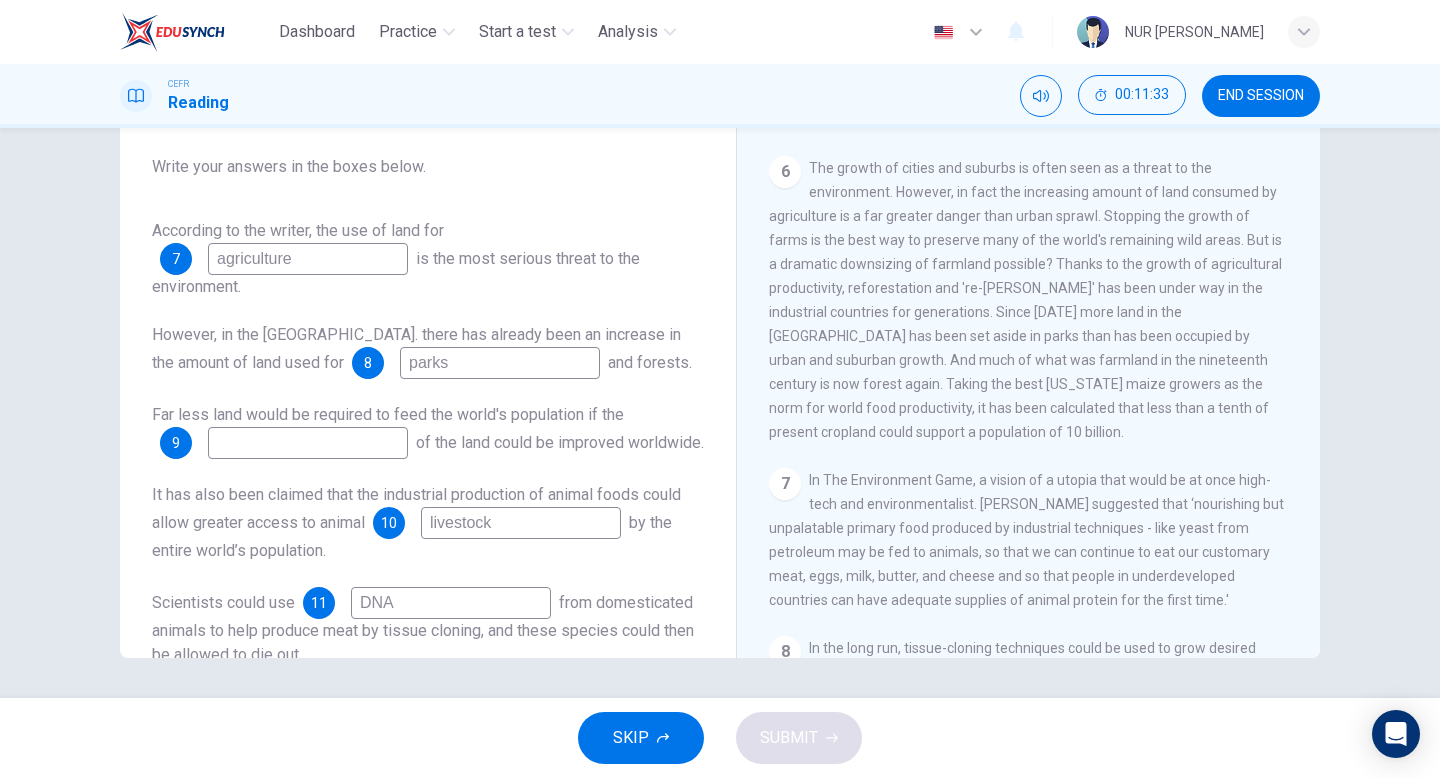 scroll, scrollTop: 1144, scrollLeft: 0, axis: vertical 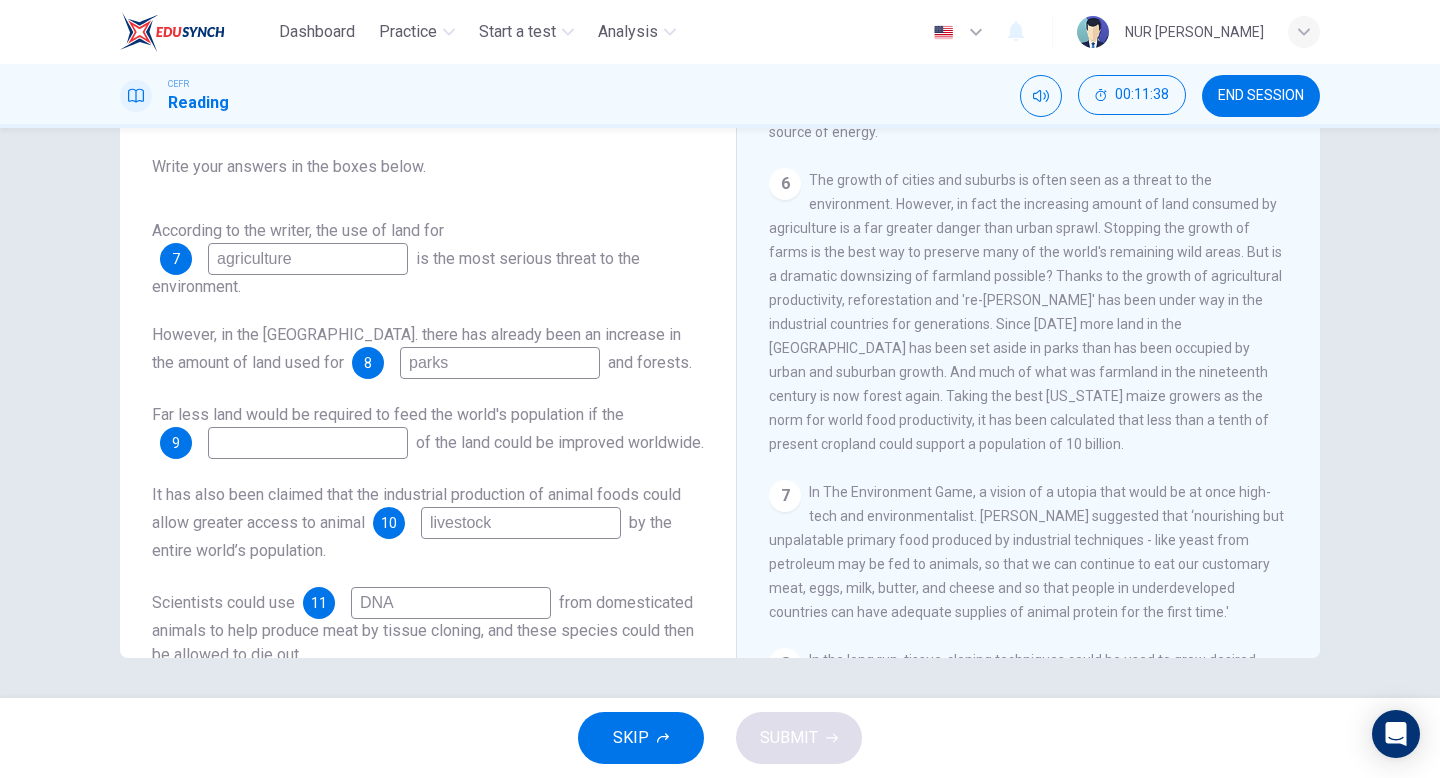 type on "livestock" 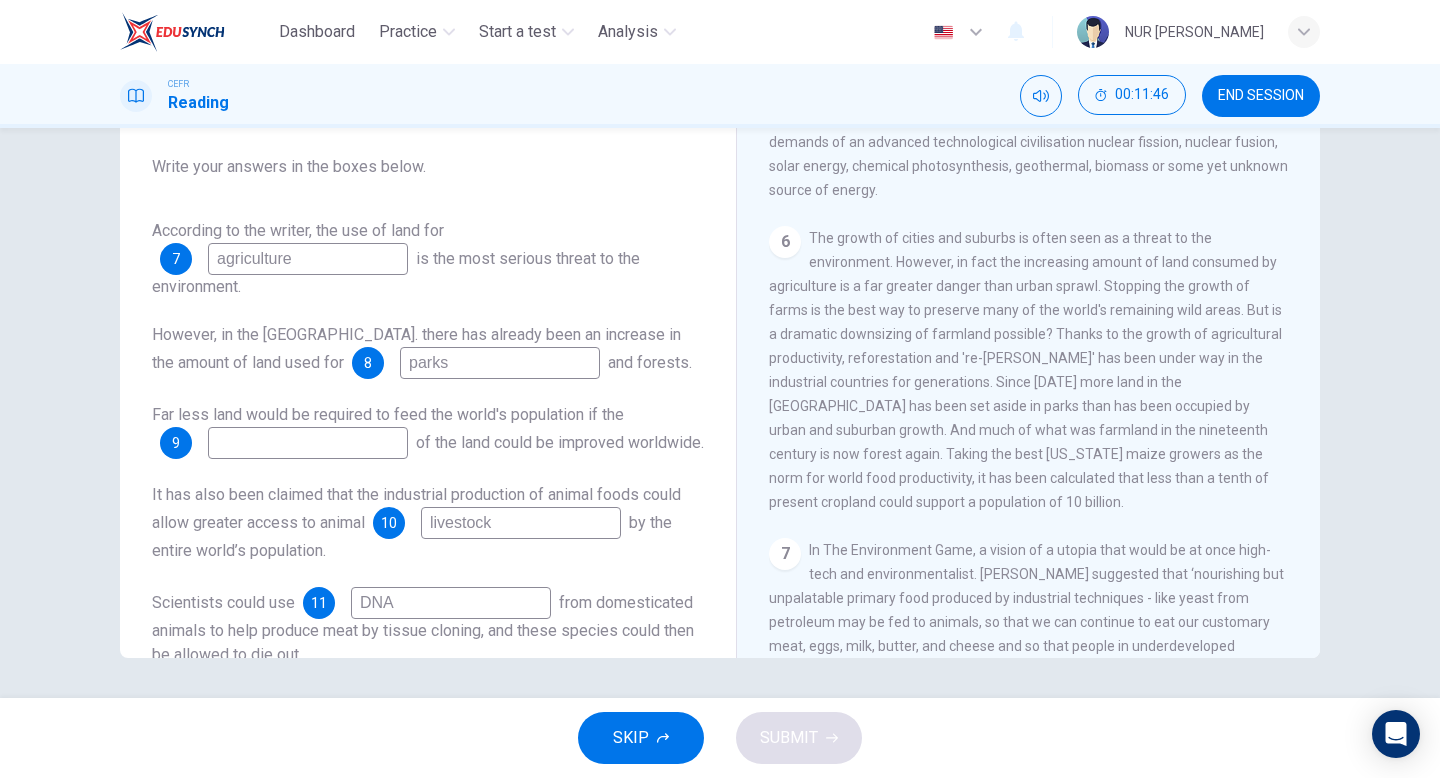 scroll, scrollTop: 1084, scrollLeft: 0, axis: vertical 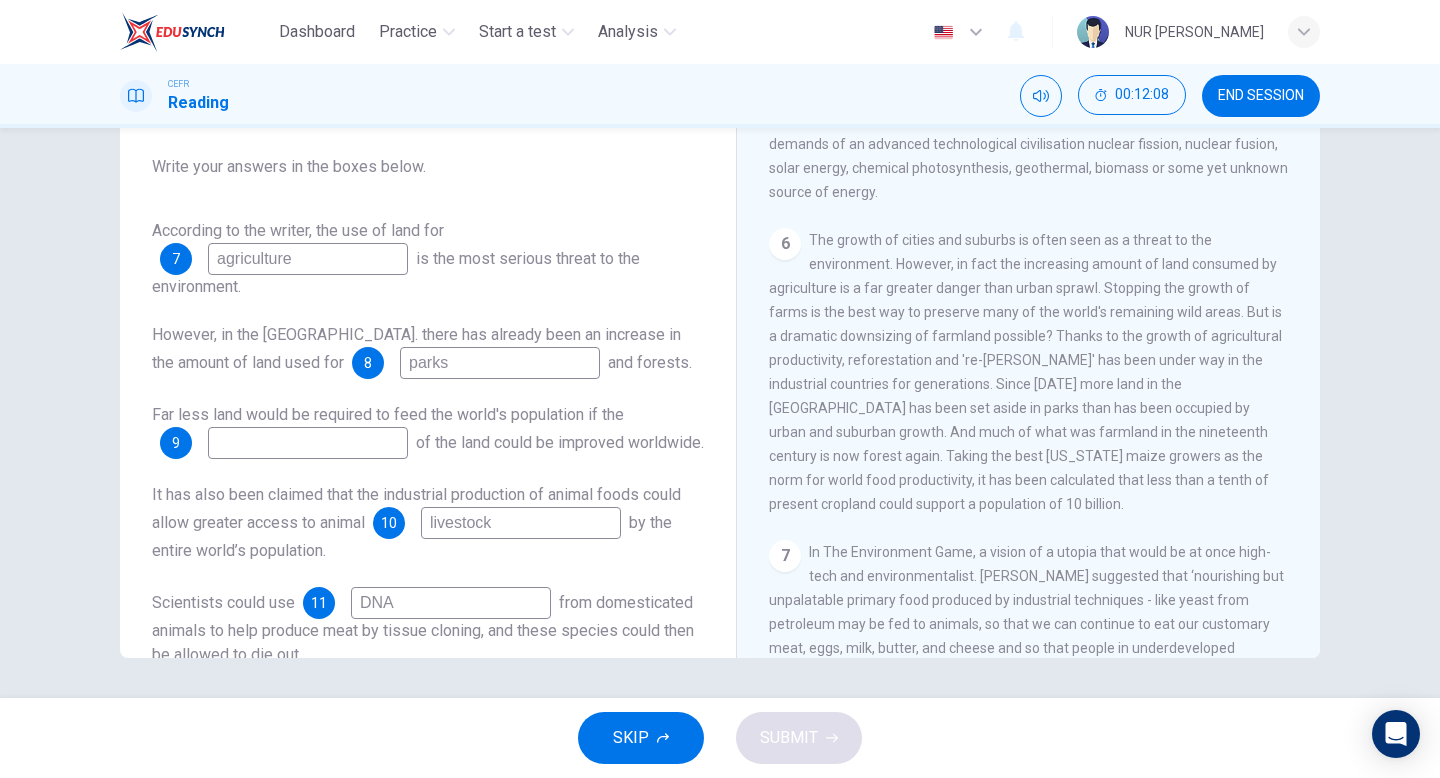 click on "The growth of cities and suburbs is often seen as a threat to the environment. However, in fact the increasing amount of land consumed by agriculture is a far greater danger than urban sprawl. Stopping the growth of farms is the best way to preserve many of the world's remaining wild areas. But is a dramatic downsizing of farmland possible? Thanks to the growth of  agricultural productivity, reforestation and 're-[PERSON_NAME]' has been under way in the industrial countries for generations. Since [DATE] more land in the [GEOGRAPHIC_DATA] has been set aside in parks than has been occupied by urban and suburban growth. And much of
what was farmland in the nineteenth century is now forest again. Taking the best [US_STATE] maize growers as the norm for world food productivity, it has been calculated that less than a tenth of present cropland could support a population of 10 billion." at bounding box center (1025, 372) 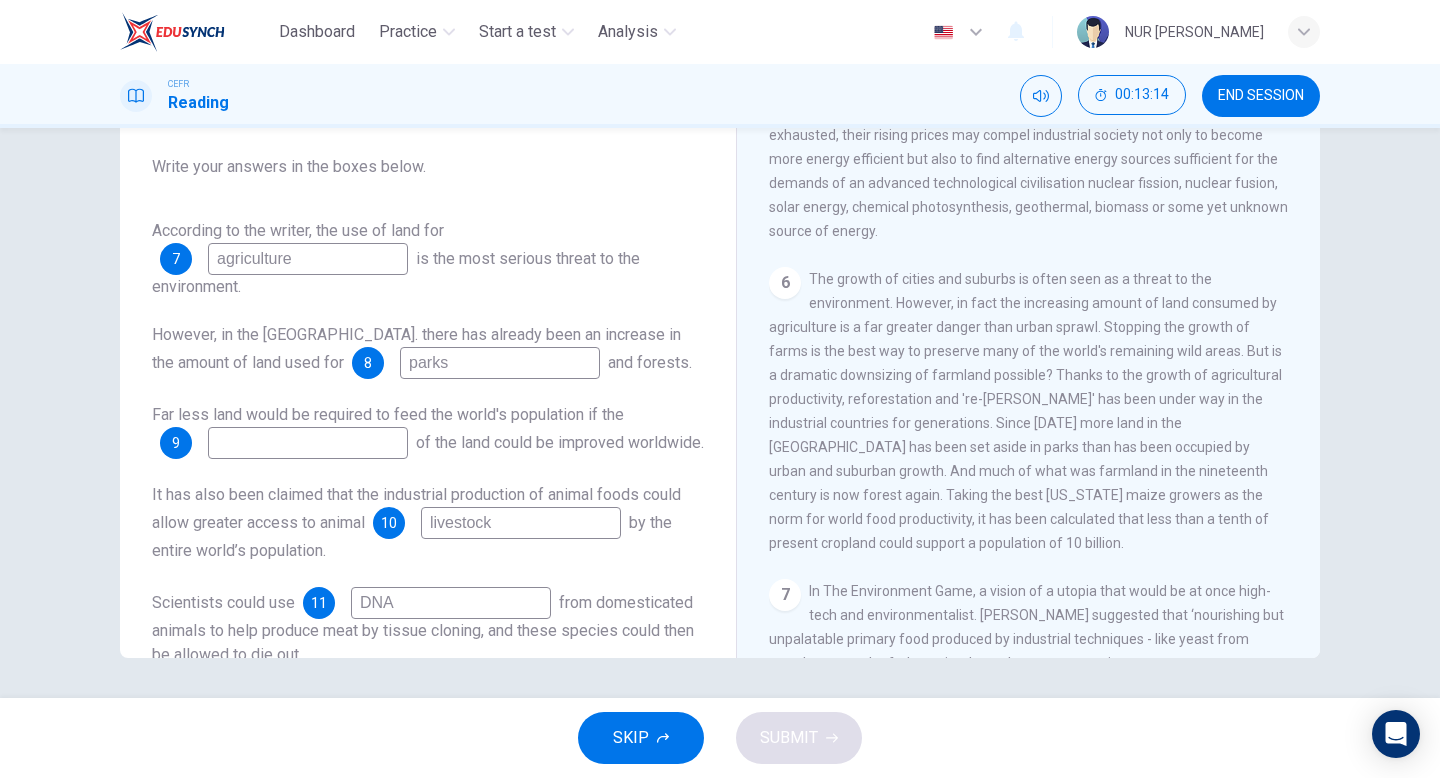 scroll, scrollTop: 1023, scrollLeft: 0, axis: vertical 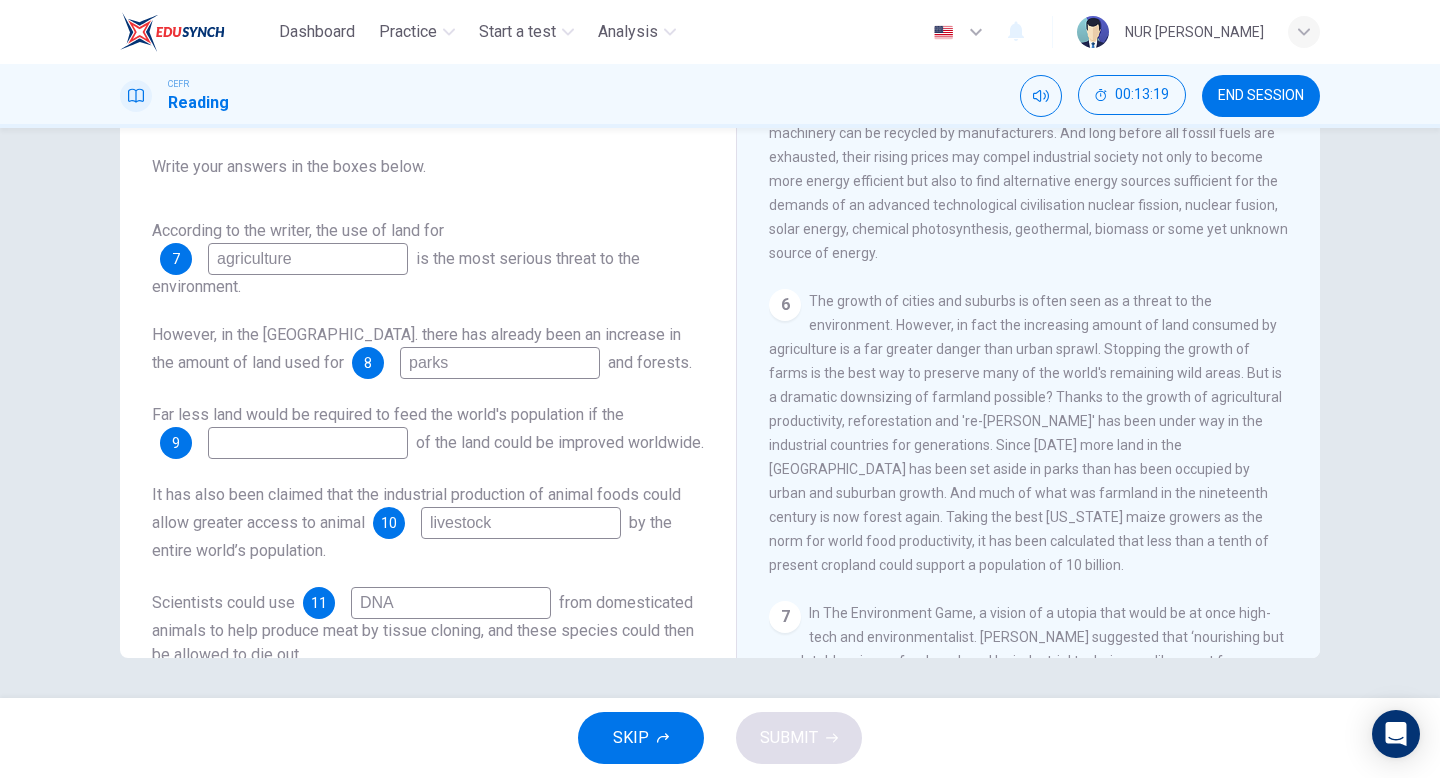 click at bounding box center [308, 443] 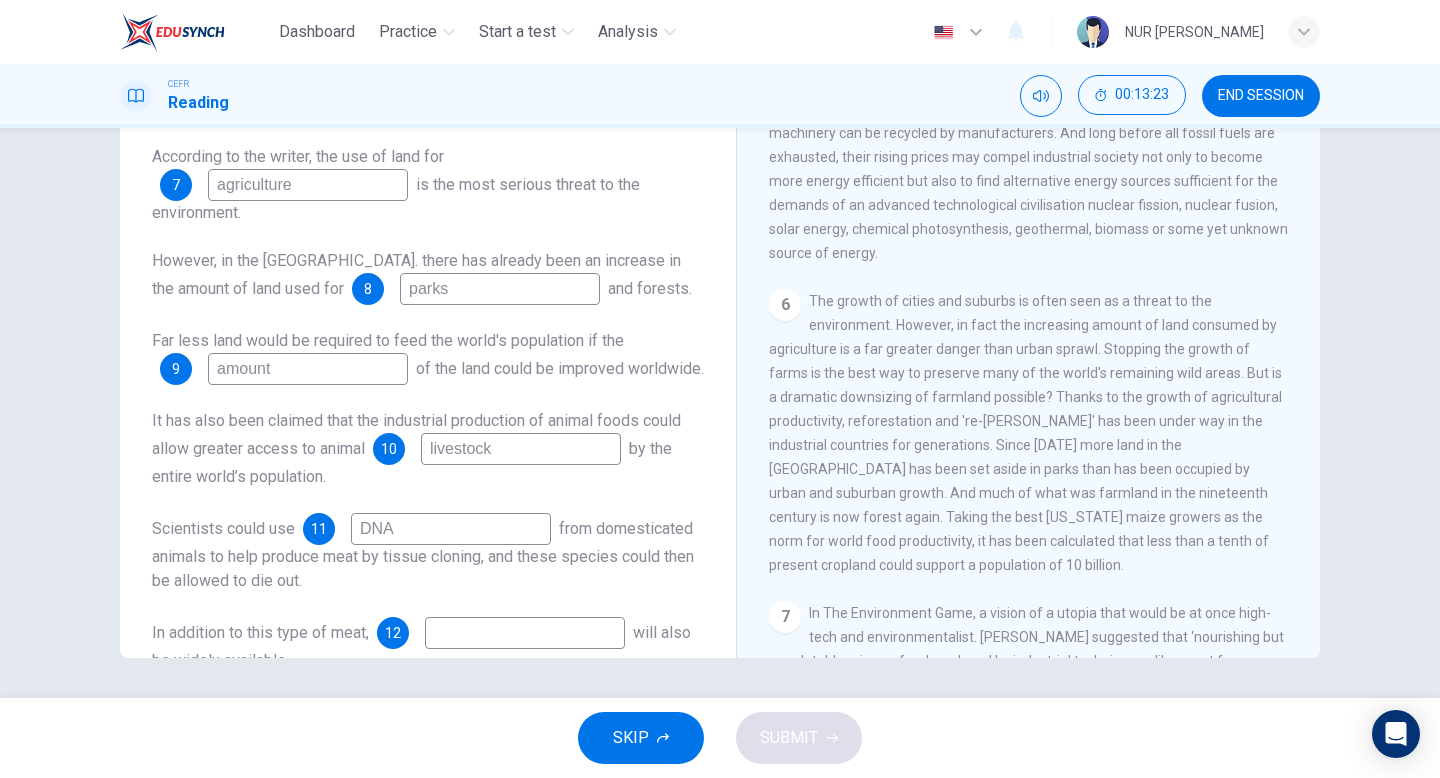 scroll, scrollTop: 105, scrollLeft: 0, axis: vertical 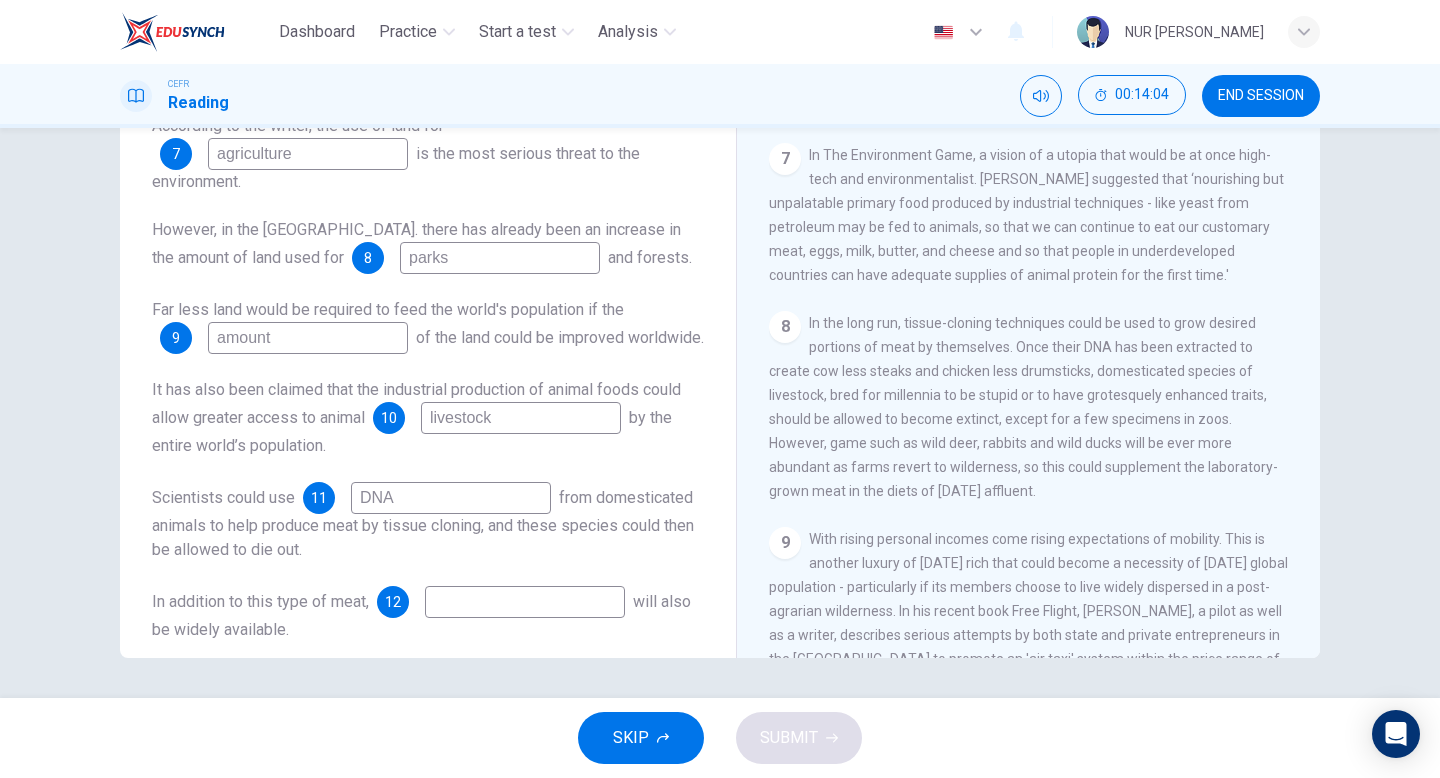 type on "amount" 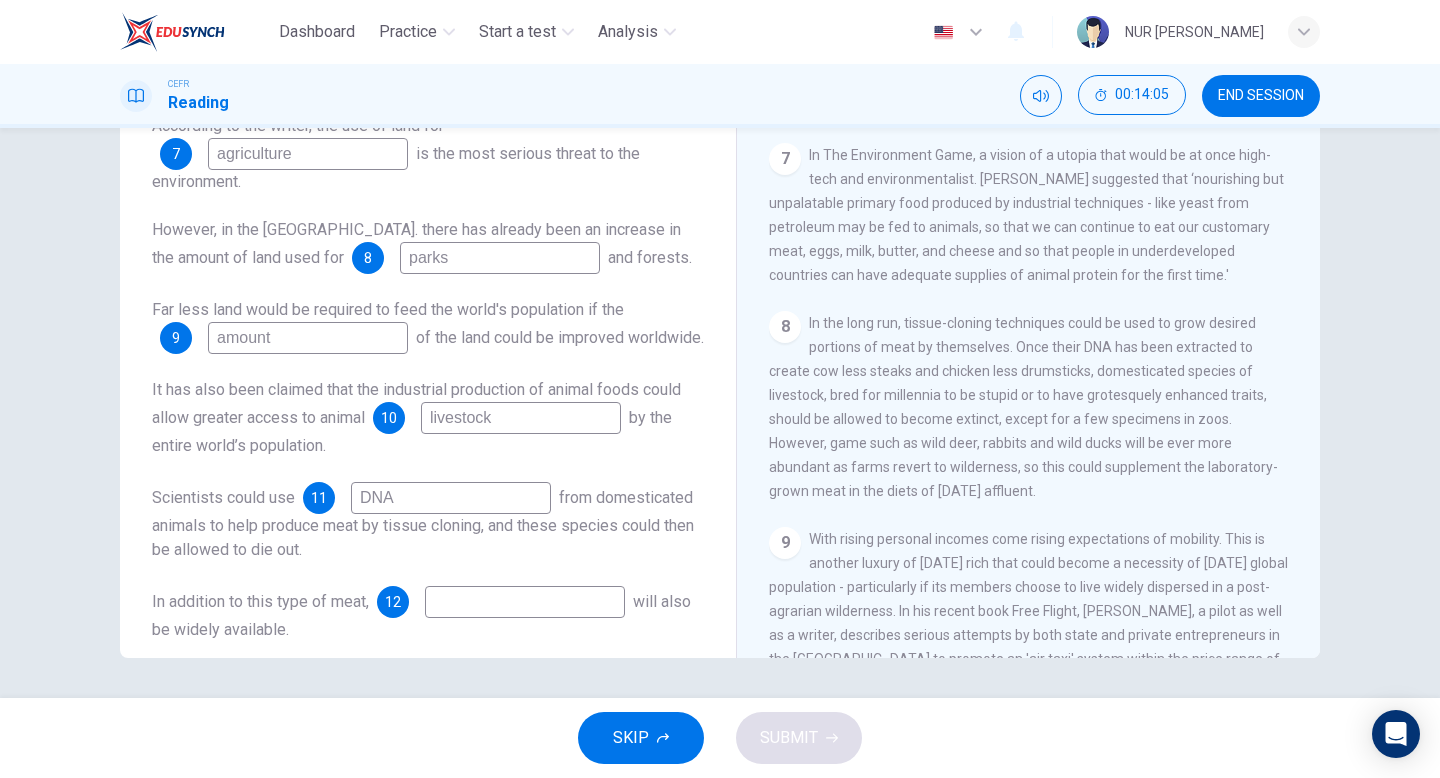 click on "In addition to this type of meat,  12  will also be widely available." at bounding box center (428, 614) 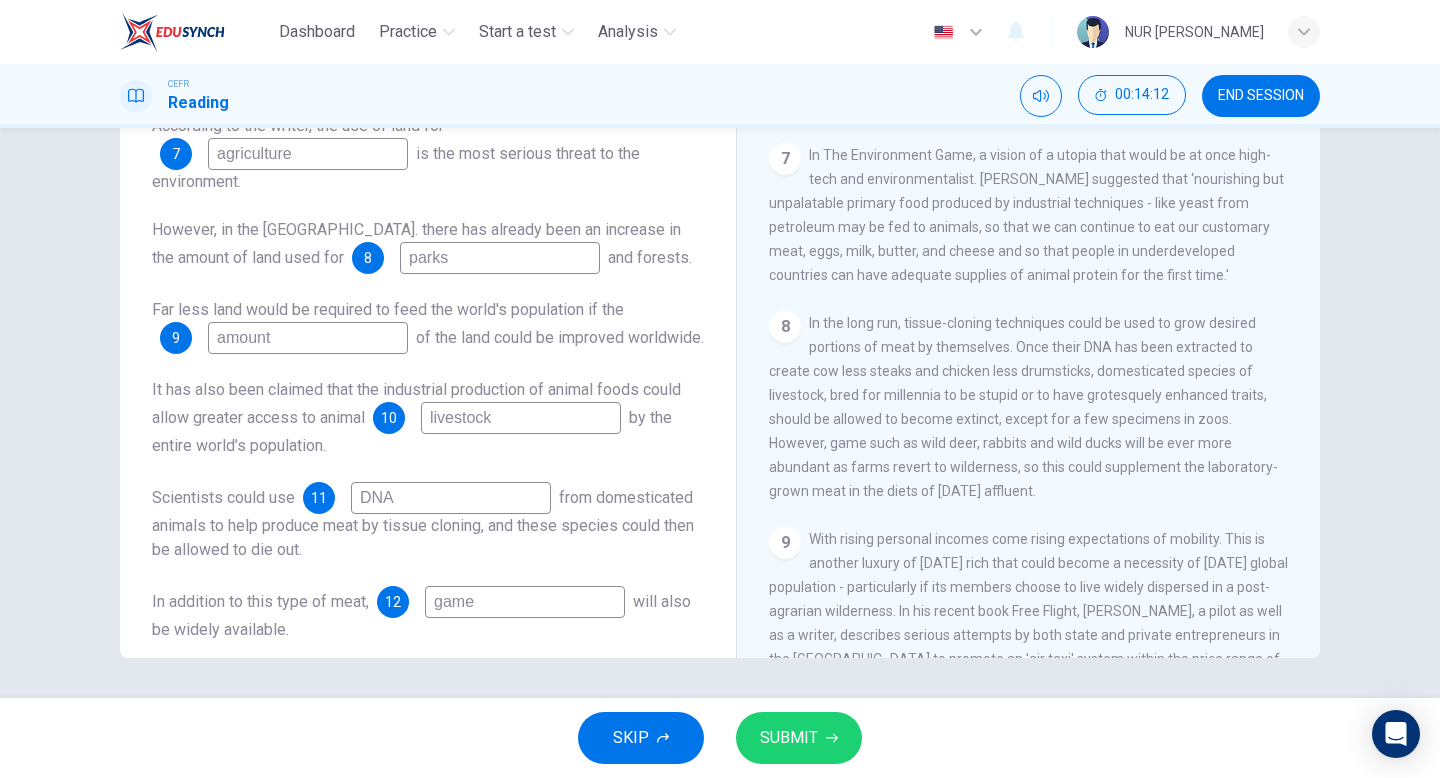 type on "game" 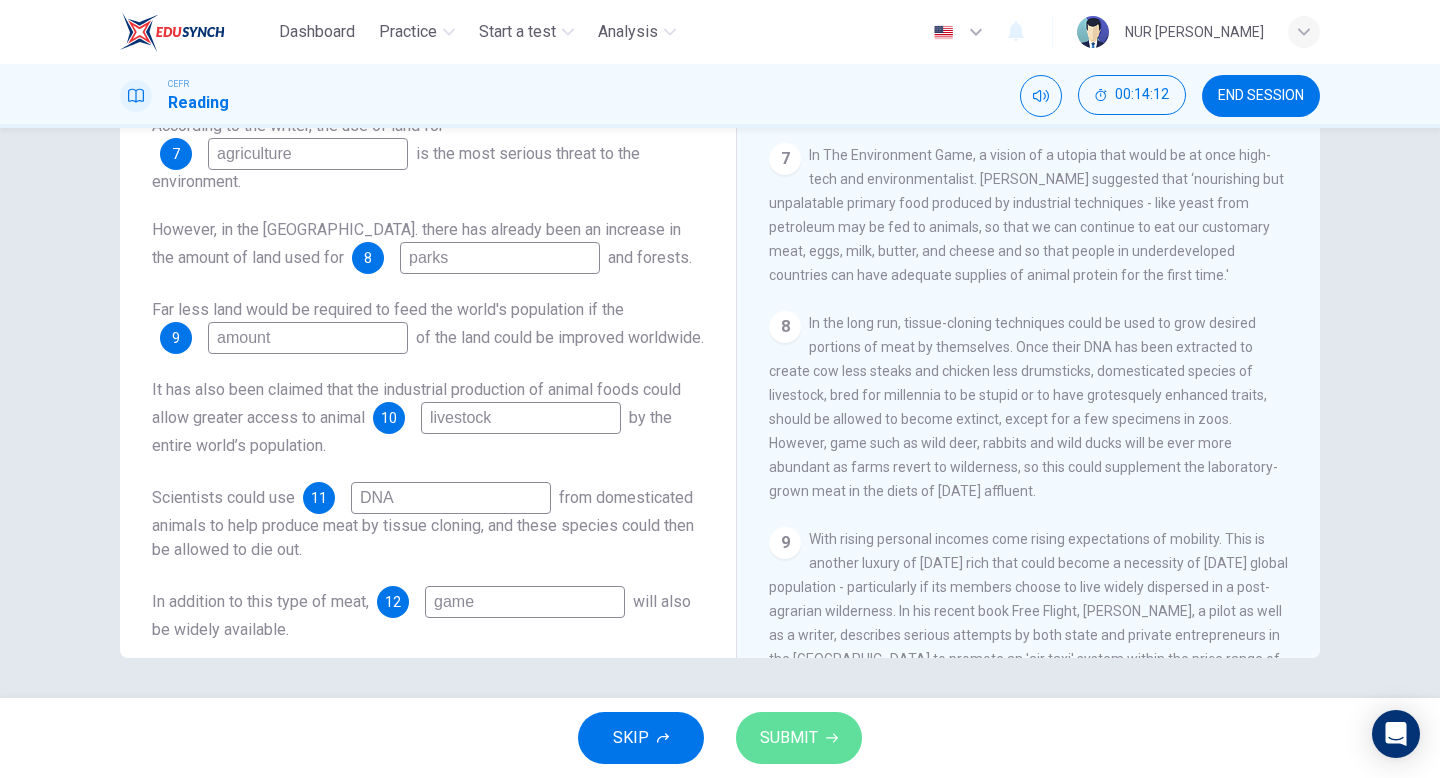 click on "SUBMIT" at bounding box center (799, 738) 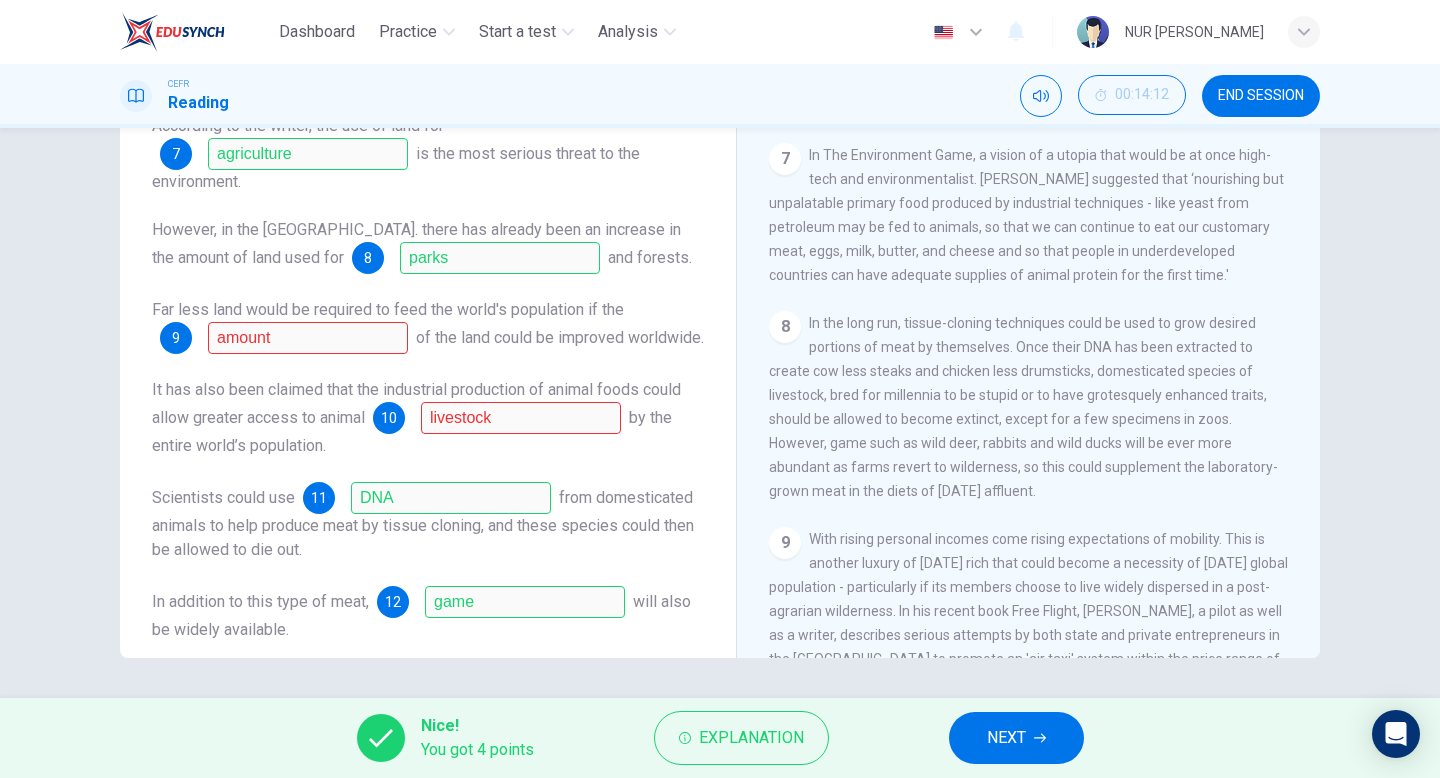 scroll, scrollTop: 0, scrollLeft: 0, axis: both 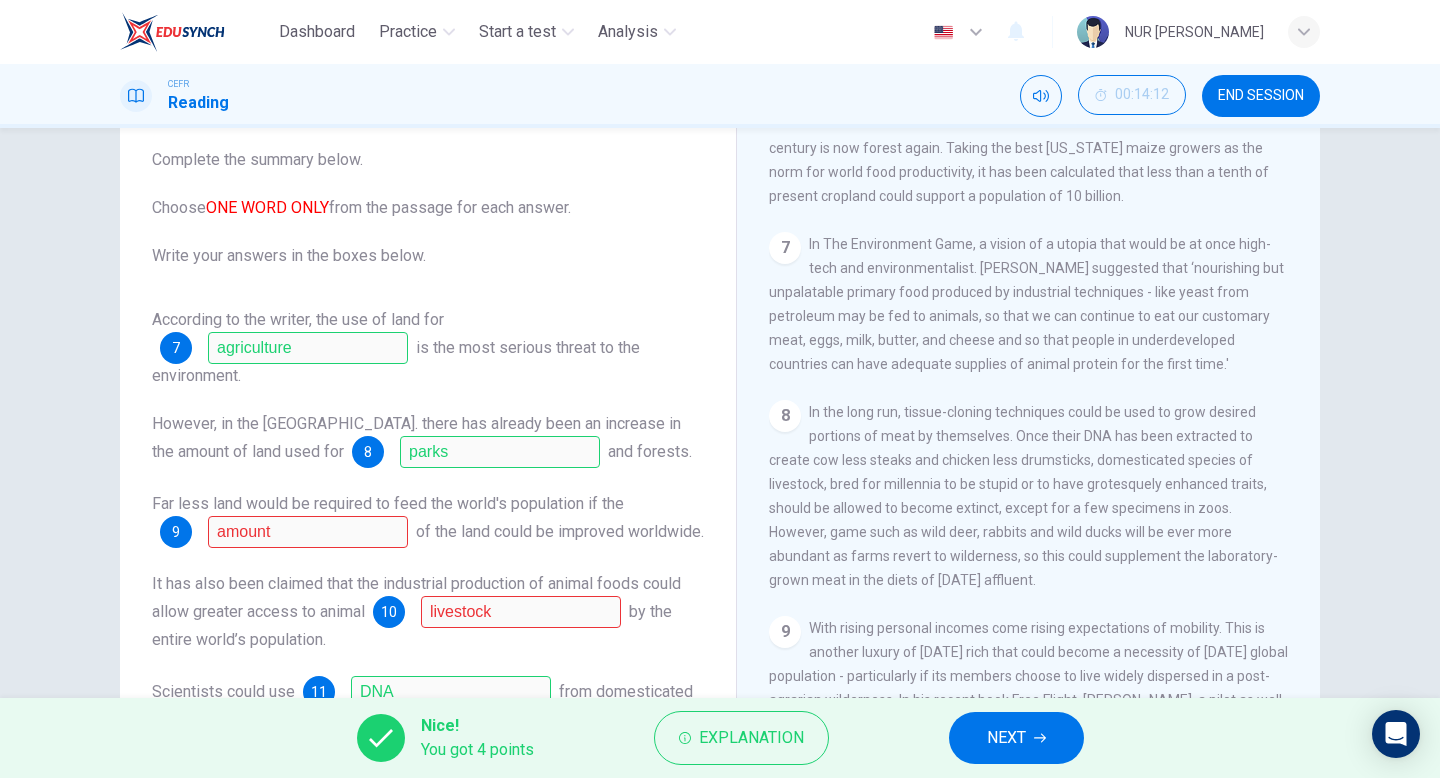 click on "NEXT" at bounding box center (1006, 738) 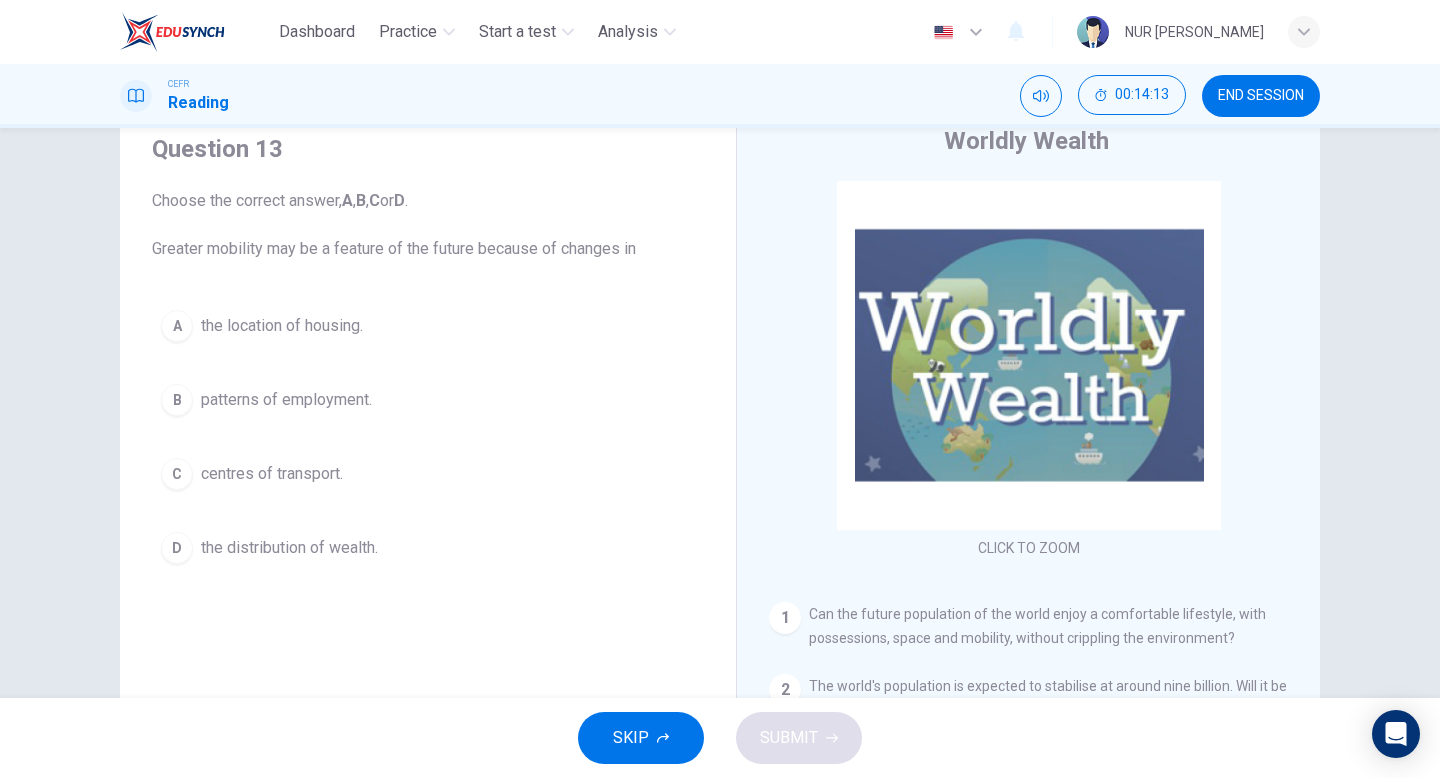scroll, scrollTop: 205, scrollLeft: 0, axis: vertical 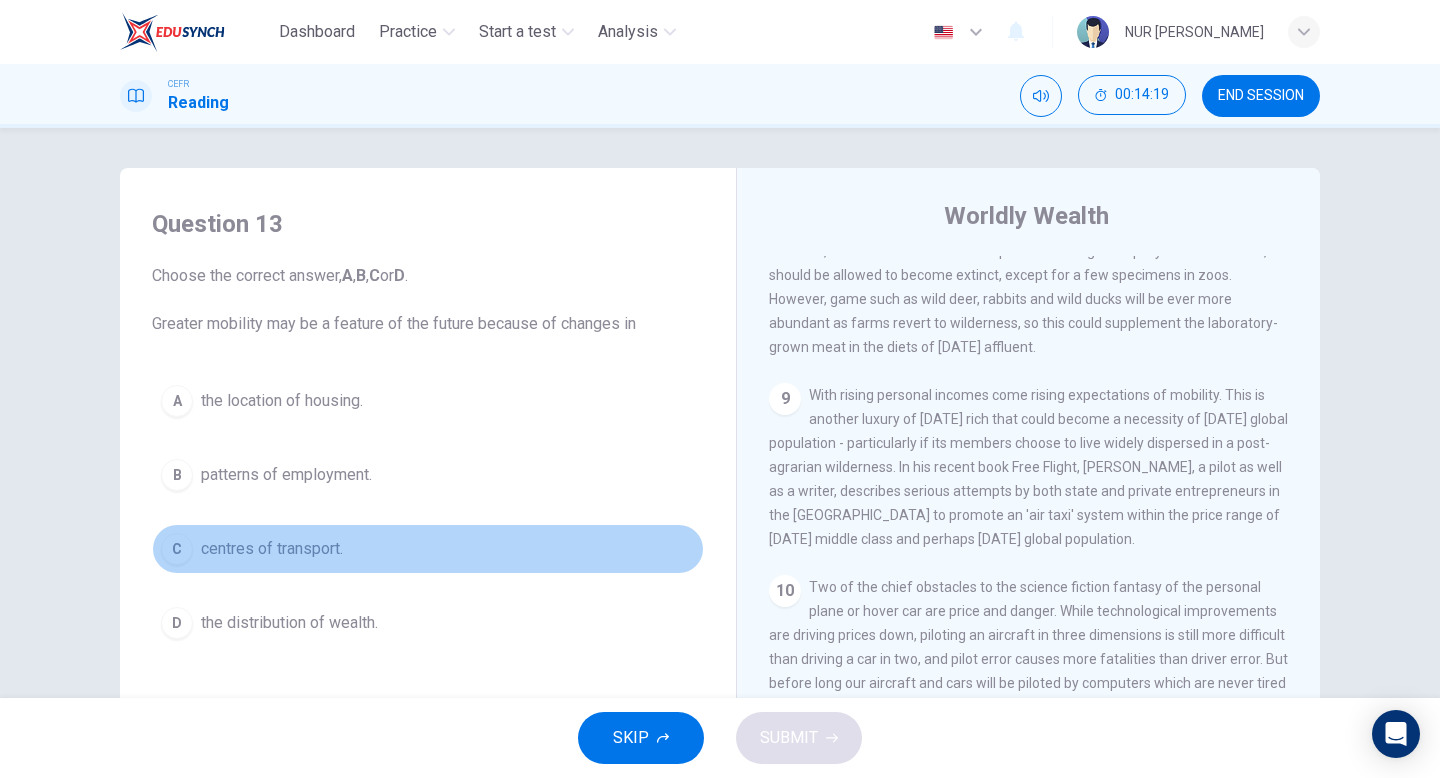 click on "C centres of transport." at bounding box center (428, 549) 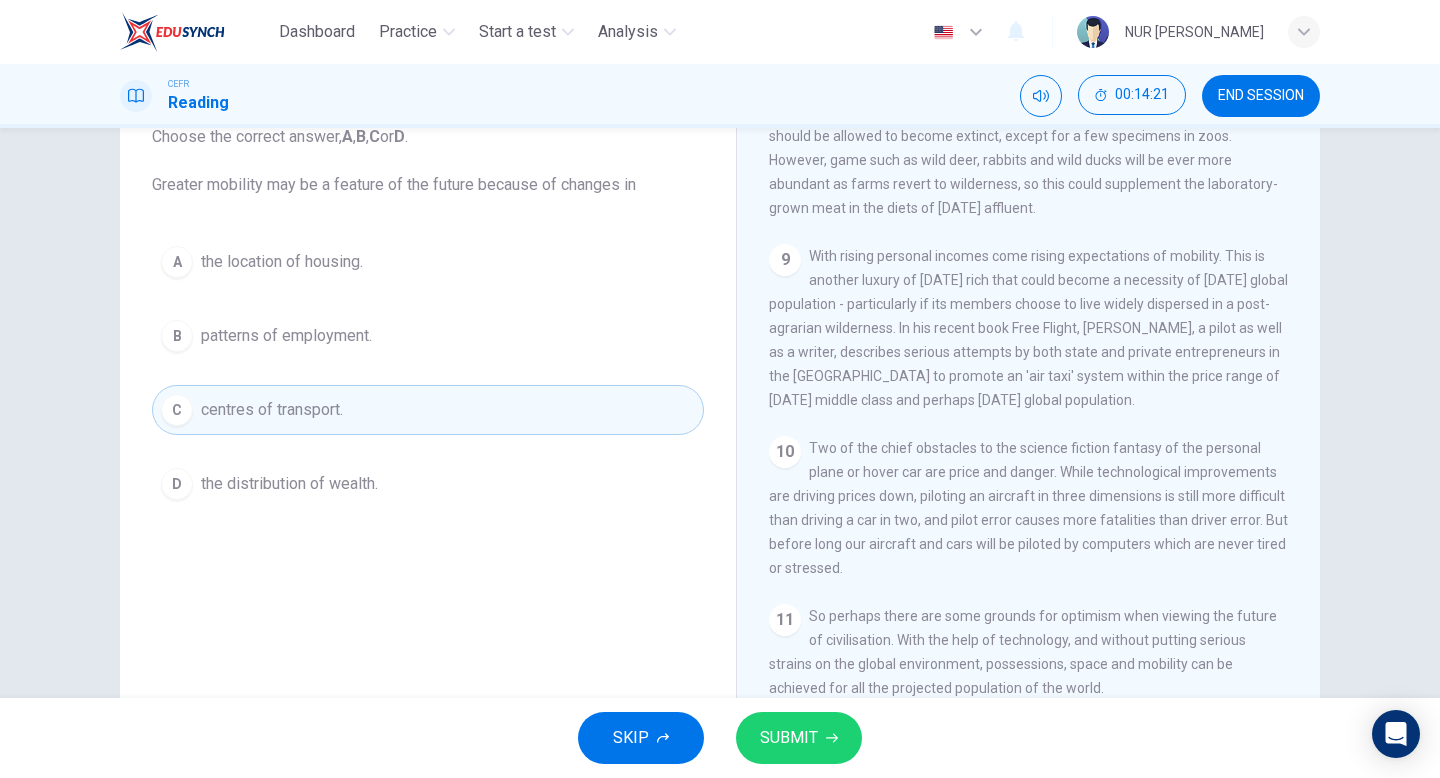 scroll, scrollTop: 141, scrollLeft: 0, axis: vertical 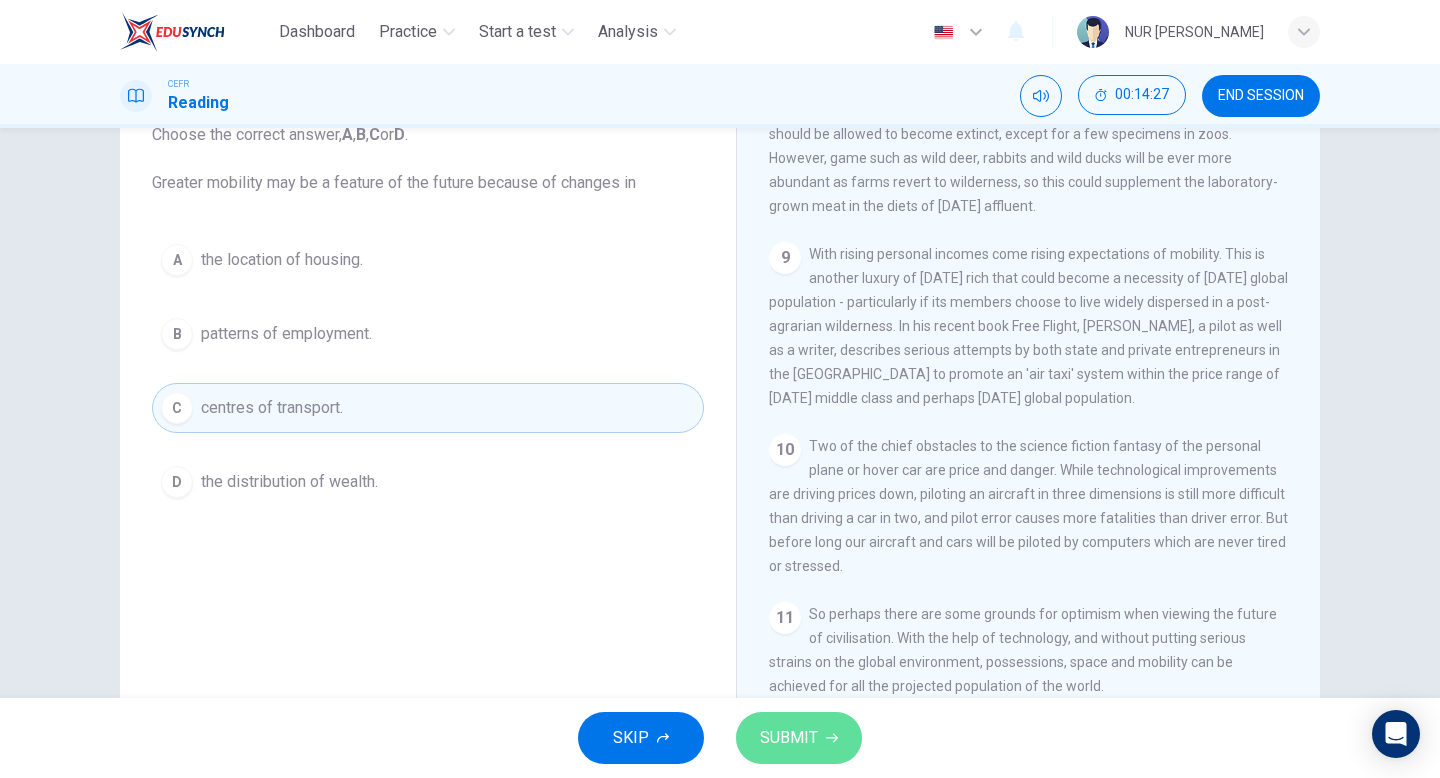 click on "SUBMIT" at bounding box center [799, 738] 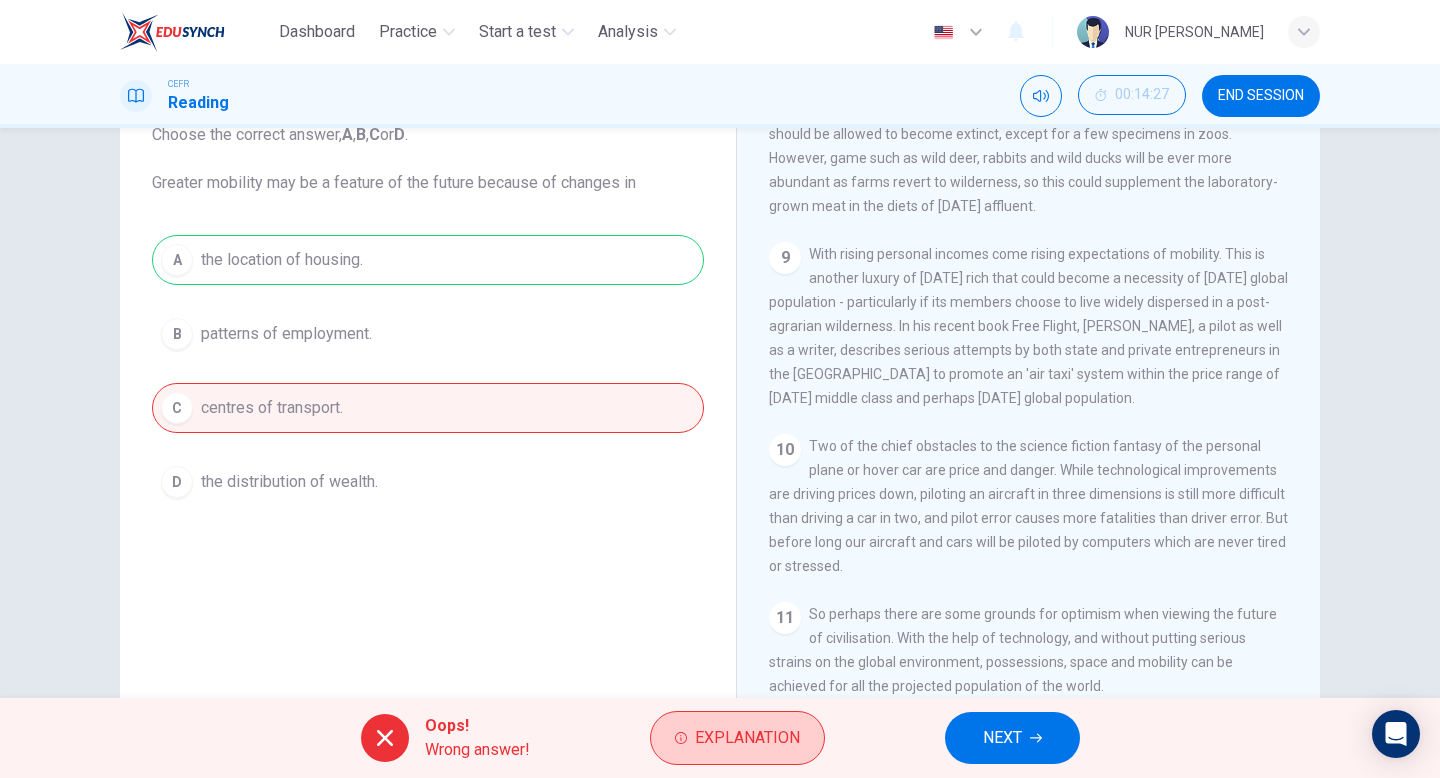click 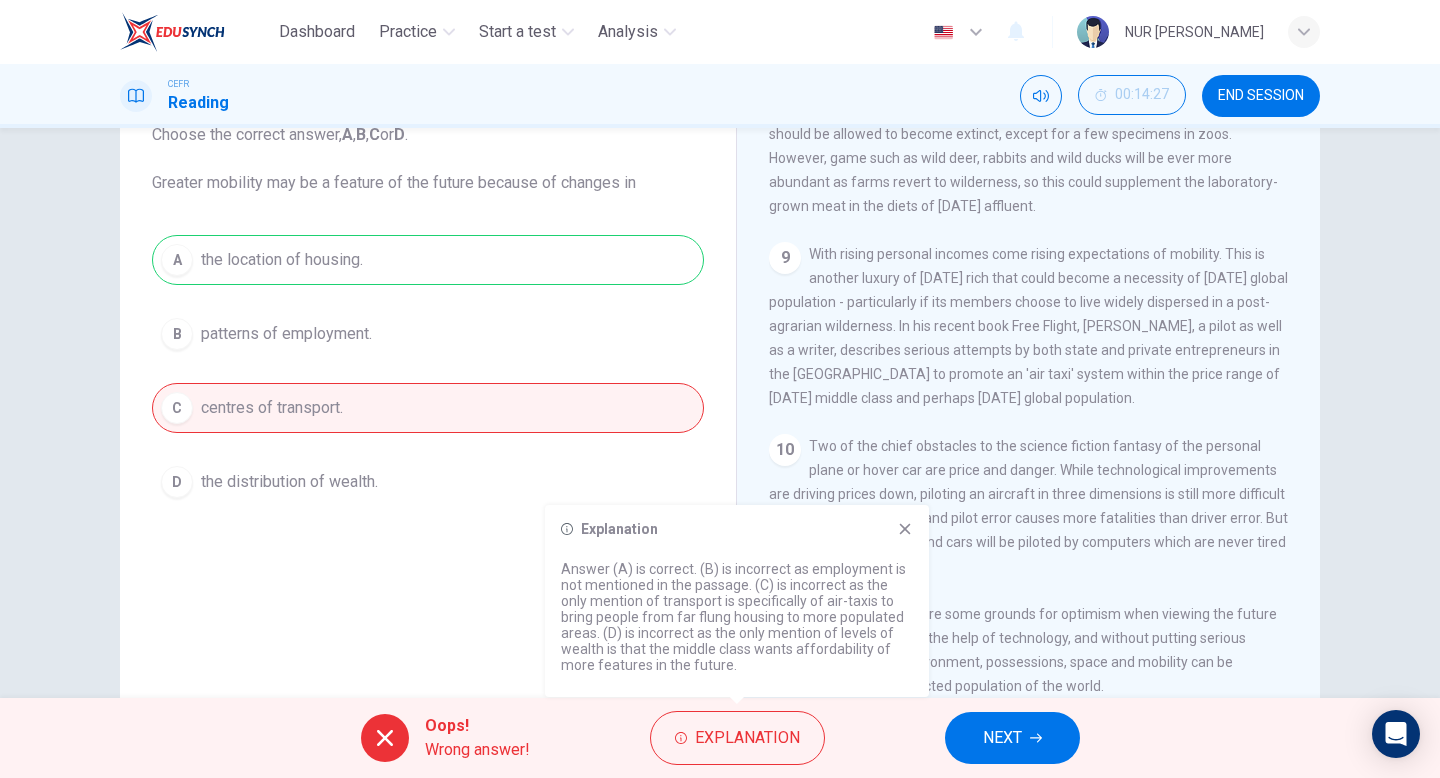 click on "So perhaps there are some grounds for optimism when viewing the future of civilisation. With the help of technology, and without putting serious strains on the global environment, possessions, space and mobility can be achieved for all the projected population of the world." at bounding box center (1023, 650) 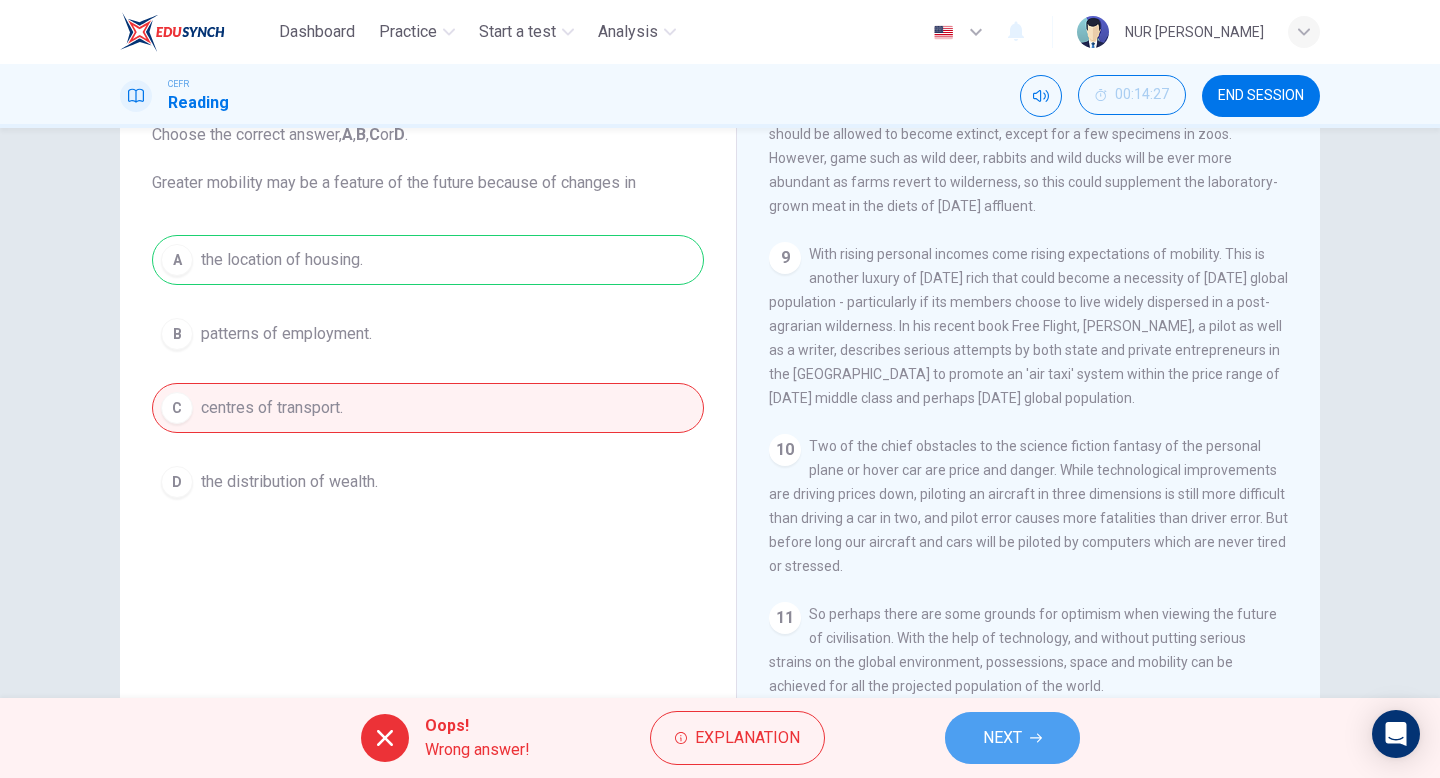 click on "NEXT" at bounding box center (1012, 738) 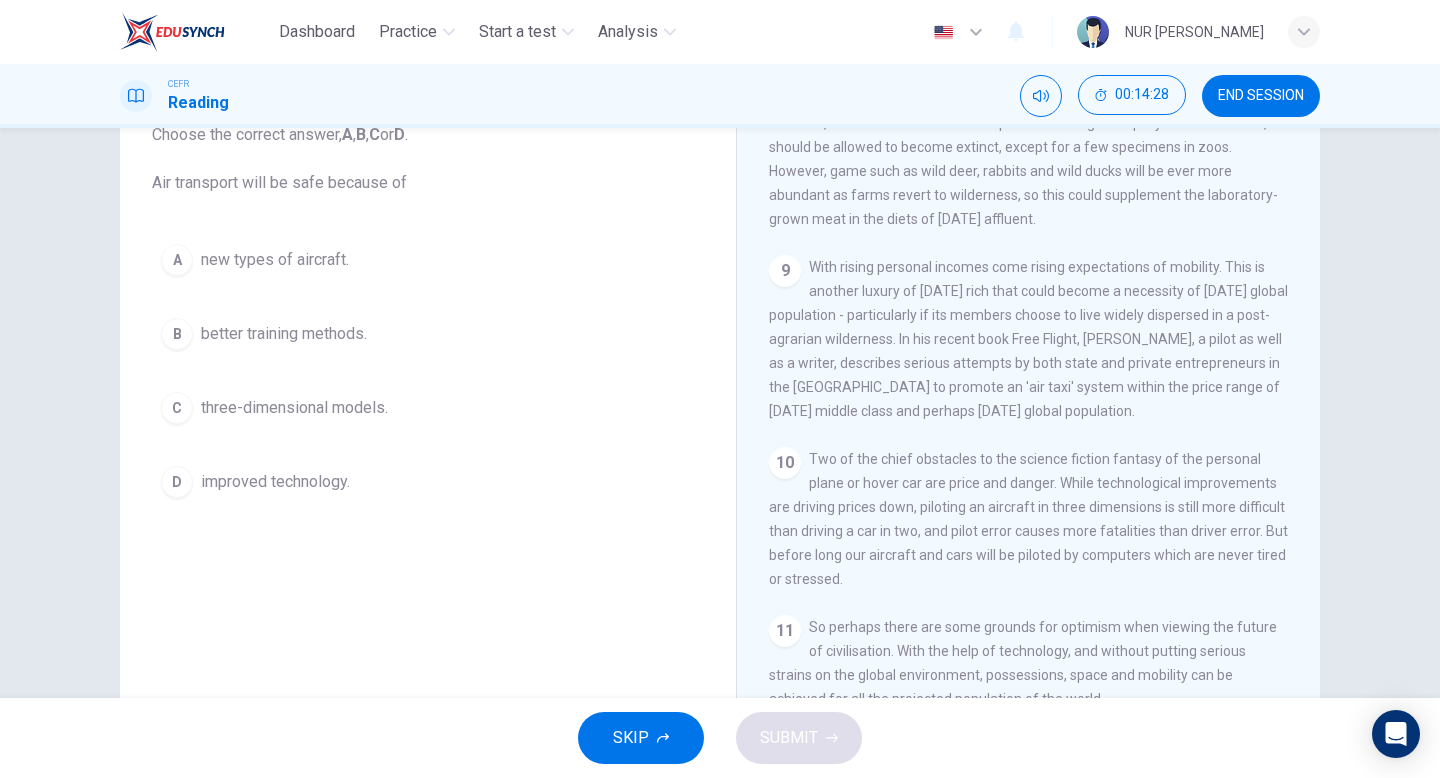 scroll, scrollTop: 1853, scrollLeft: 0, axis: vertical 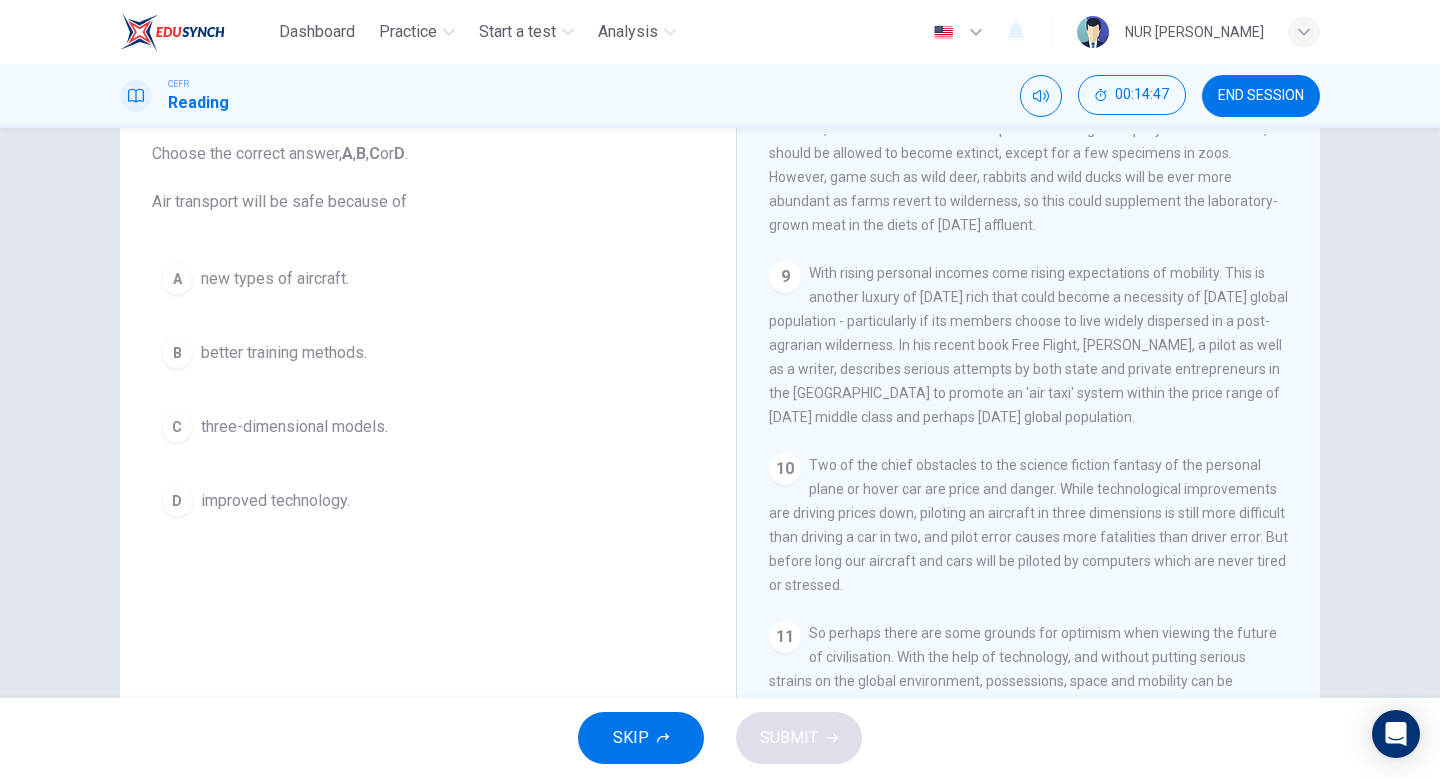 click on "D improved technology." at bounding box center (428, 501) 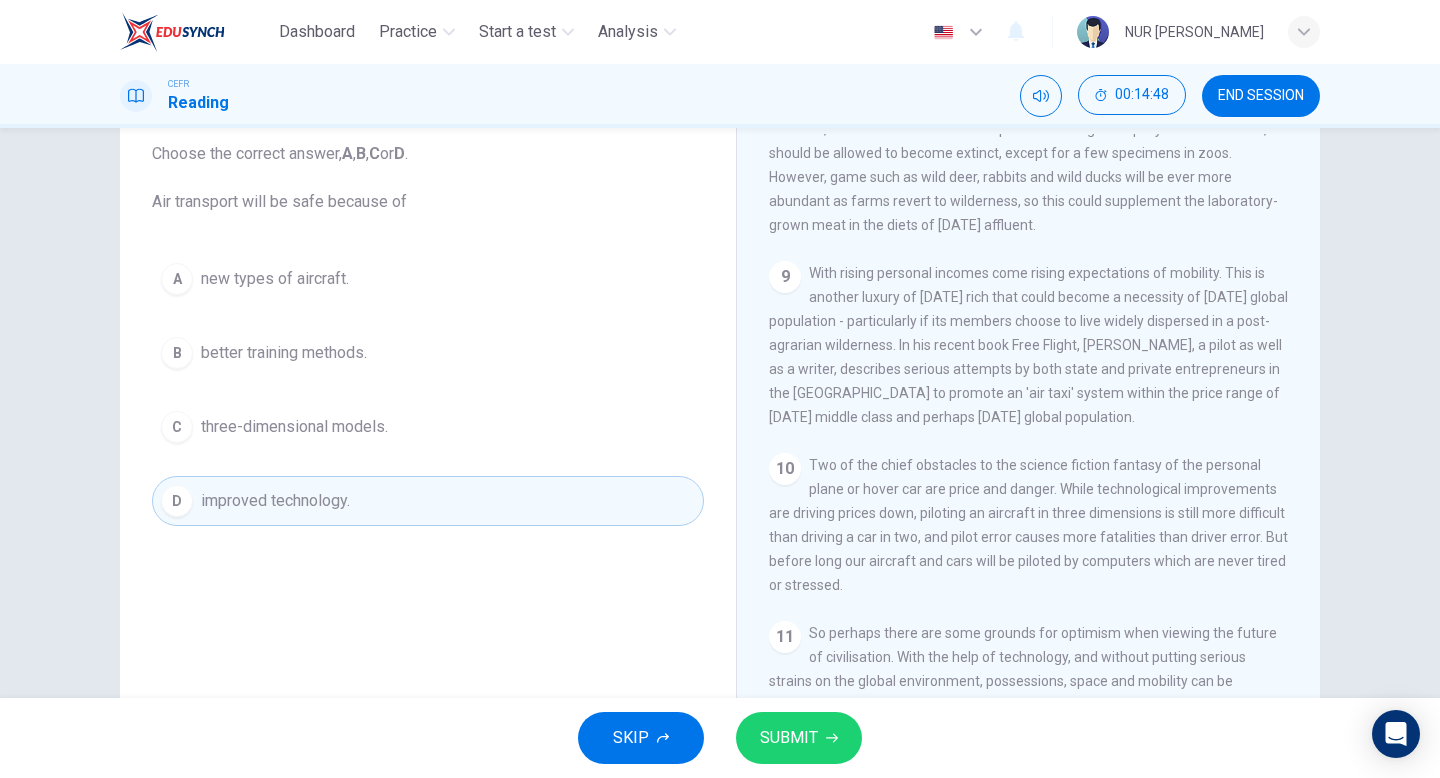 click on "SUBMIT" at bounding box center [789, 738] 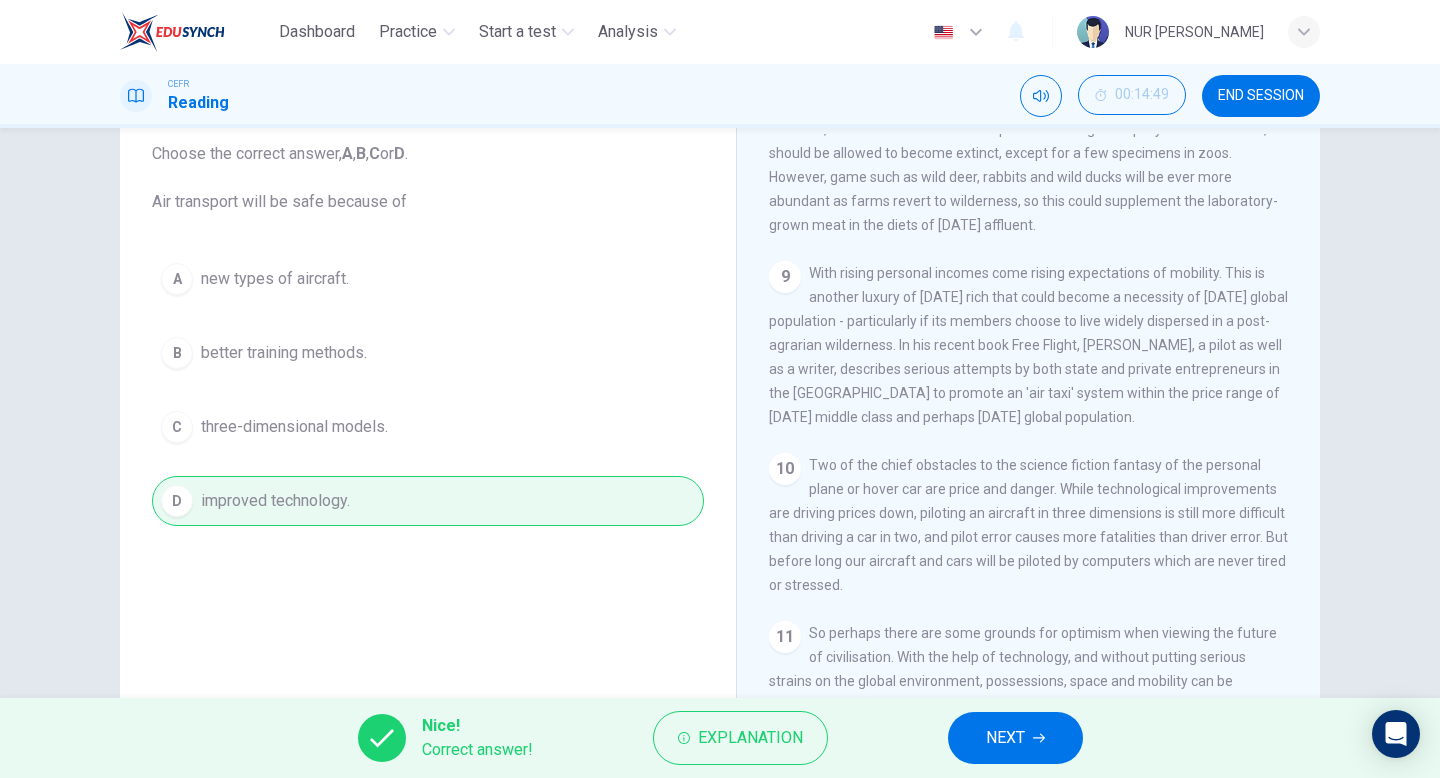 click on "NEXT" at bounding box center [1015, 738] 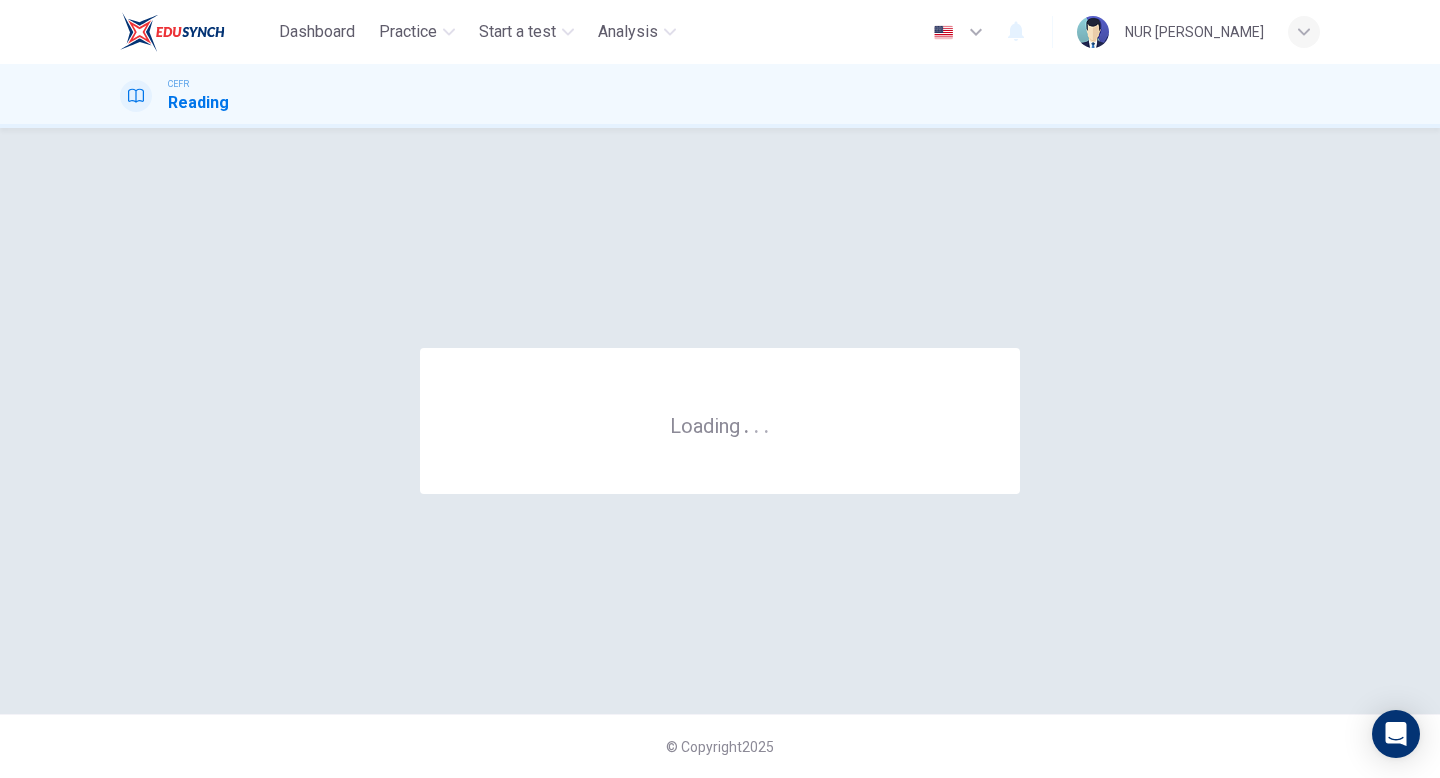 scroll, scrollTop: 0, scrollLeft: 0, axis: both 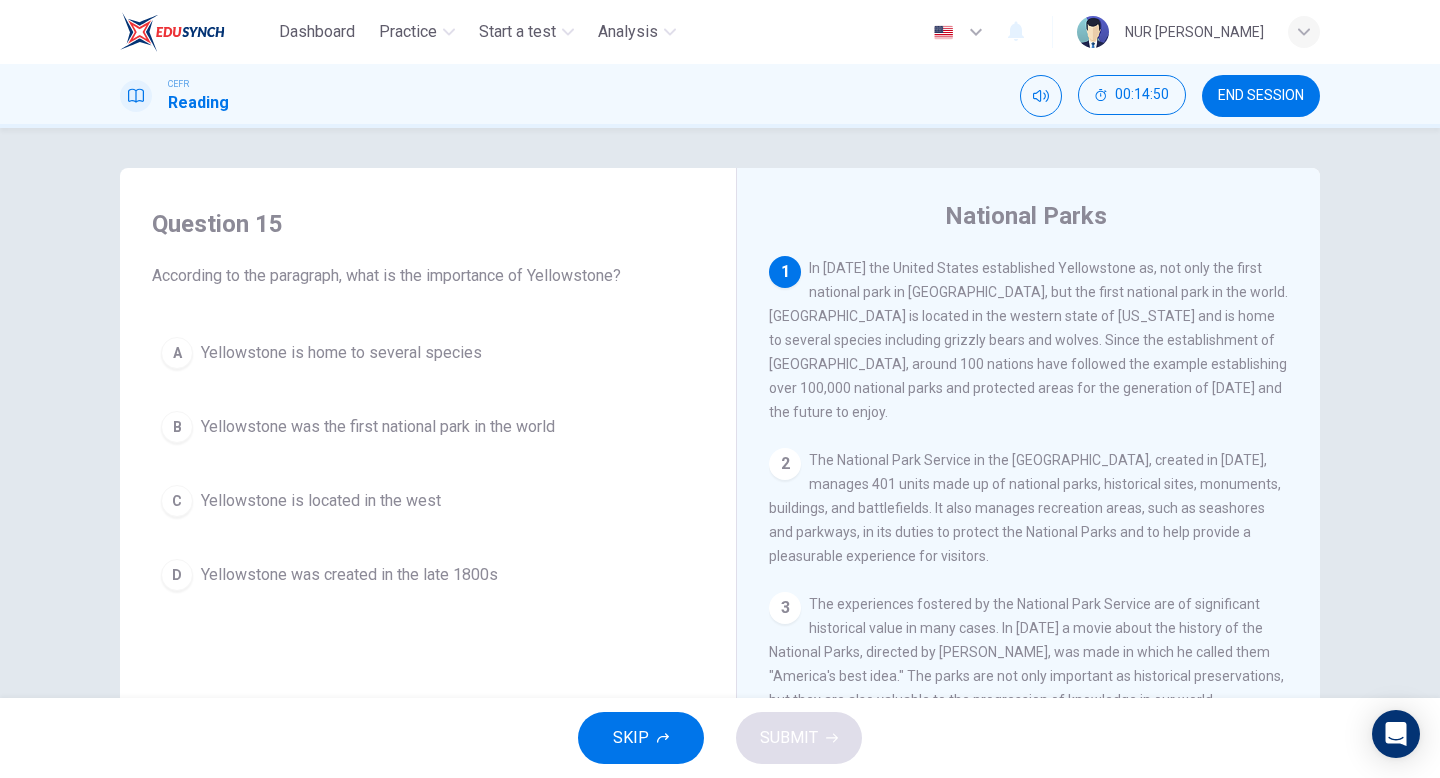 click on "END SESSION" at bounding box center [1261, 96] 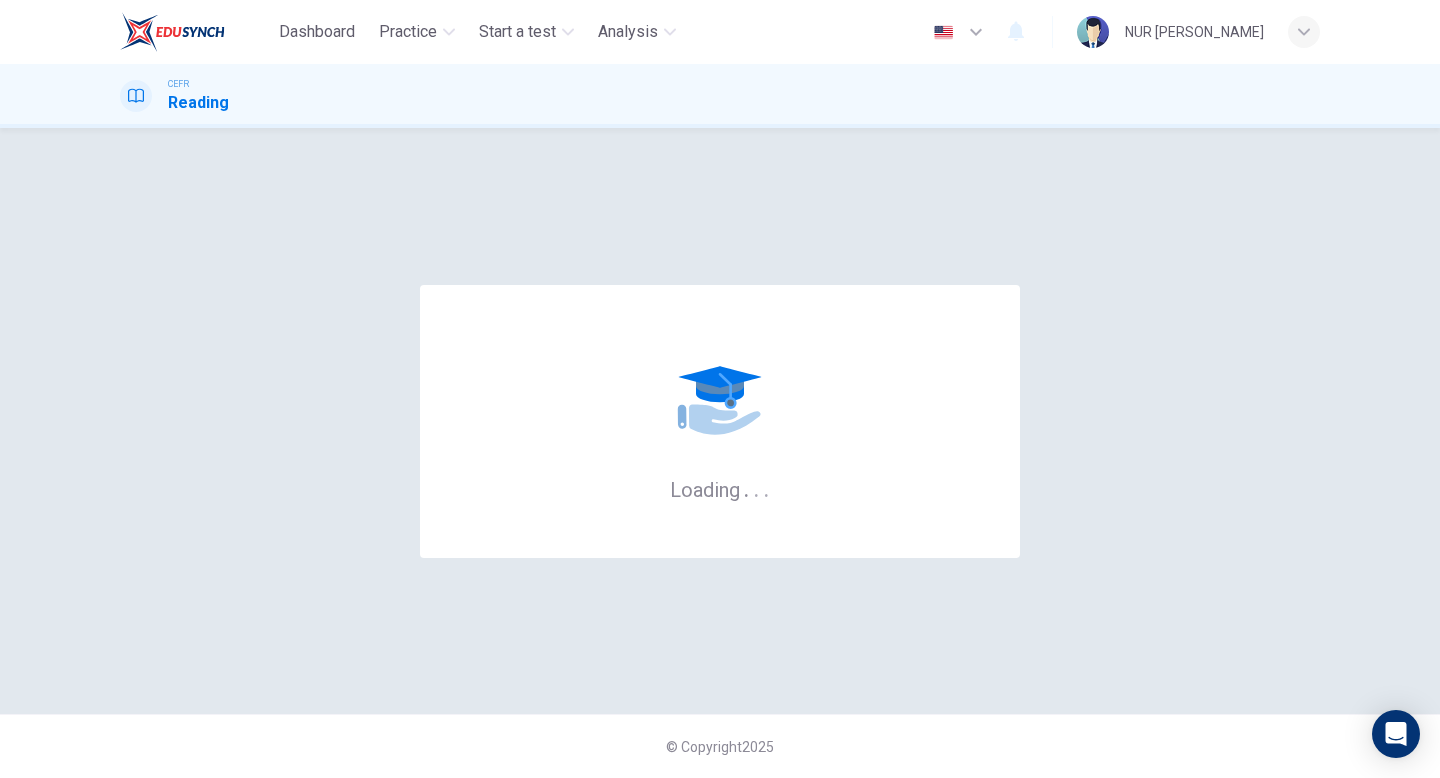 scroll, scrollTop: 0, scrollLeft: 0, axis: both 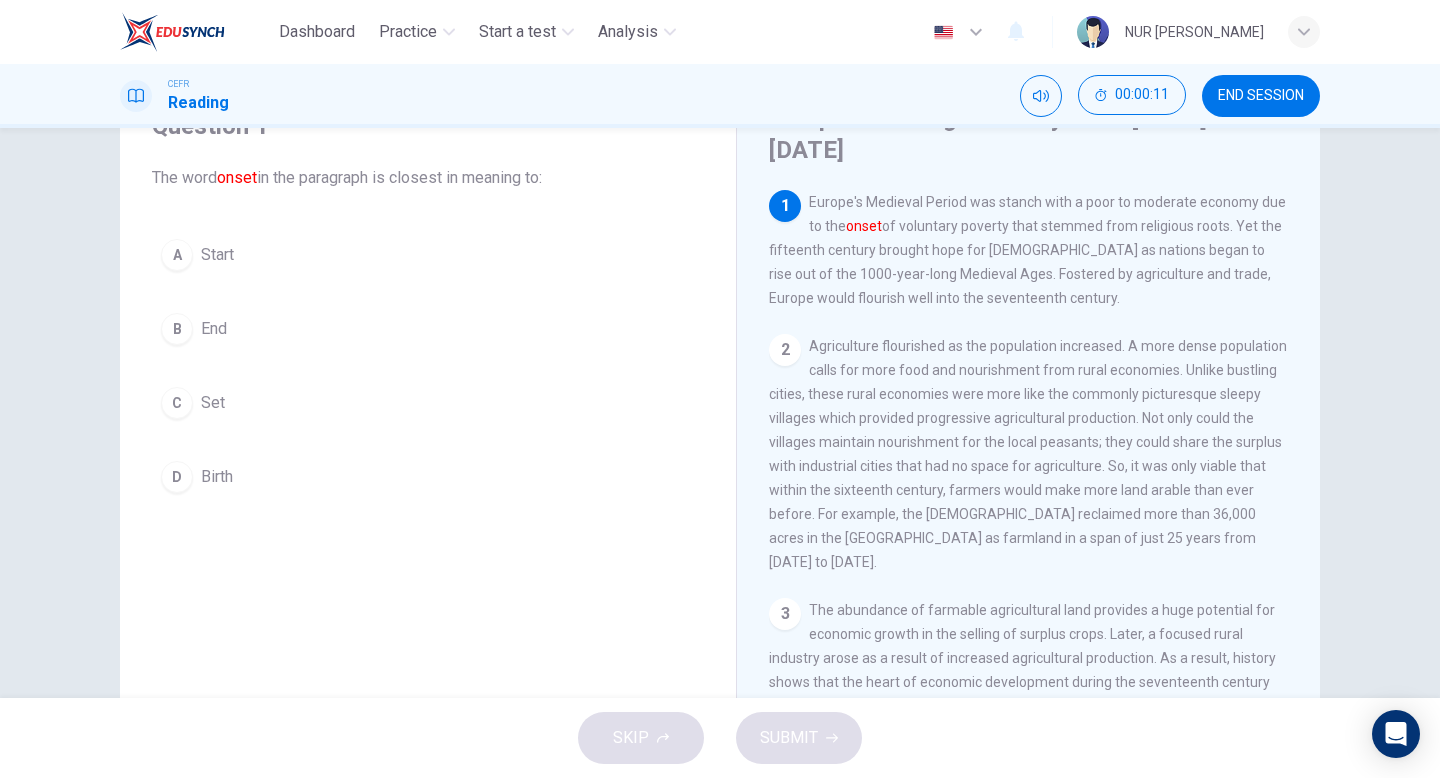click on "A Start" at bounding box center (428, 255) 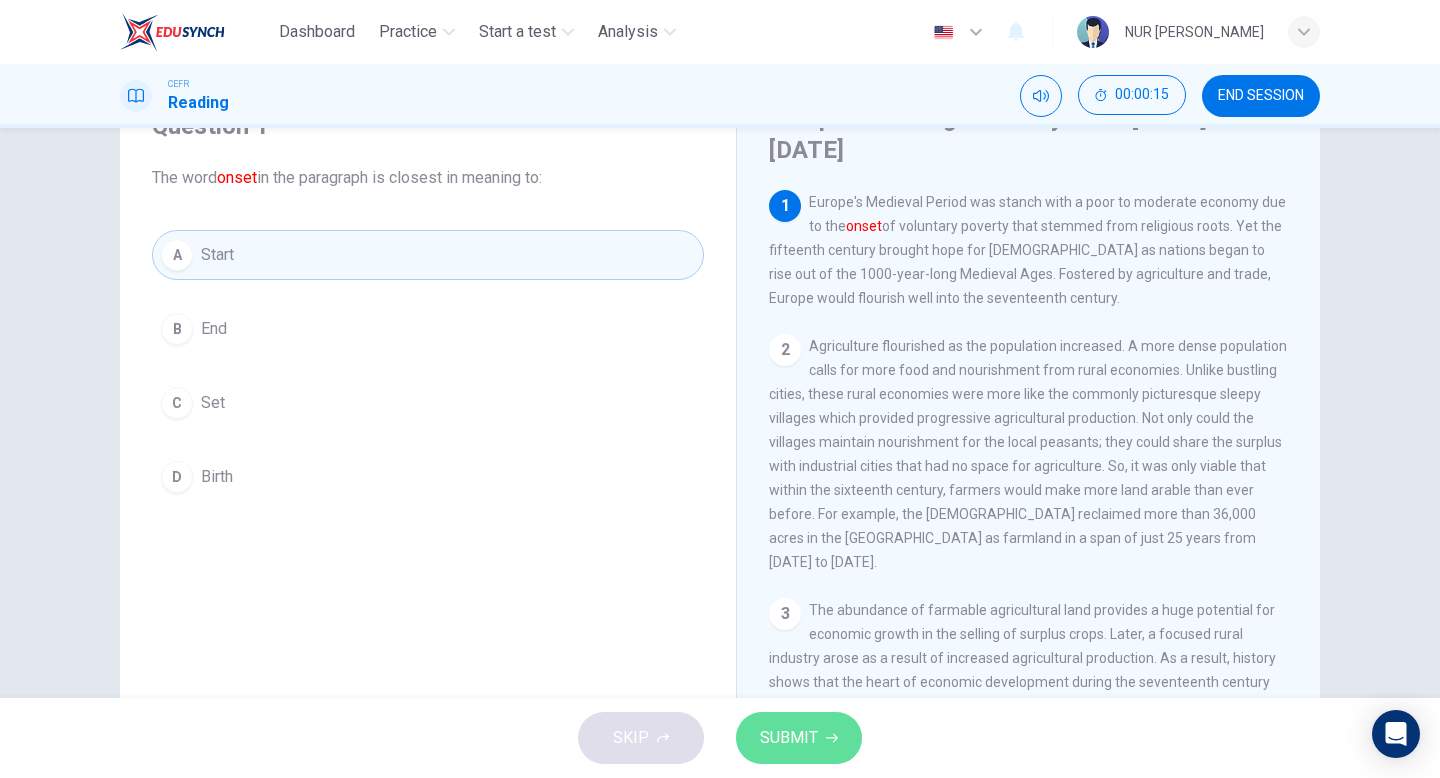 click on "SUBMIT" at bounding box center [789, 738] 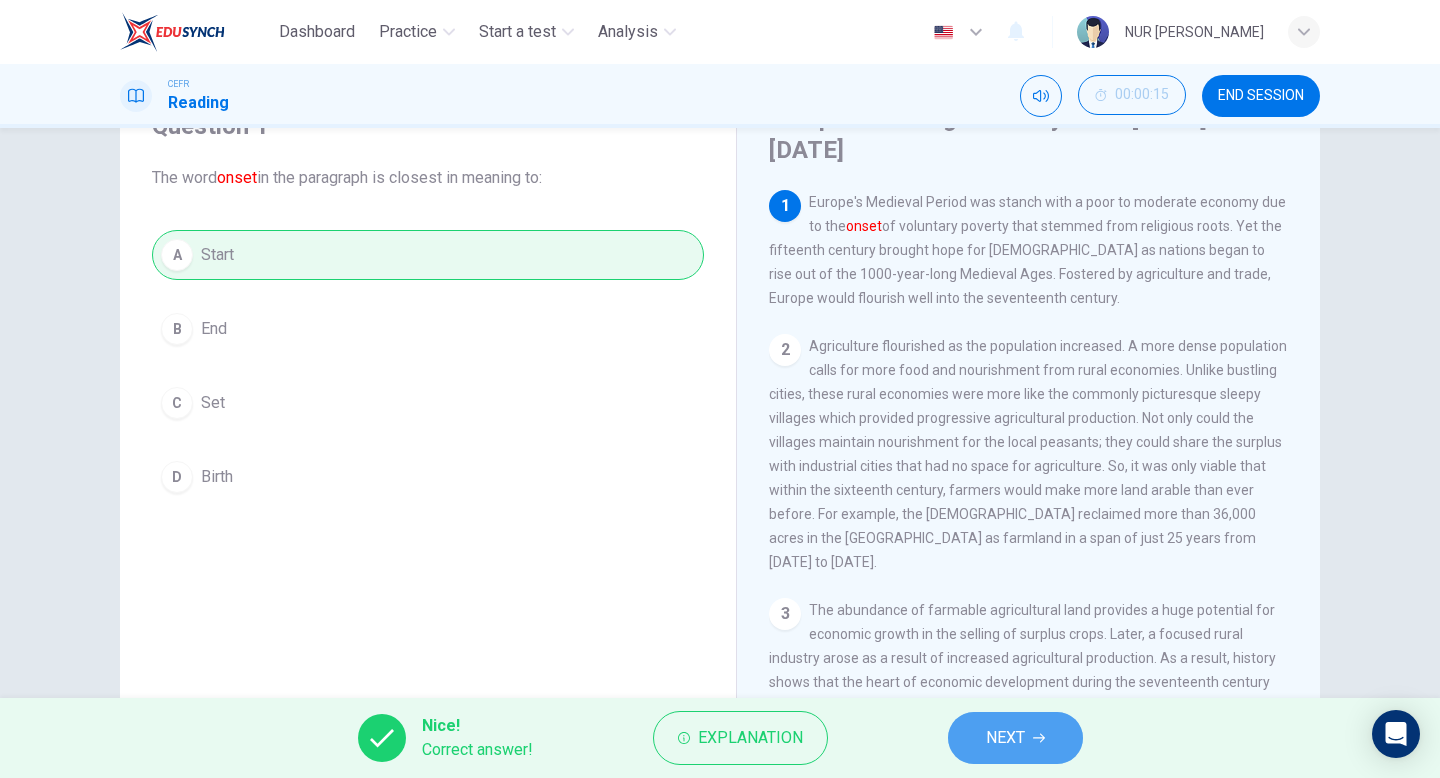 click on "NEXT" at bounding box center [1015, 738] 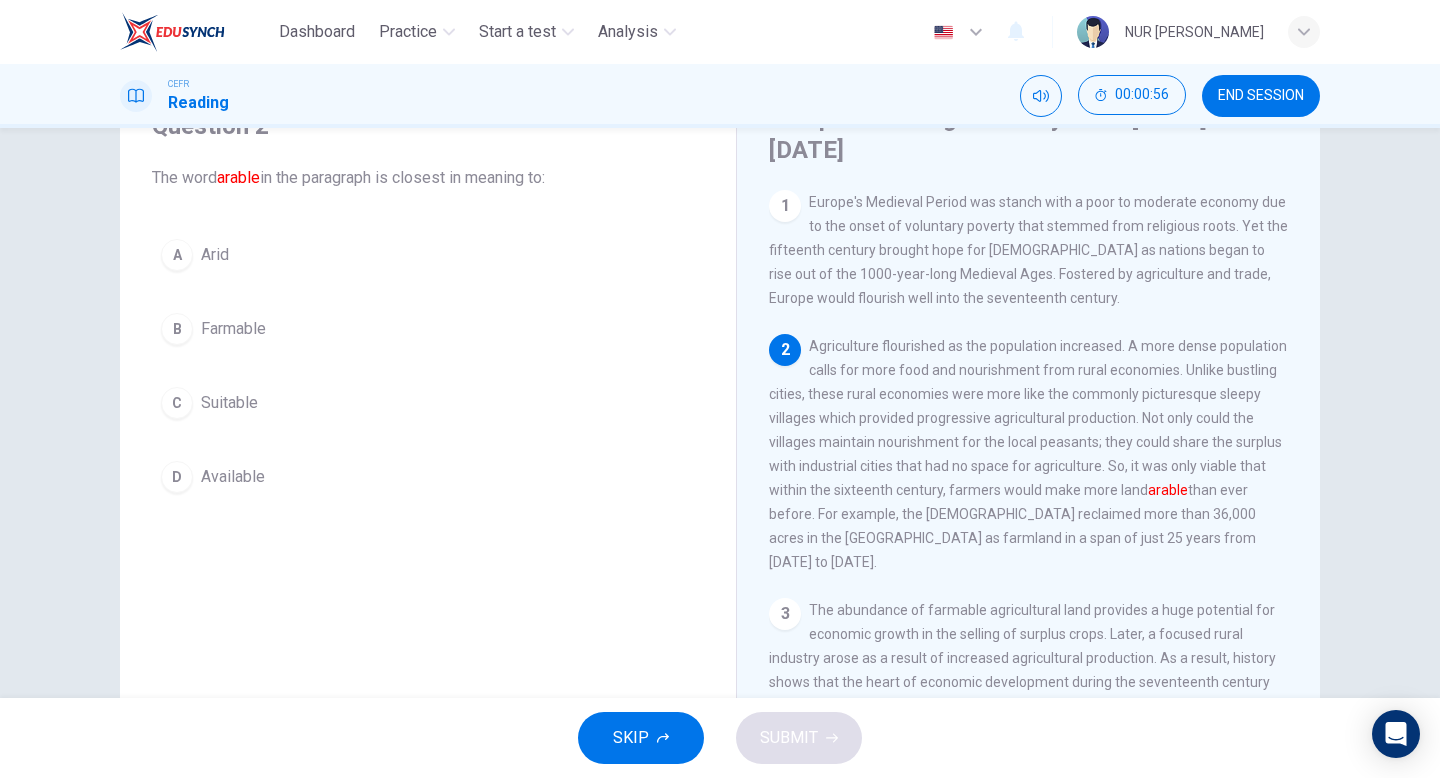 click on "Farmable" at bounding box center (233, 329) 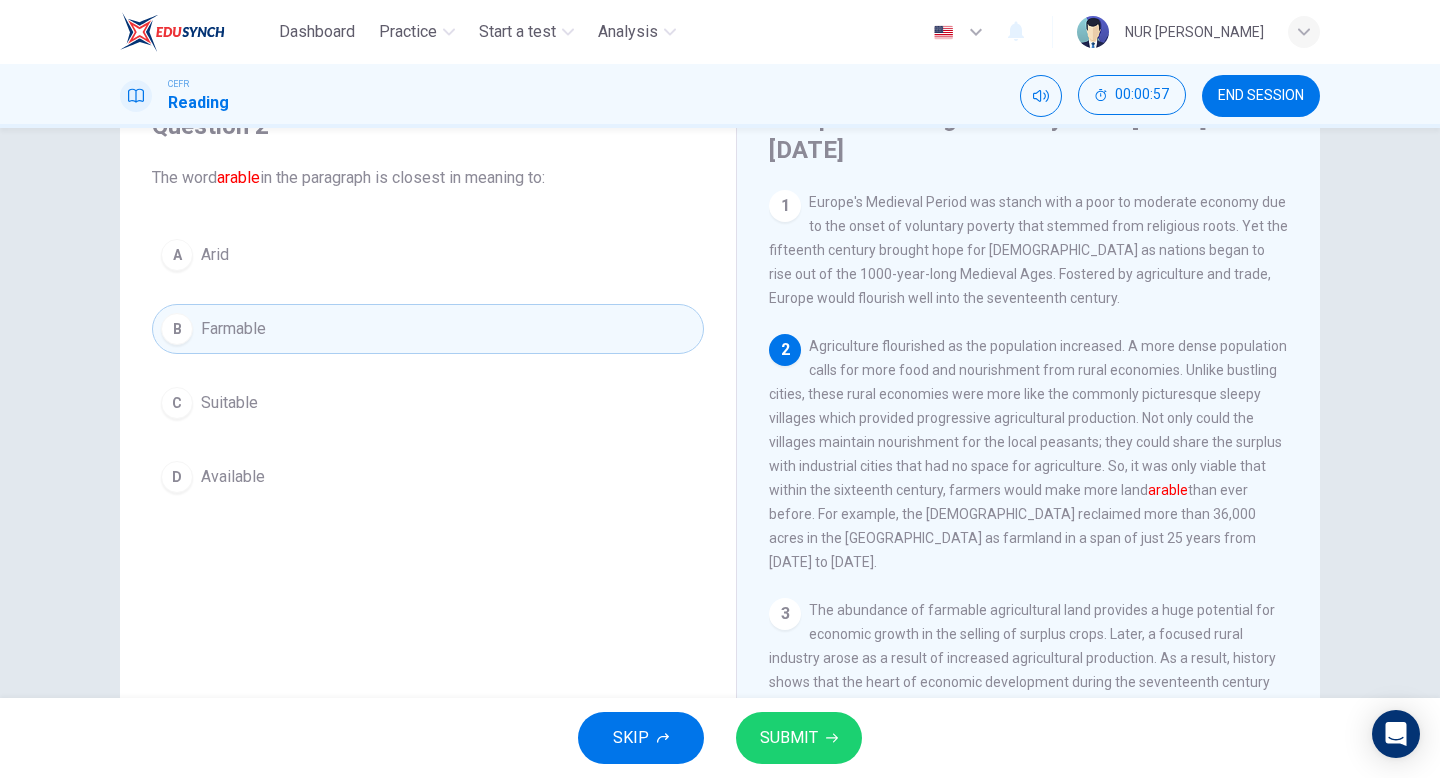 click on "SUBMIT" at bounding box center (799, 738) 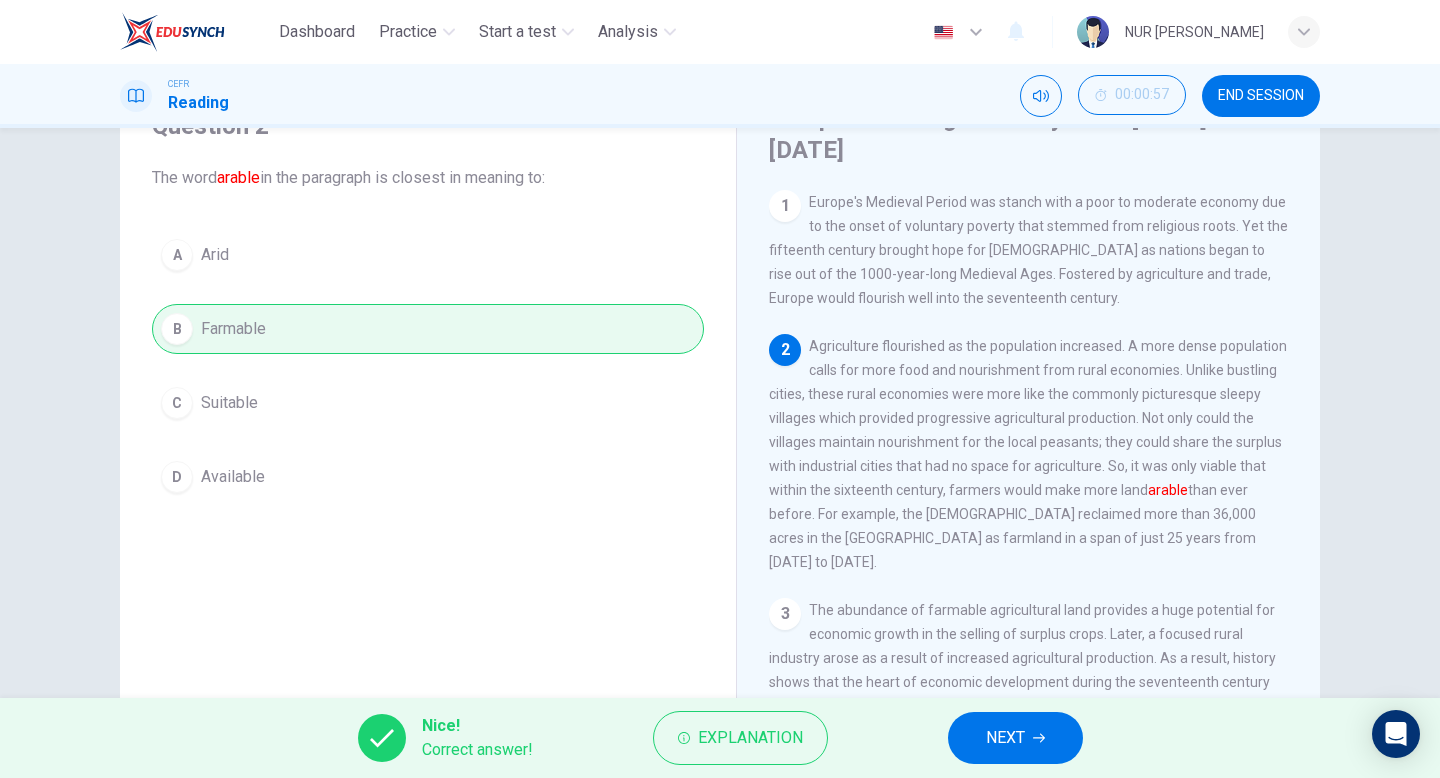 click on "NEXT" at bounding box center (1005, 738) 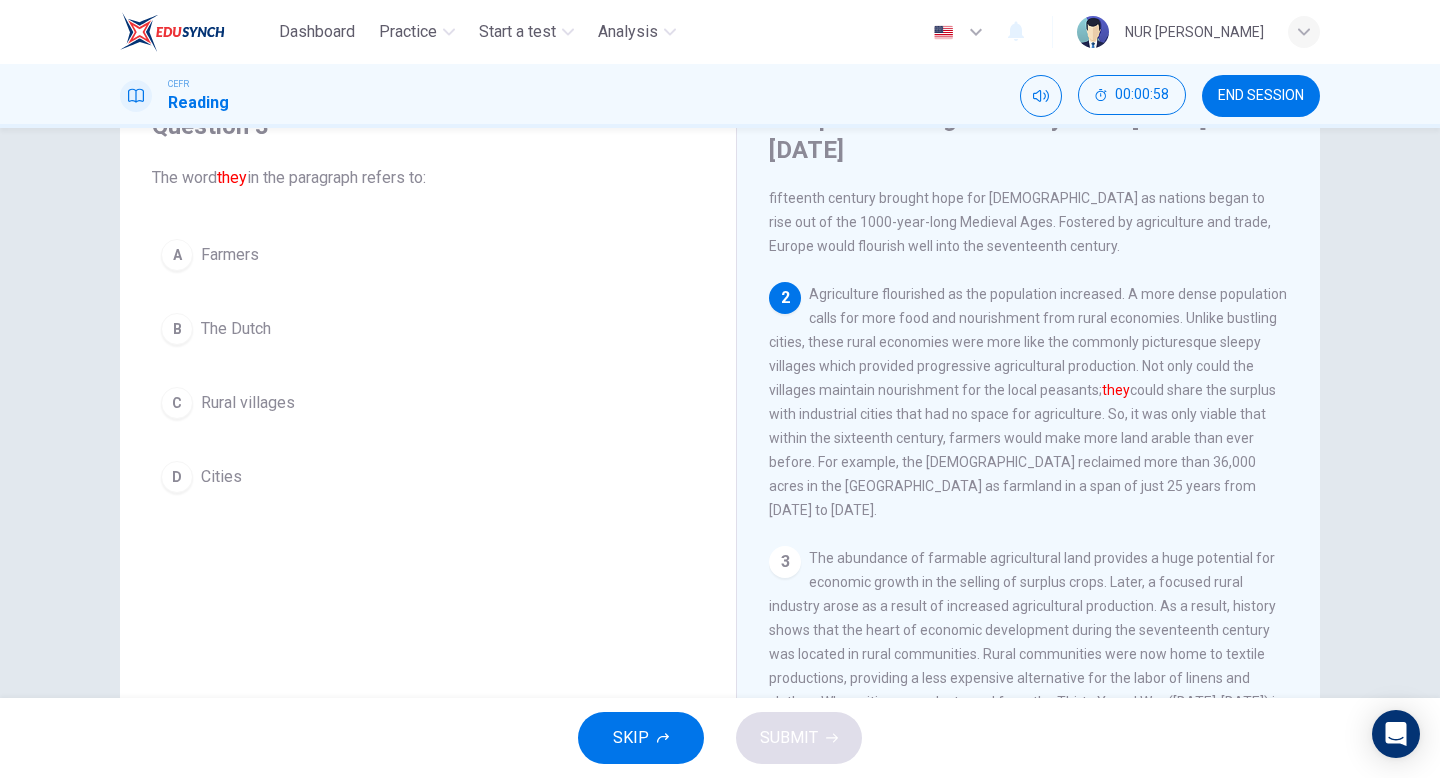scroll, scrollTop: 49, scrollLeft: 0, axis: vertical 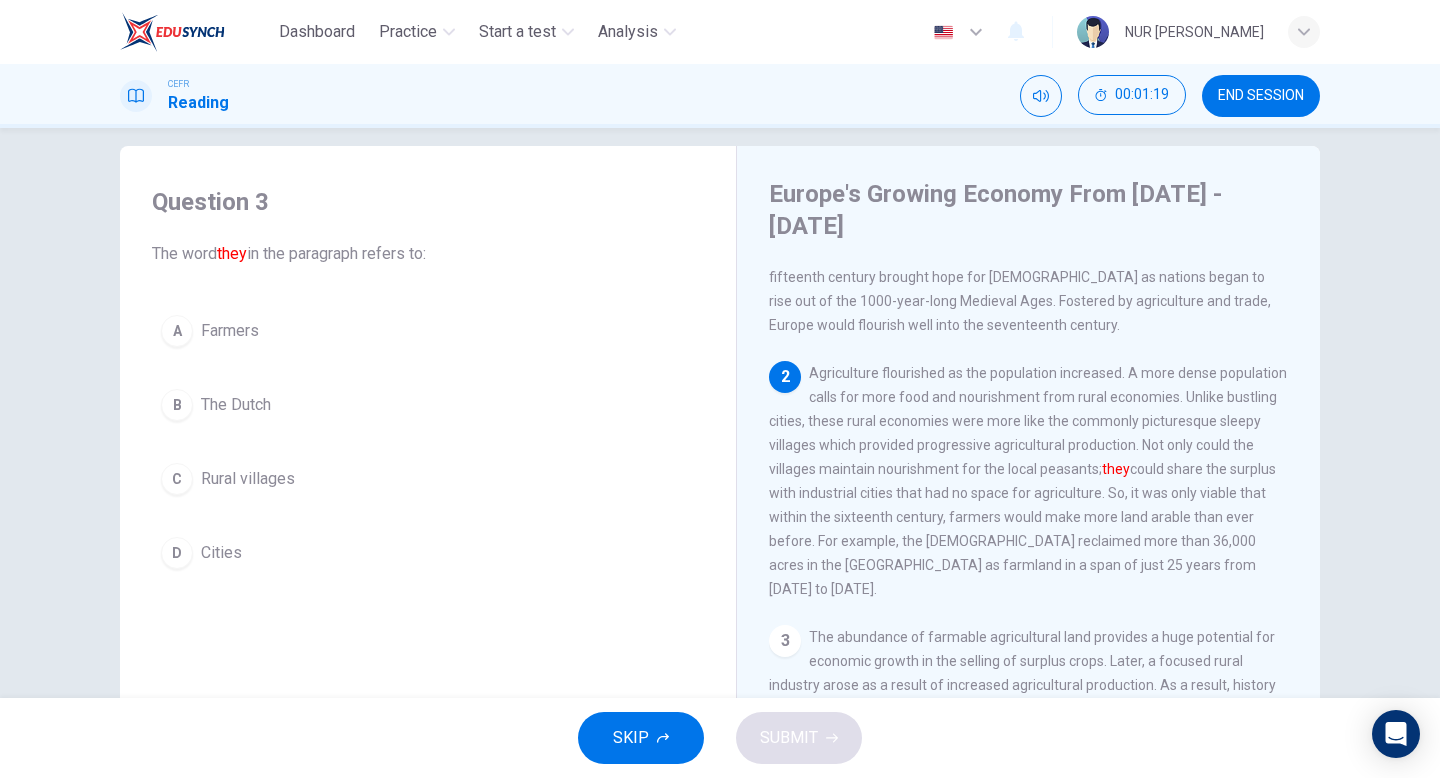 click on "A Farmers" at bounding box center (428, 331) 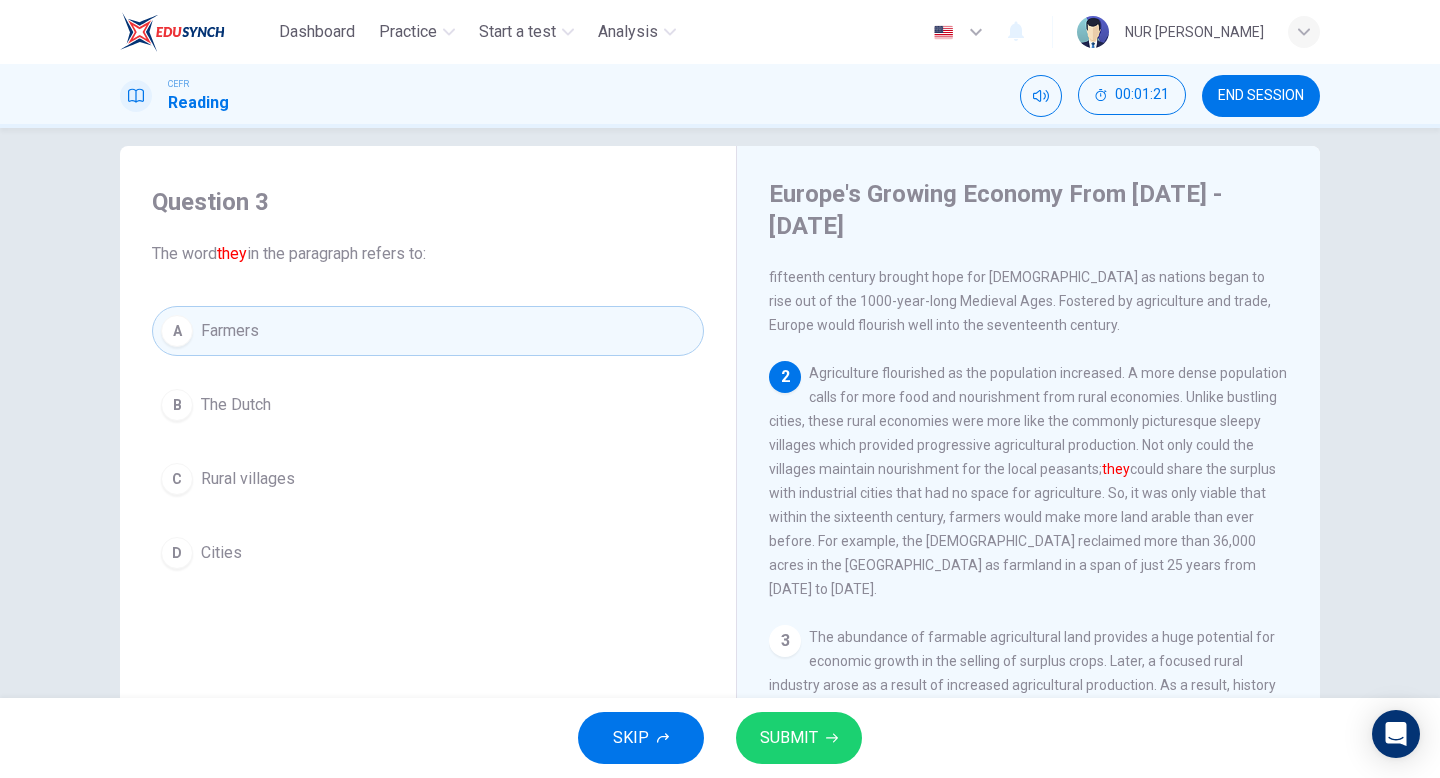 click on "SUBMIT" at bounding box center (799, 738) 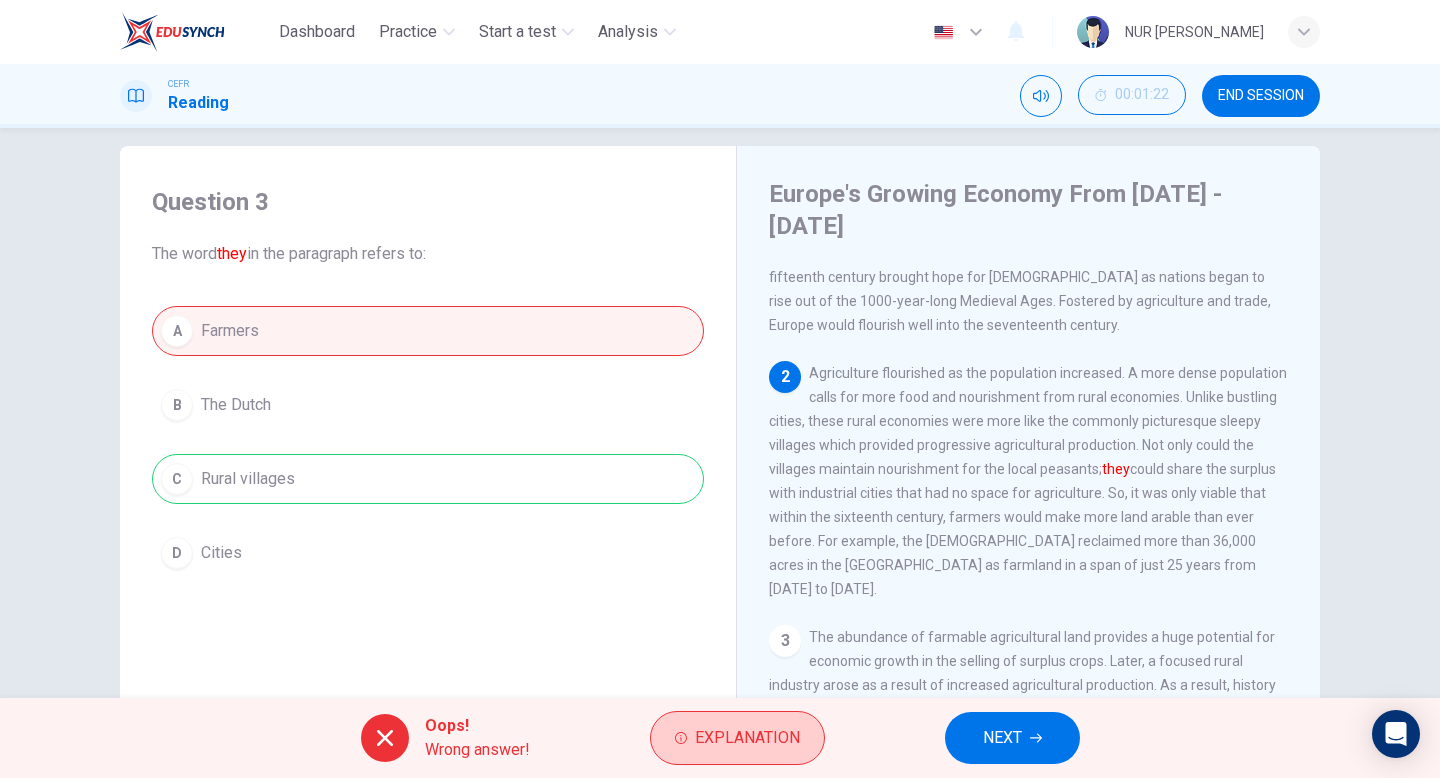 click 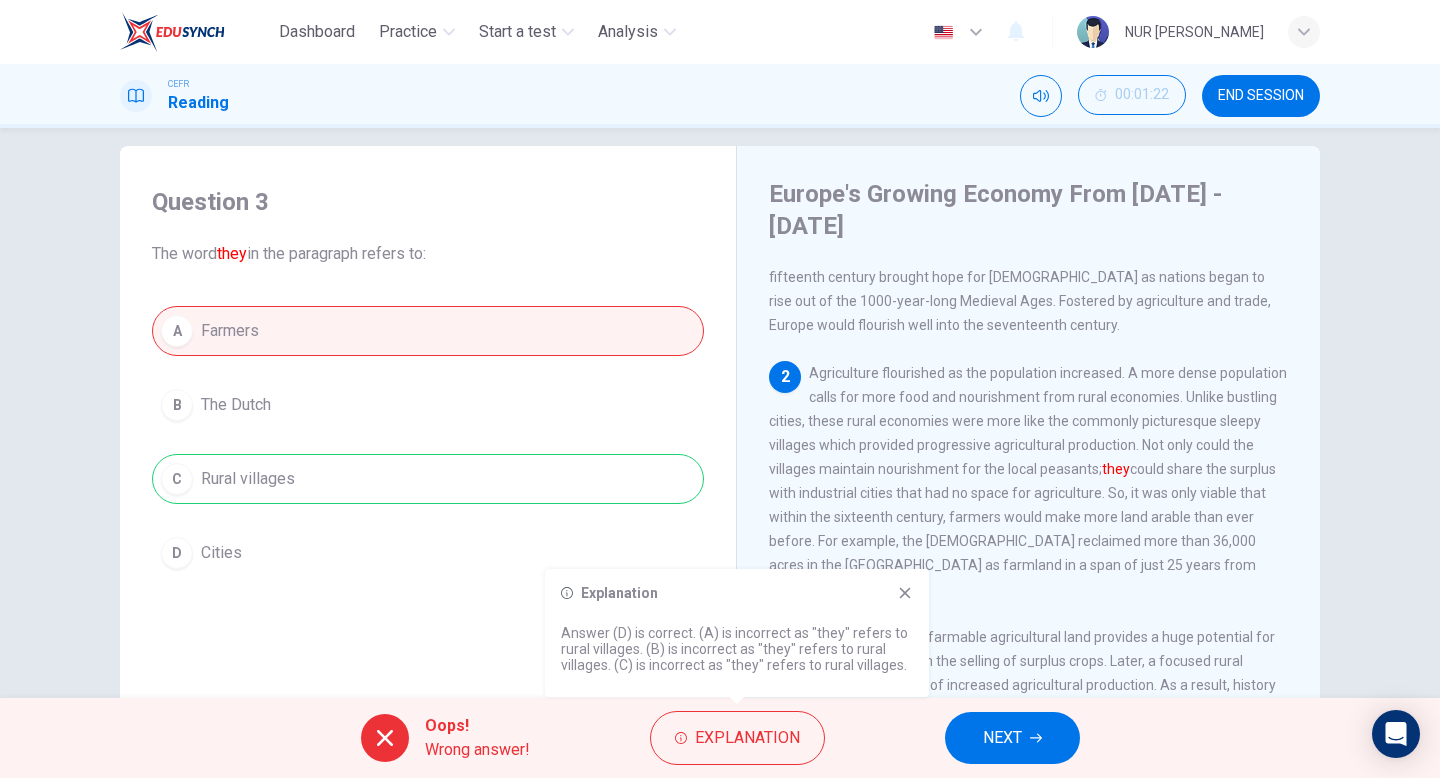 click on "NEXT" at bounding box center [1012, 738] 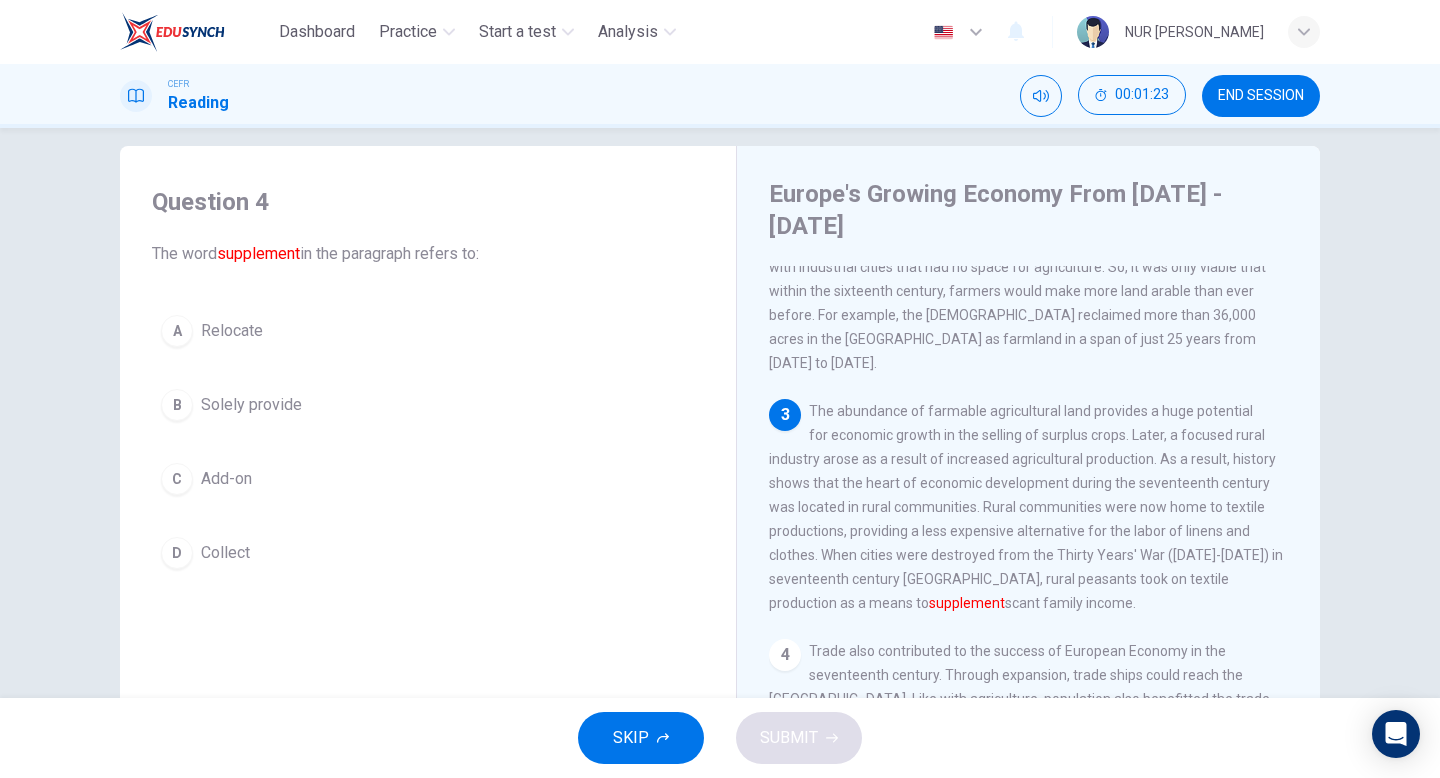 scroll, scrollTop: 375, scrollLeft: 0, axis: vertical 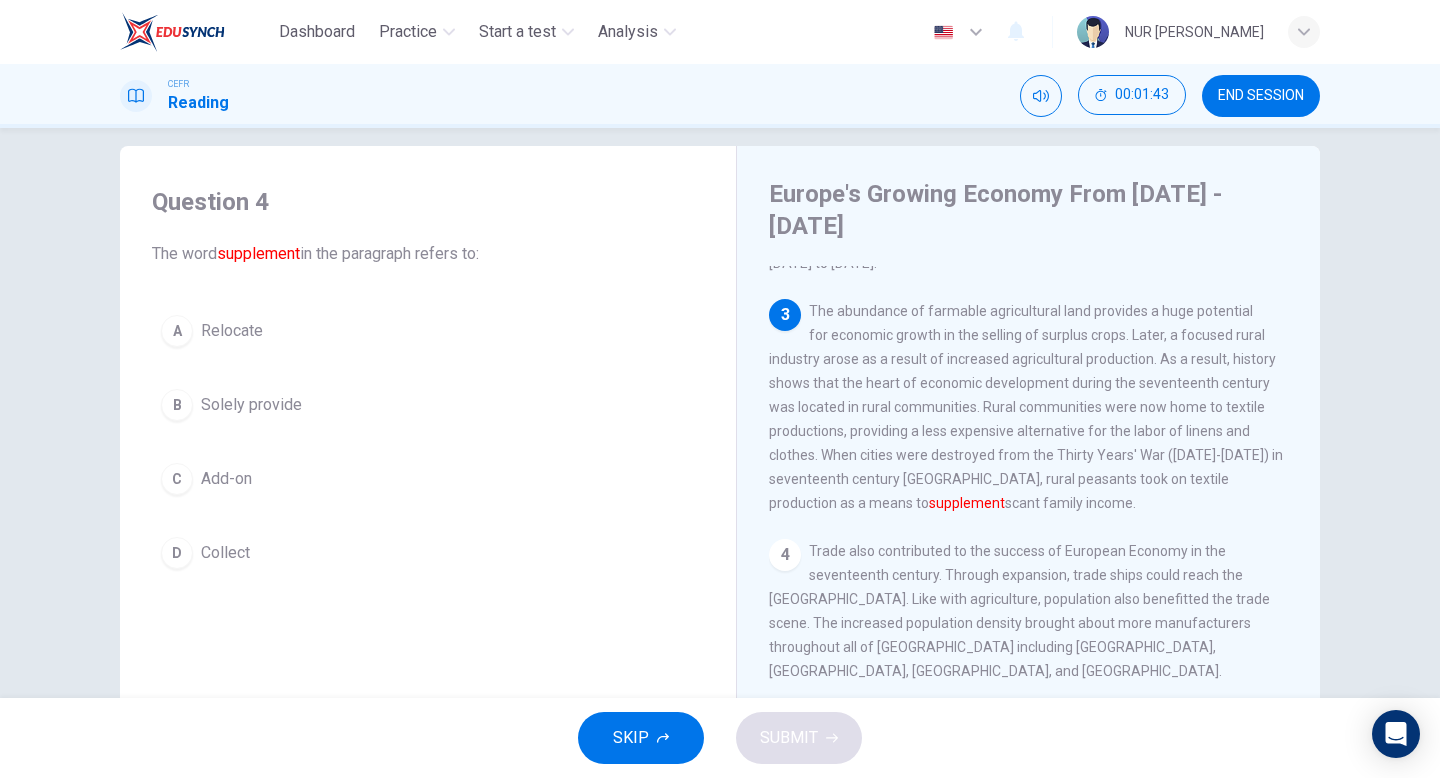 drag, startPoint x: 946, startPoint y: 371, endPoint x: 1240, endPoint y: 376, distance: 294.0425 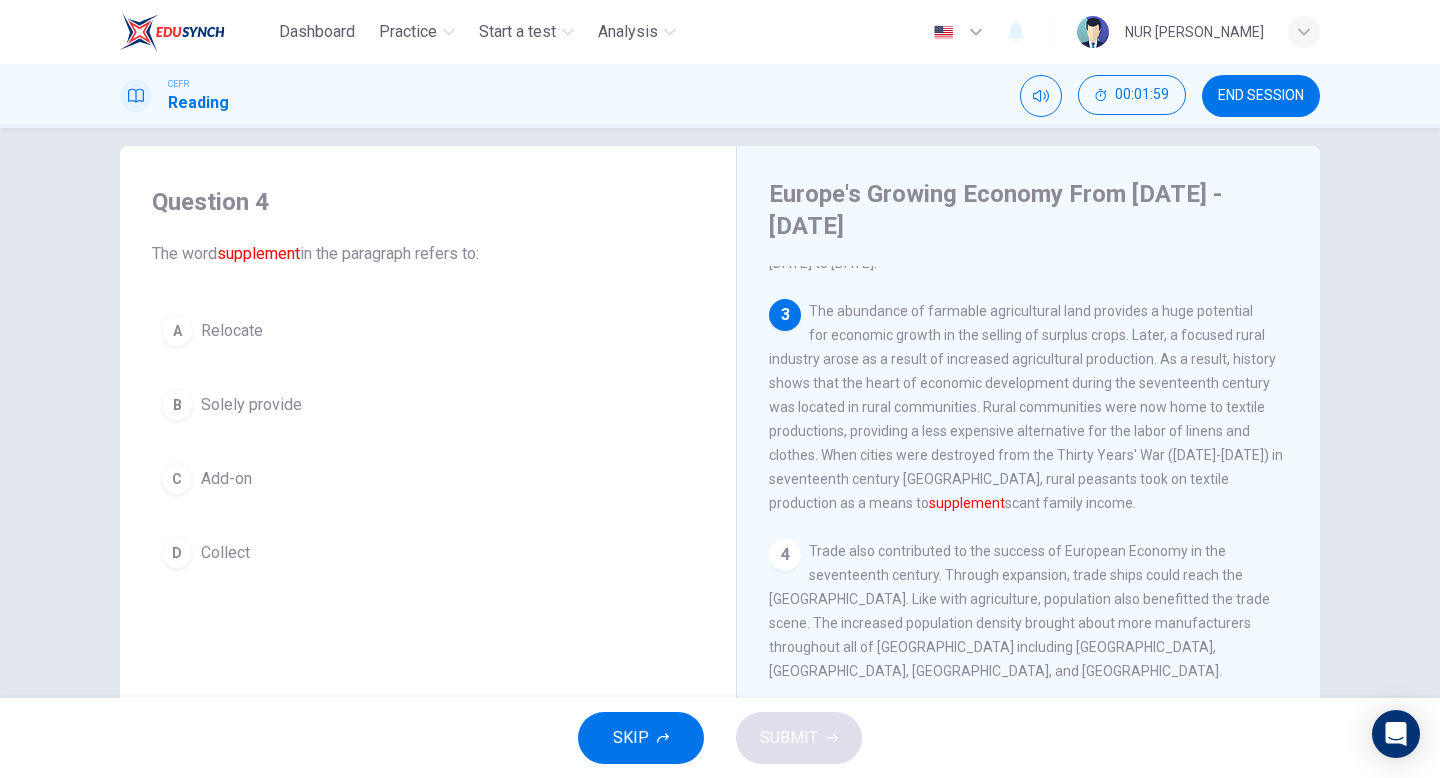 click on "C Add-on" at bounding box center (428, 479) 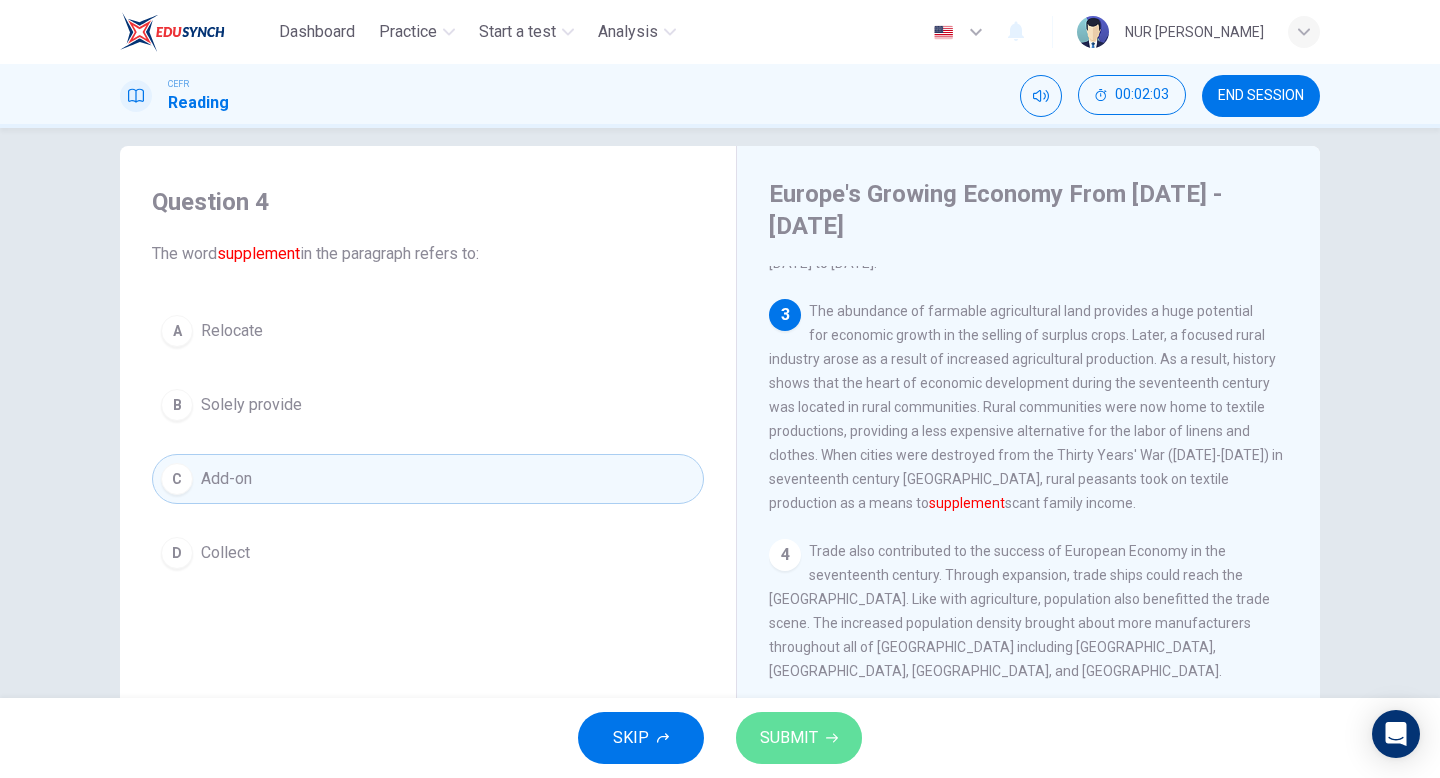 click on "SUBMIT" at bounding box center (789, 738) 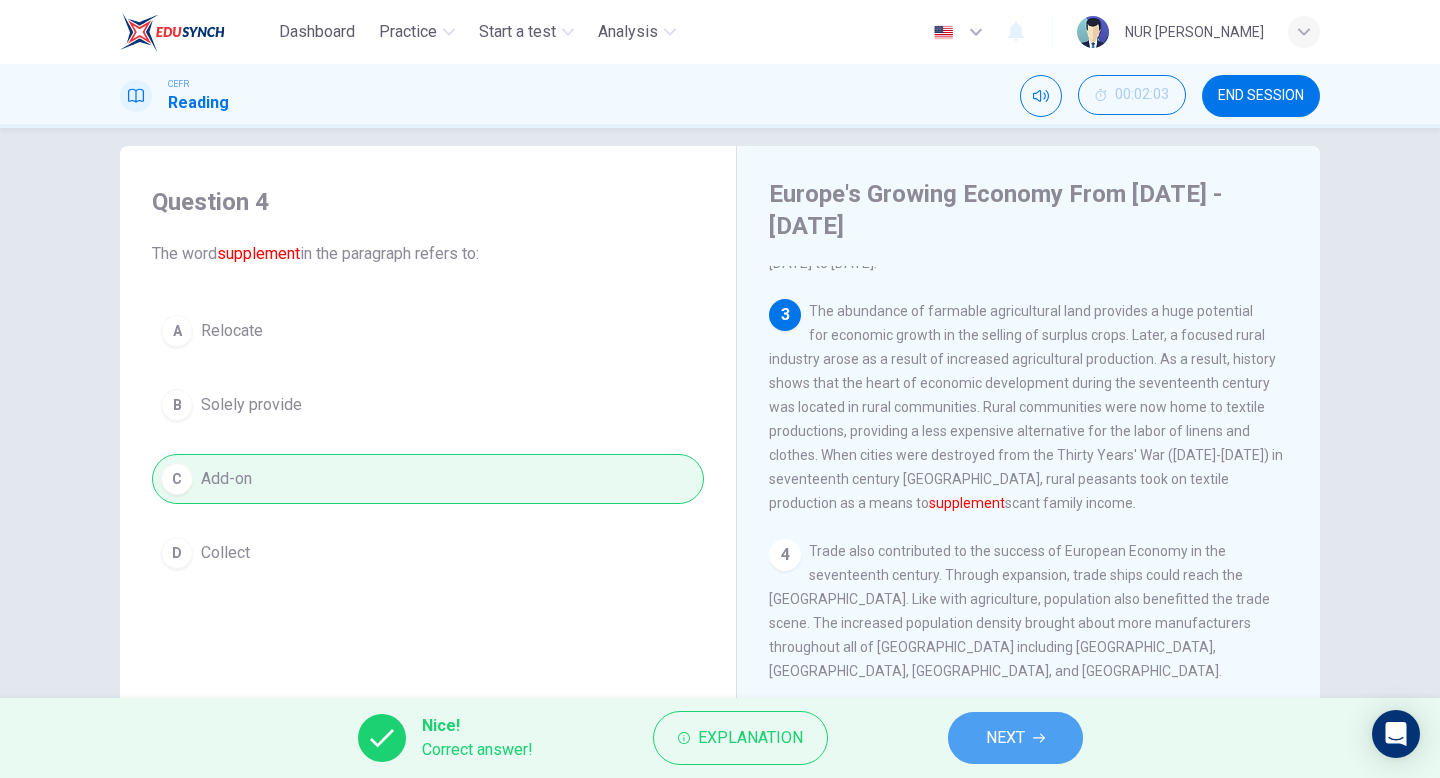 click 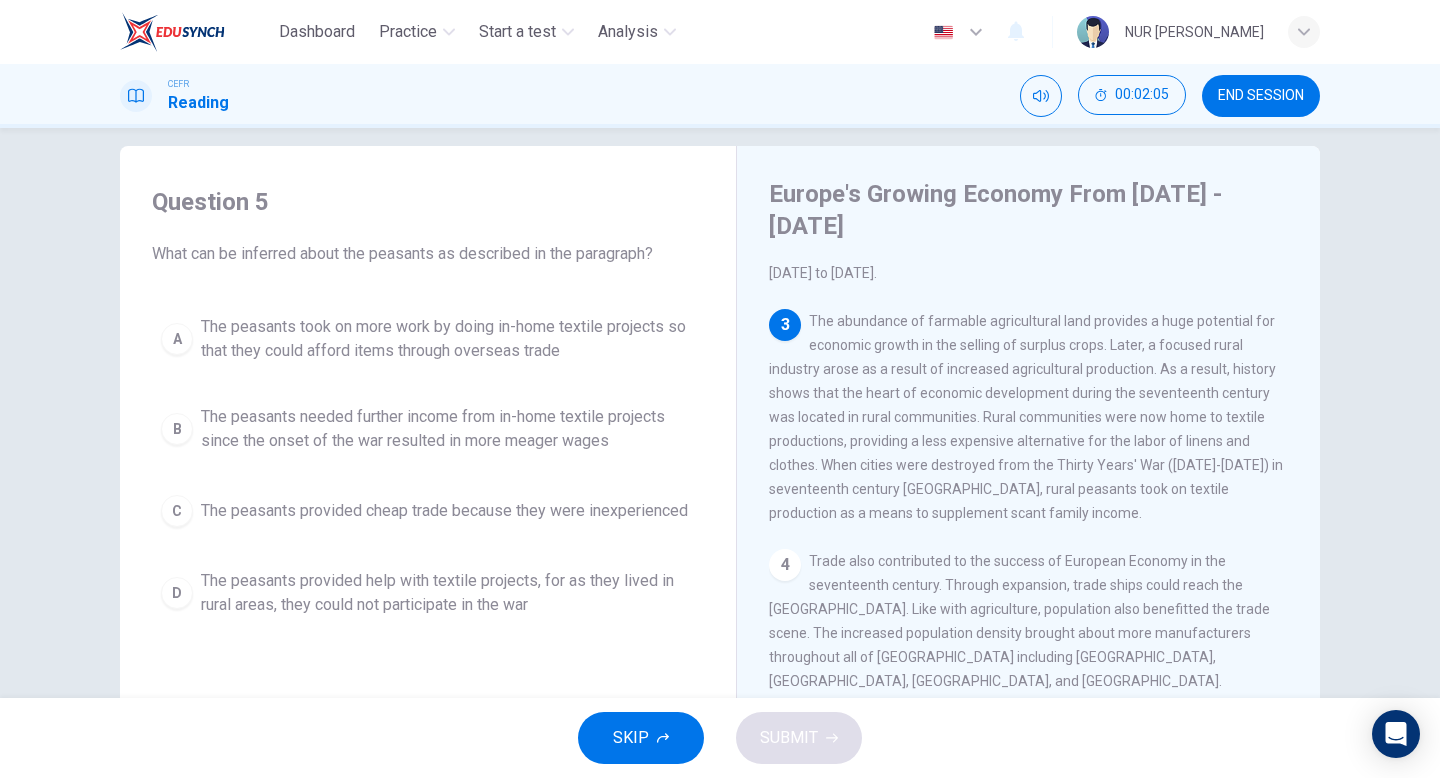 scroll, scrollTop: 364, scrollLeft: 0, axis: vertical 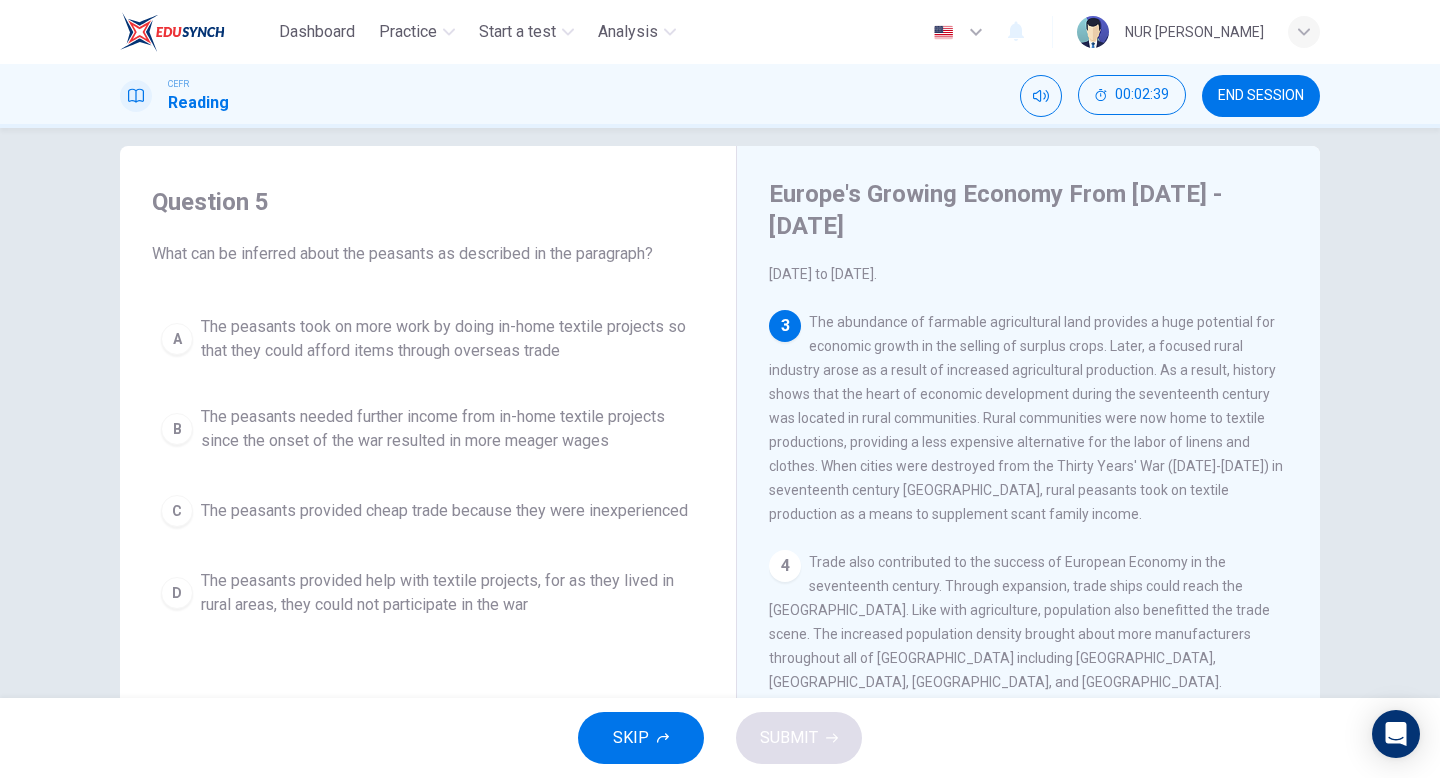click on "The peasants needed further income from in-home textile projects since the onset of the war resulted in more meager wages" at bounding box center [448, 429] 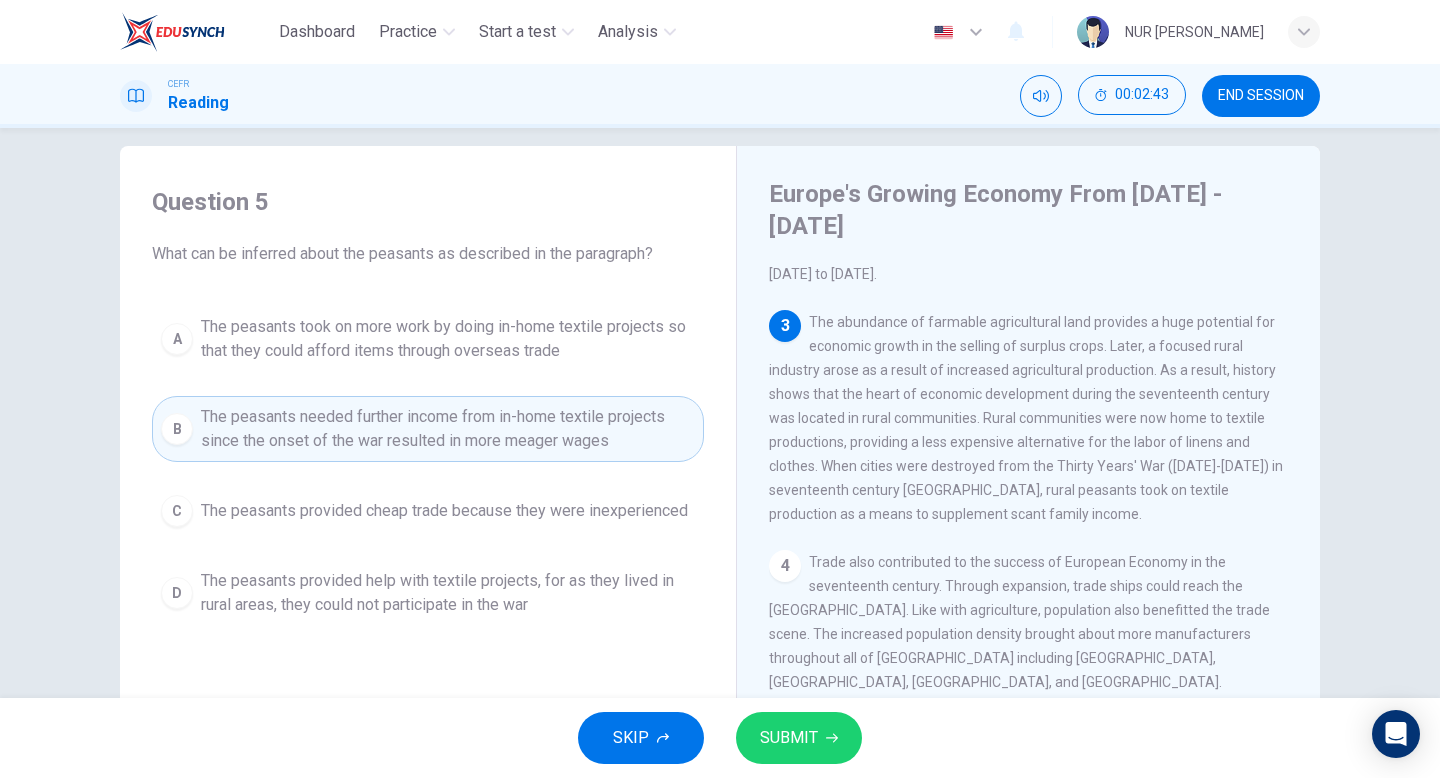 scroll, scrollTop: 93, scrollLeft: 0, axis: vertical 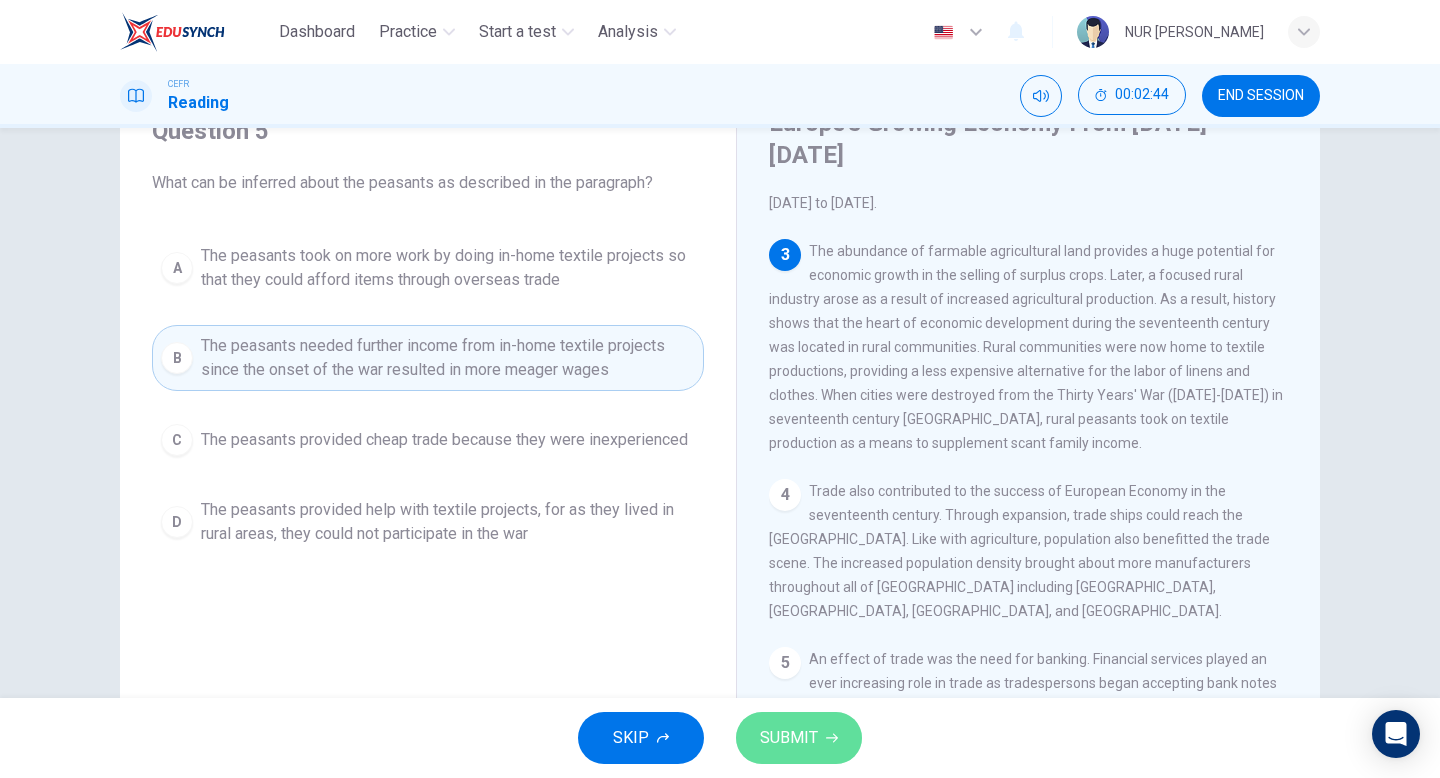 click on "SUBMIT" at bounding box center (799, 738) 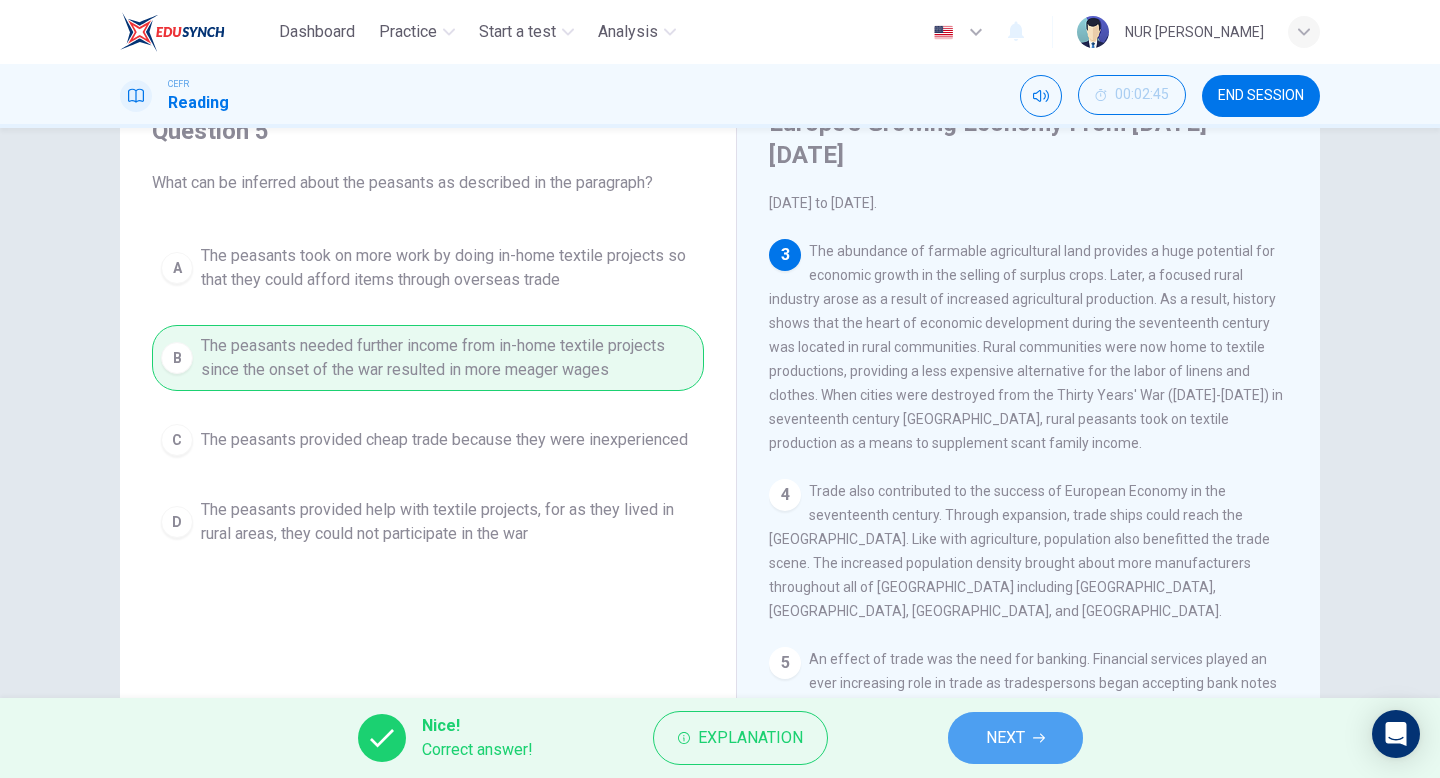 click on "NEXT" at bounding box center (1005, 738) 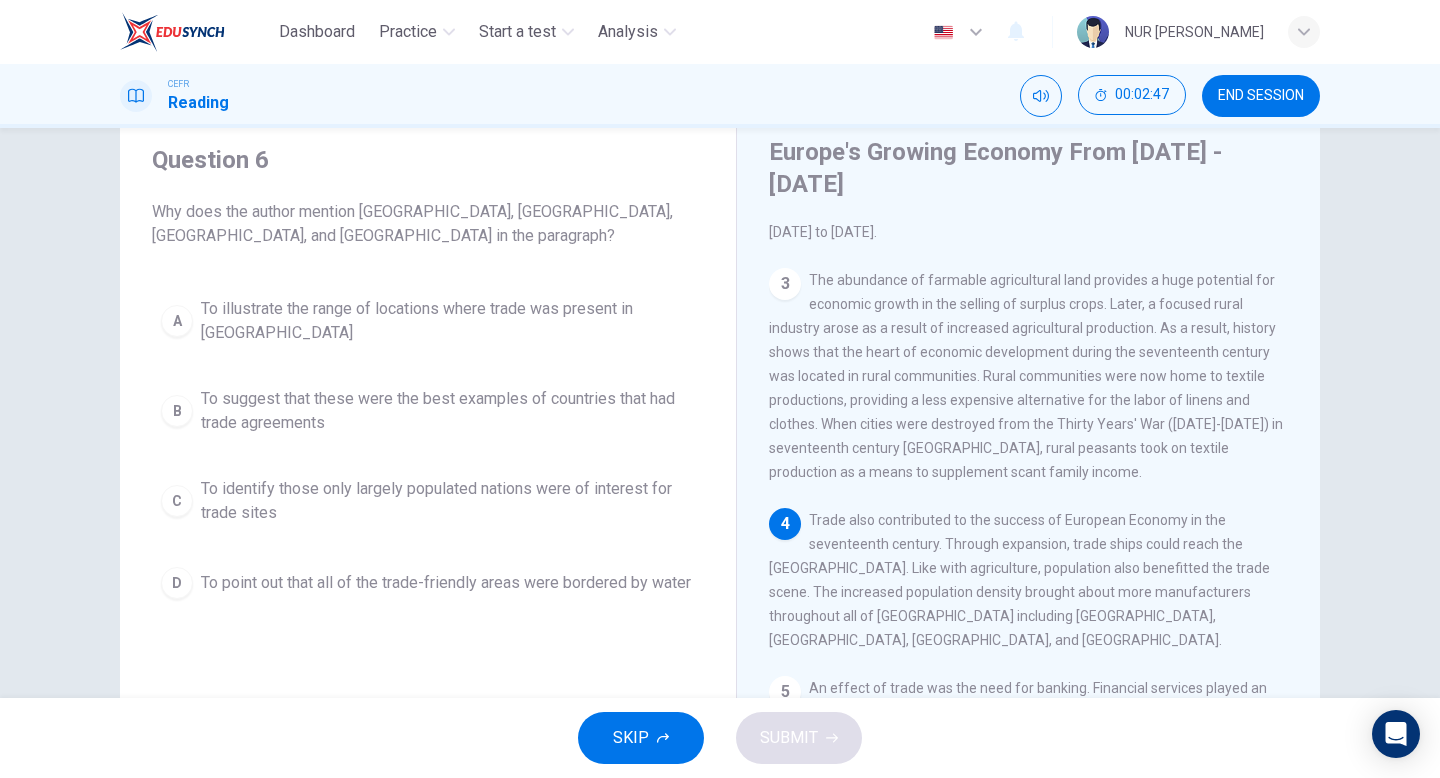 scroll, scrollTop: 65, scrollLeft: 0, axis: vertical 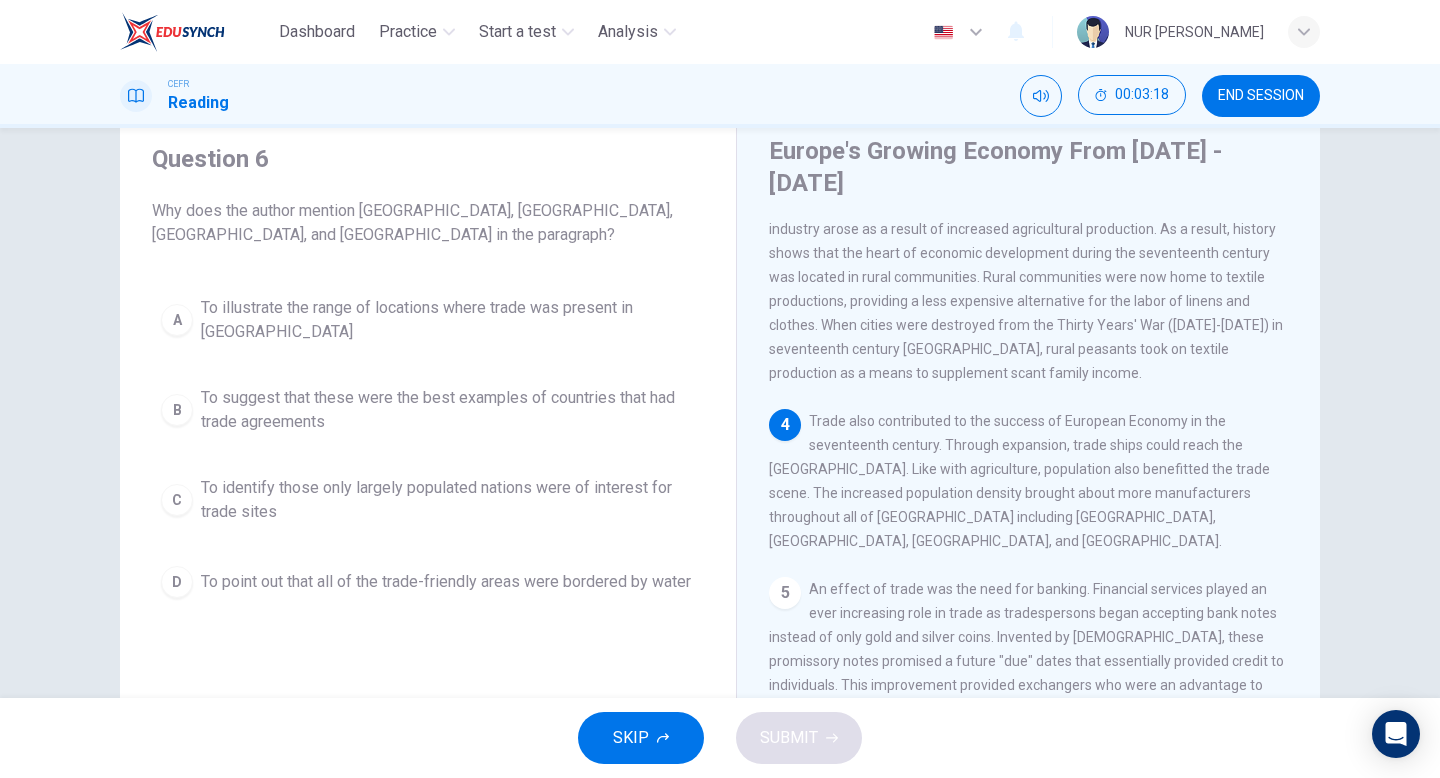 click on "A To illustrate the range of locations where trade was present in Europe" at bounding box center (428, 320) 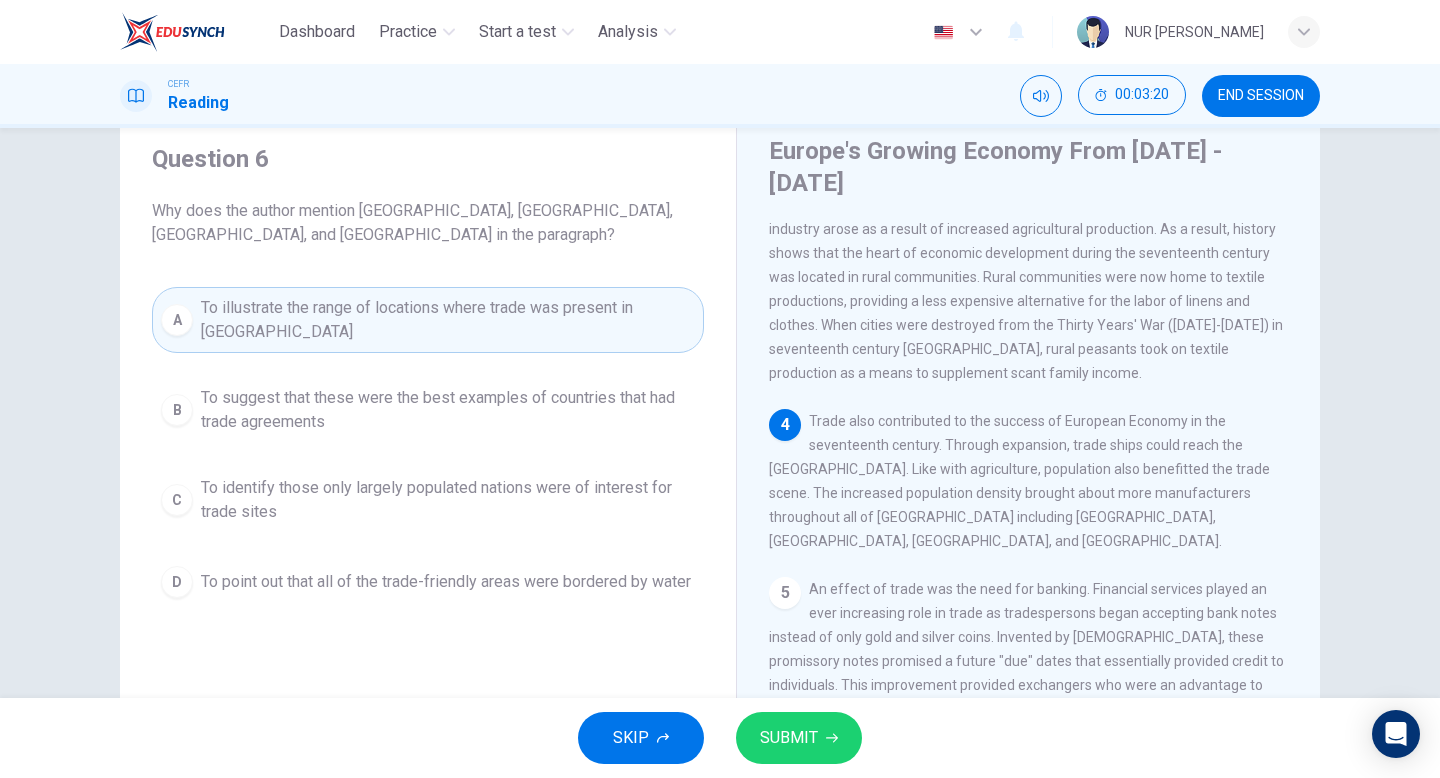 click on "SKIP SUBMIT" at bounding box center (720, 738) 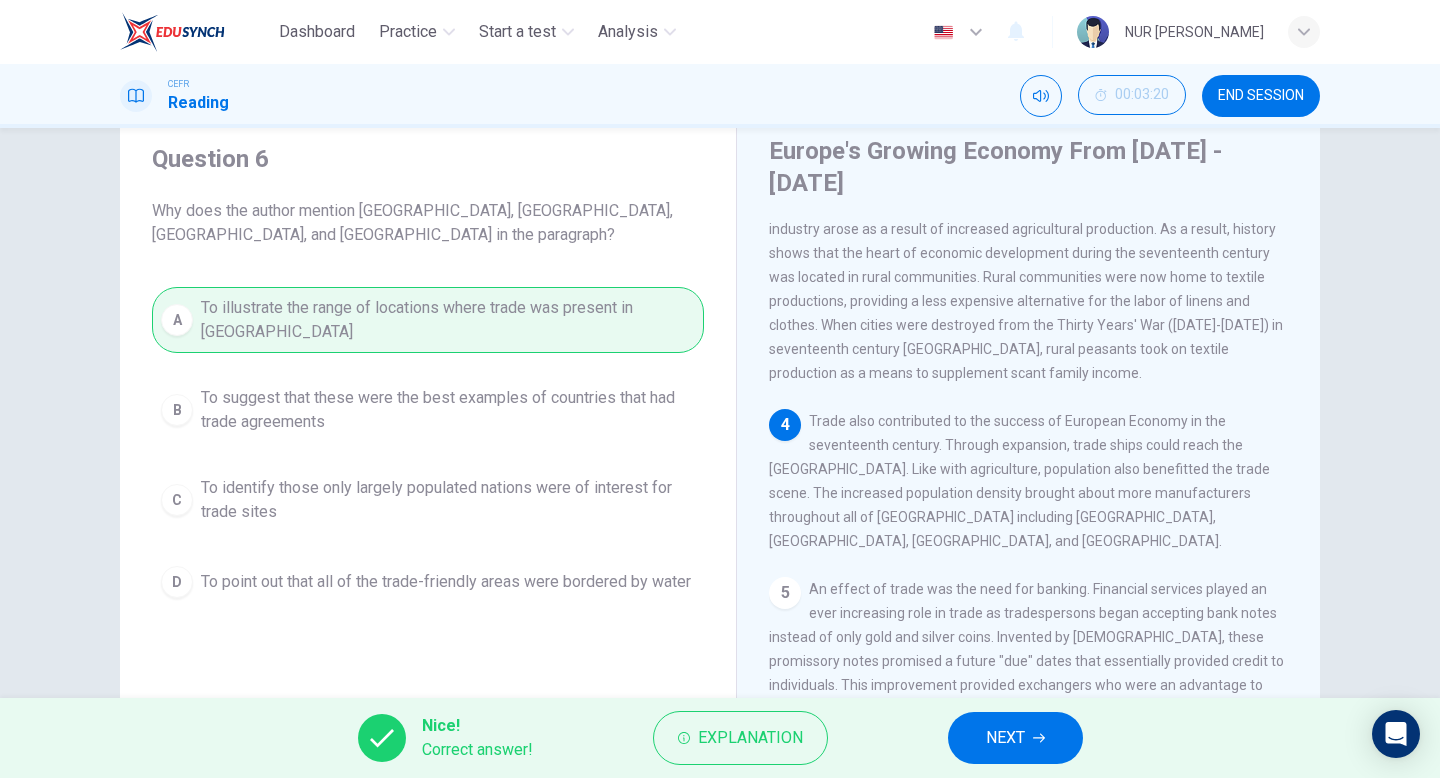 click on "NEXT" at bounding box center (1015, 738) 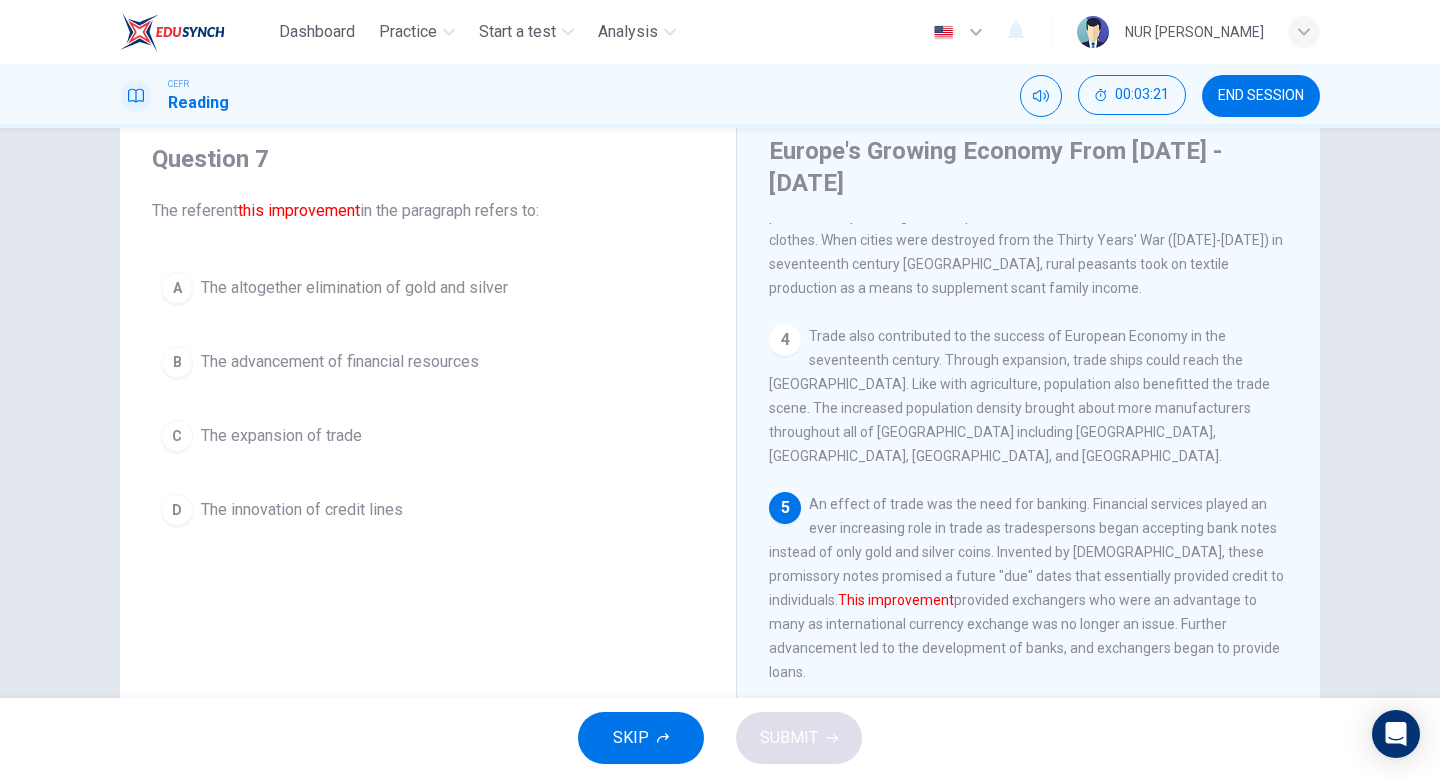 scroll, scrollTop: 575, scrollLeft: 0, axis: vertical 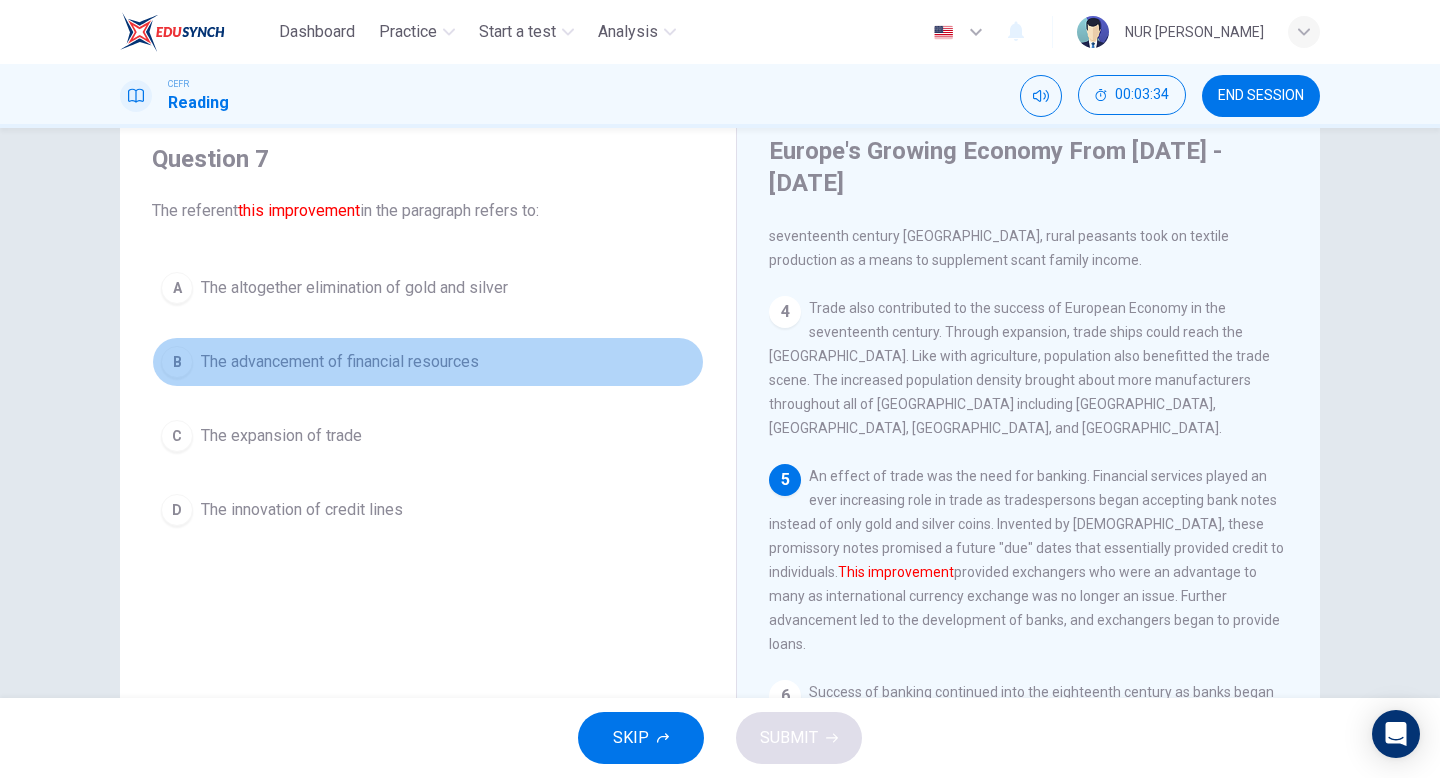 click on "The advancement of financial resources" at bounding box center (340, 362) 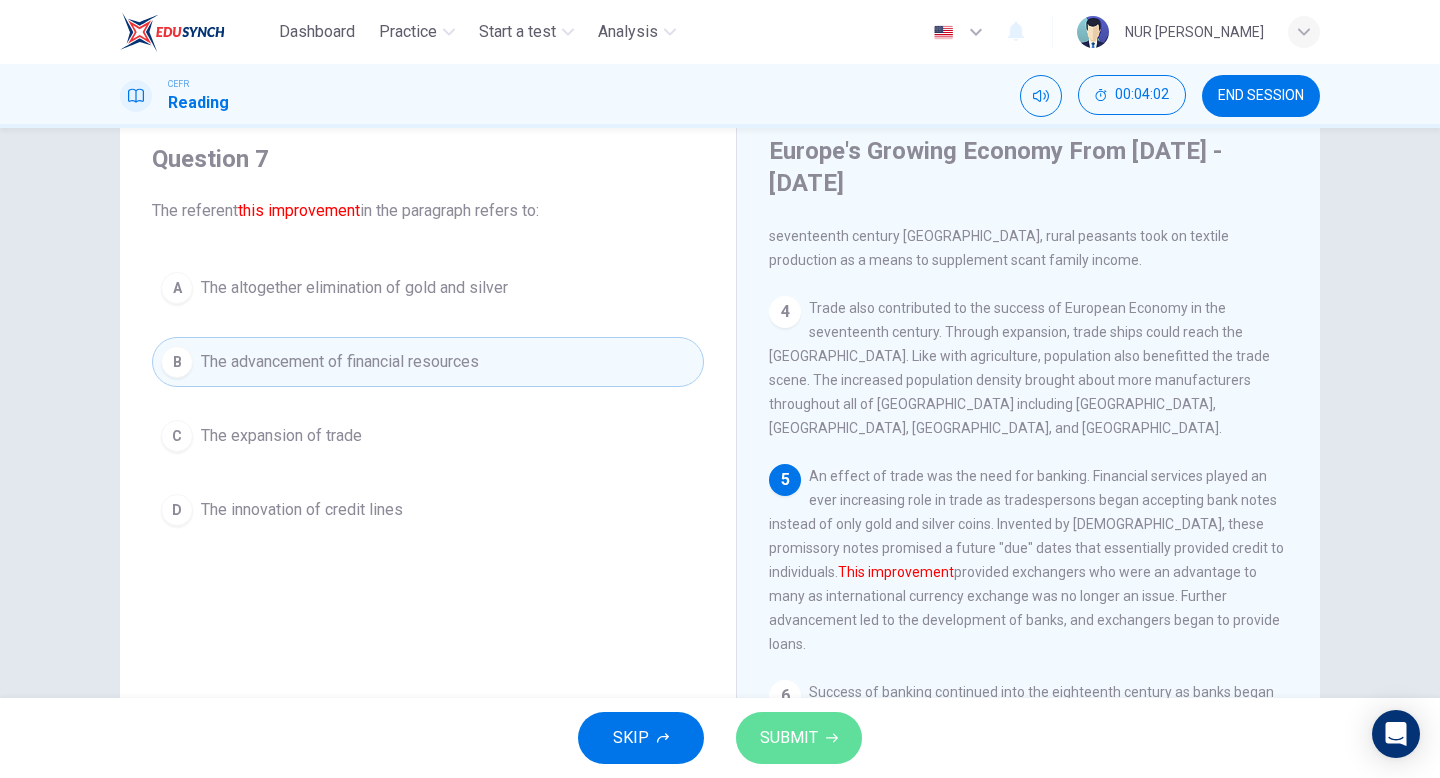 click on "SUBMIT" at bounding box center (789, 738) 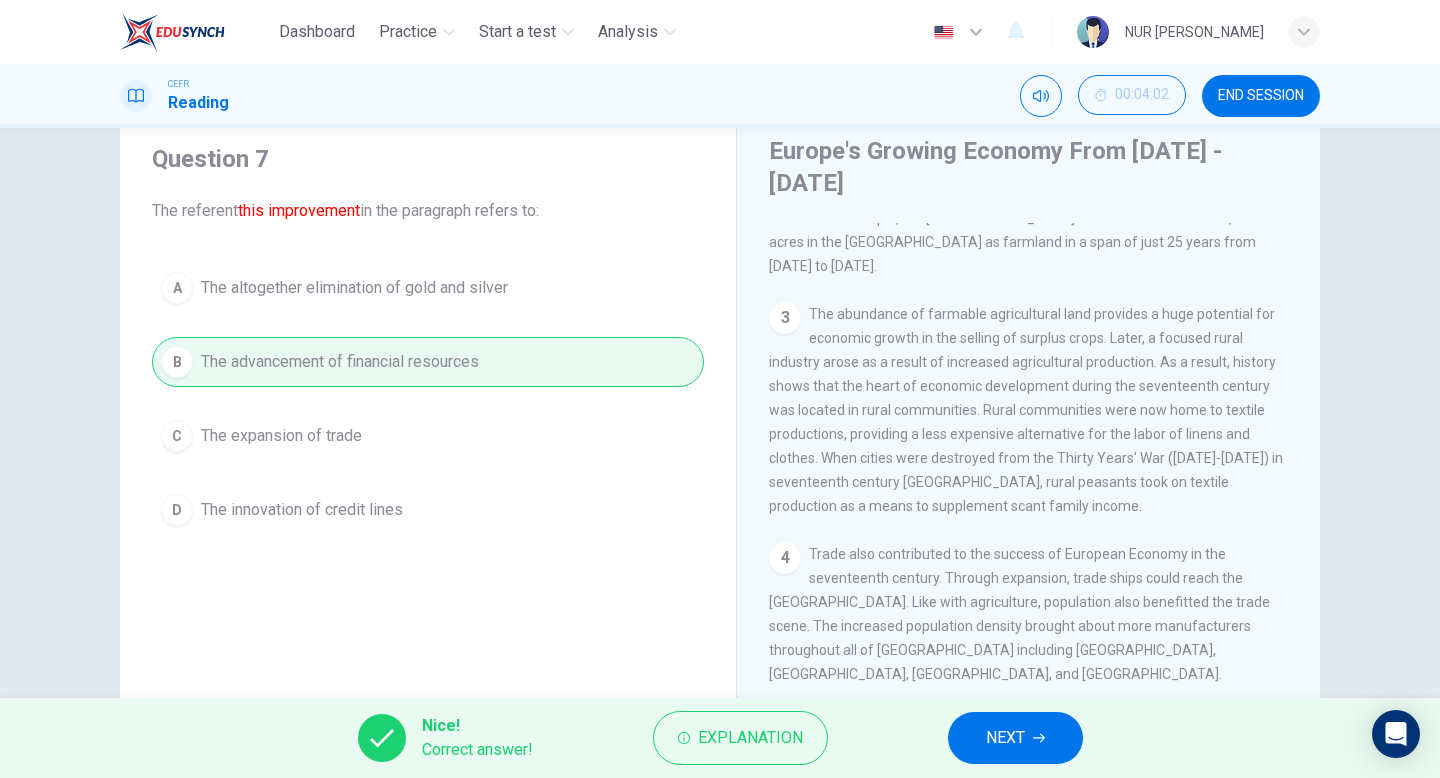 scroll, scrollTop: 264, scrollLeft: 0, axis: vertical 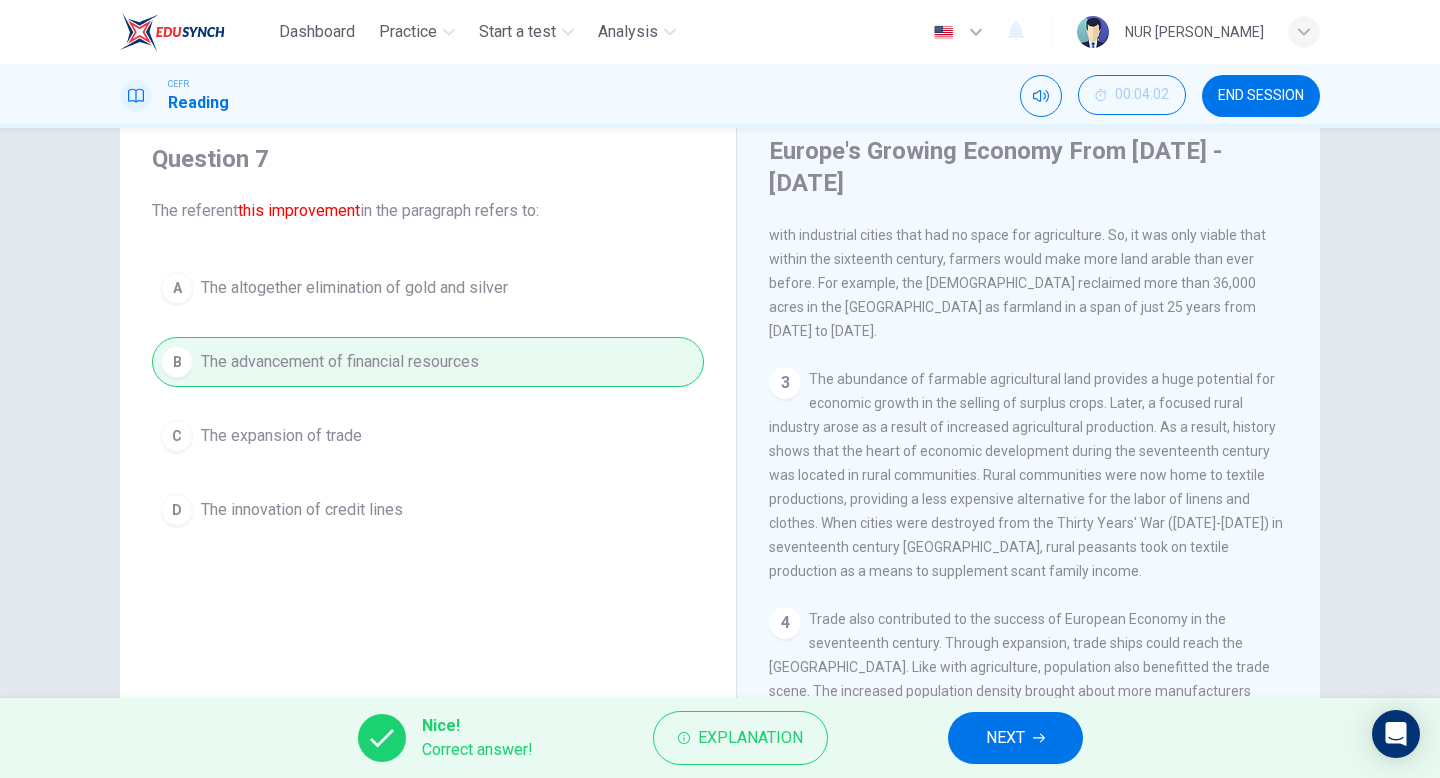 click on "NEXT" at bounding box center [1015, 738] 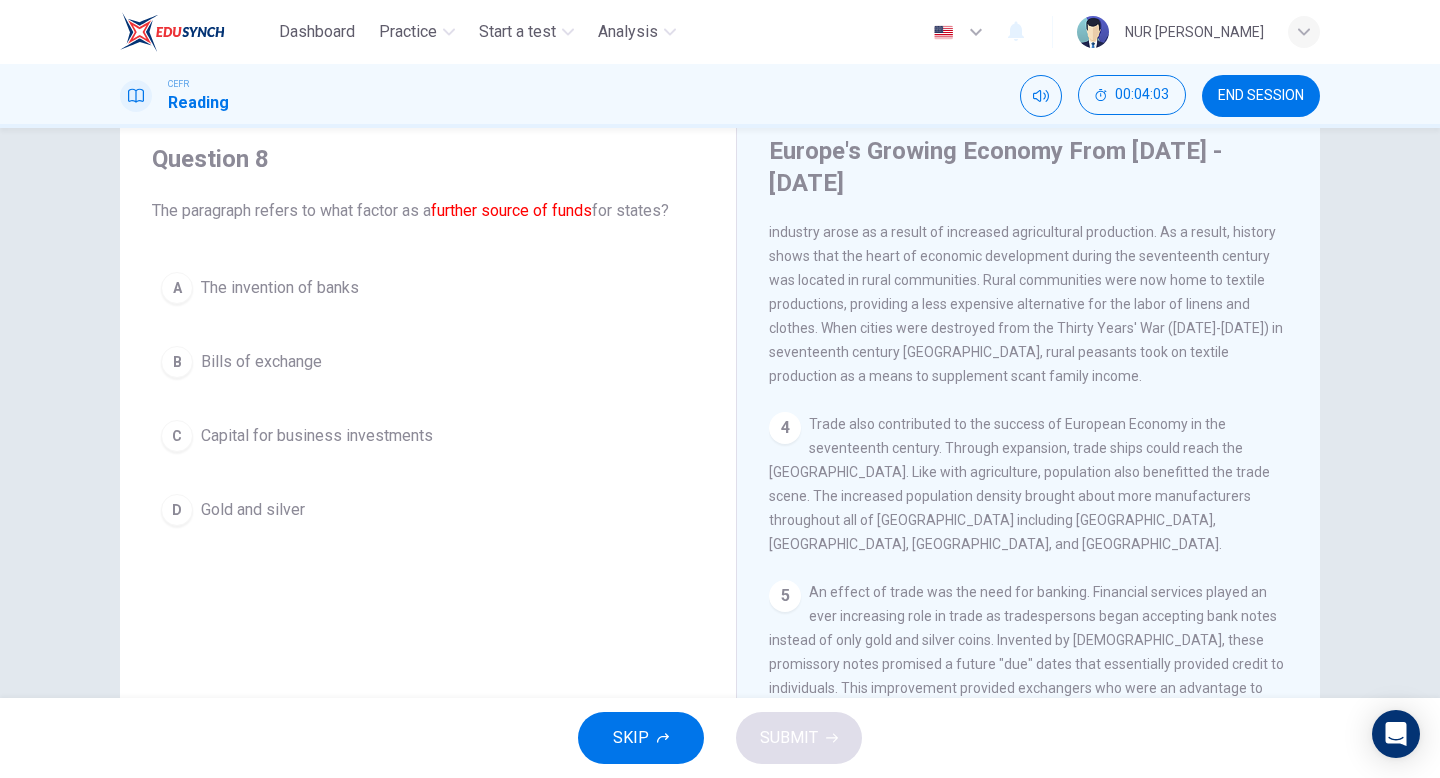 scroll, scrollTop: 637, scrollLeft: 0, axis: vertical 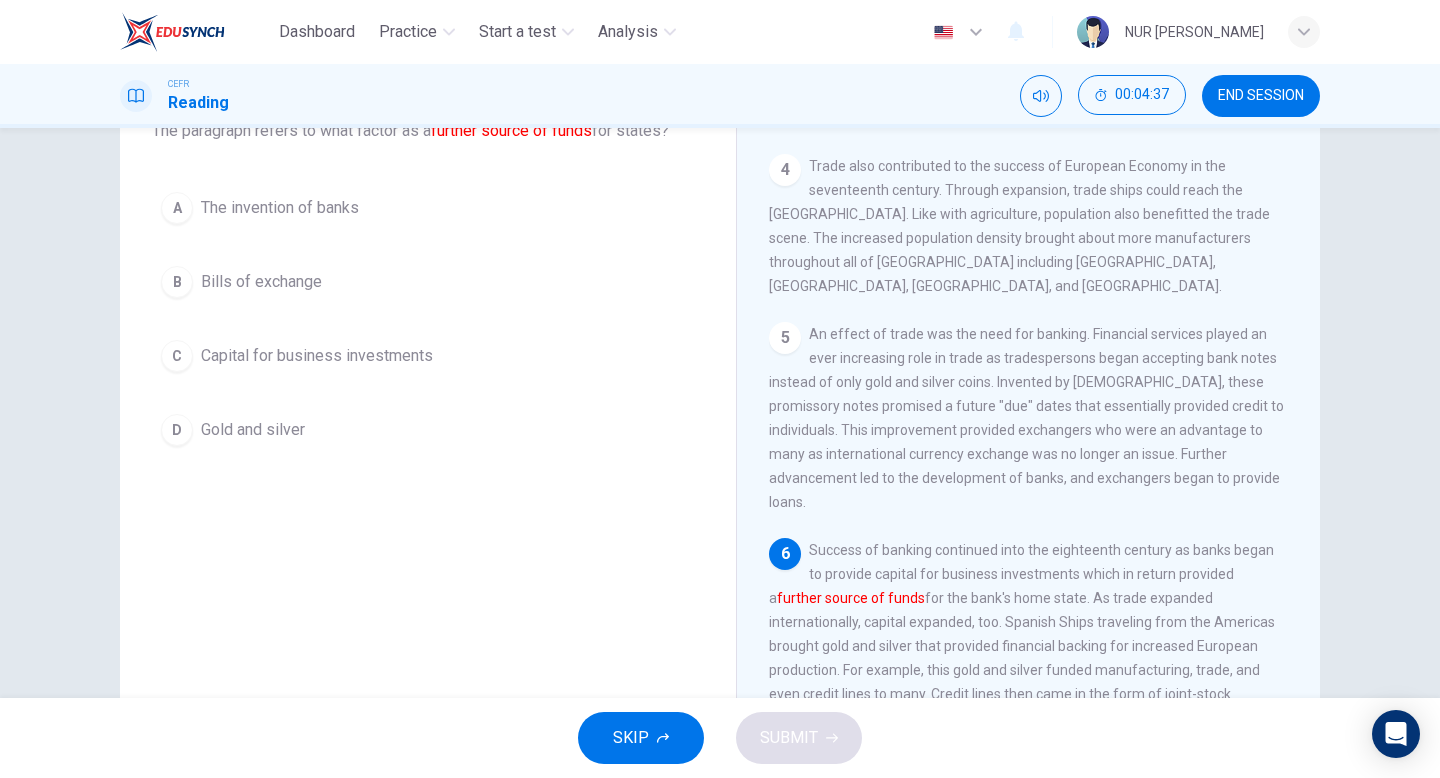 click on "A The invention of banks B Bills of exchange C Capital for business investments D Gold and silver" at bounding box center (428, 319) 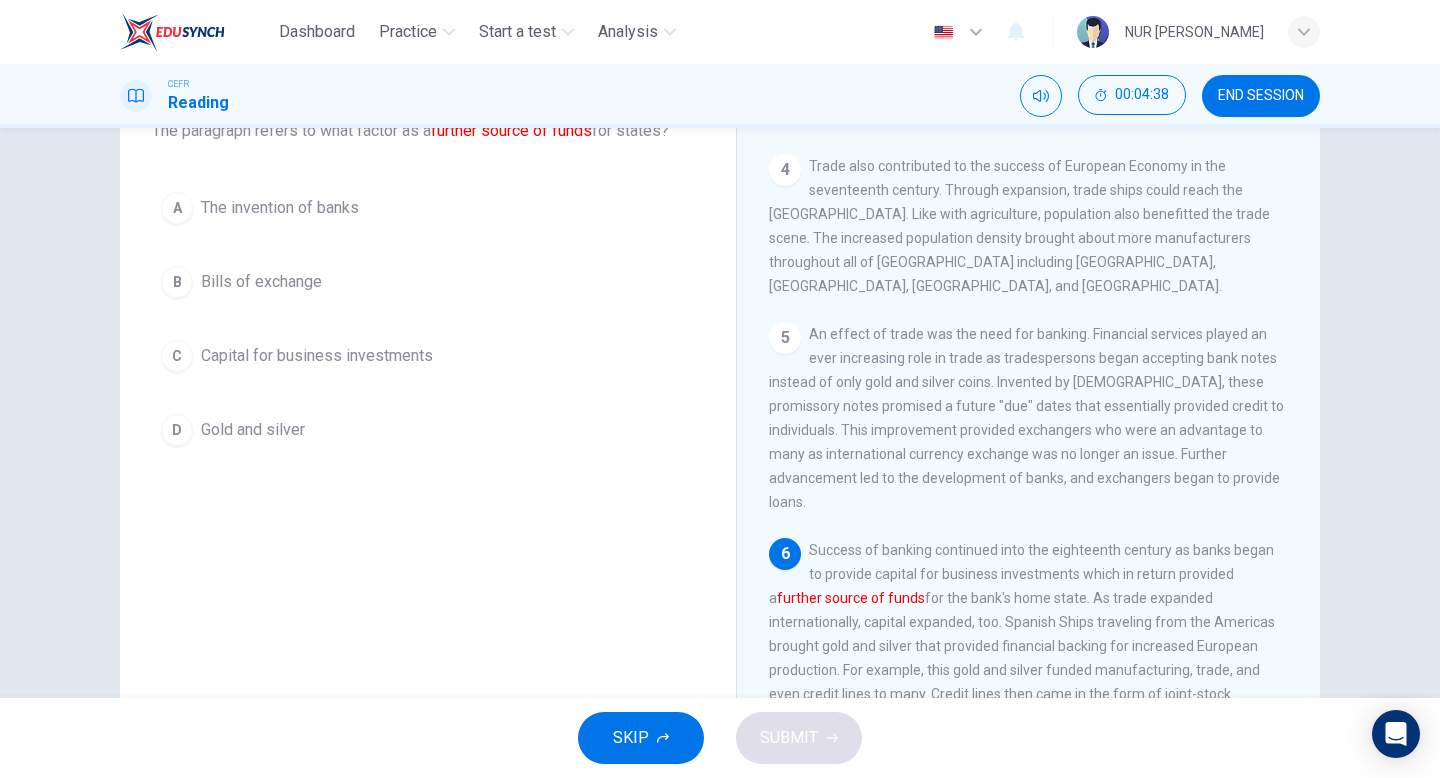 click on "B Bills of exchange" at bounding box center (428, 282) 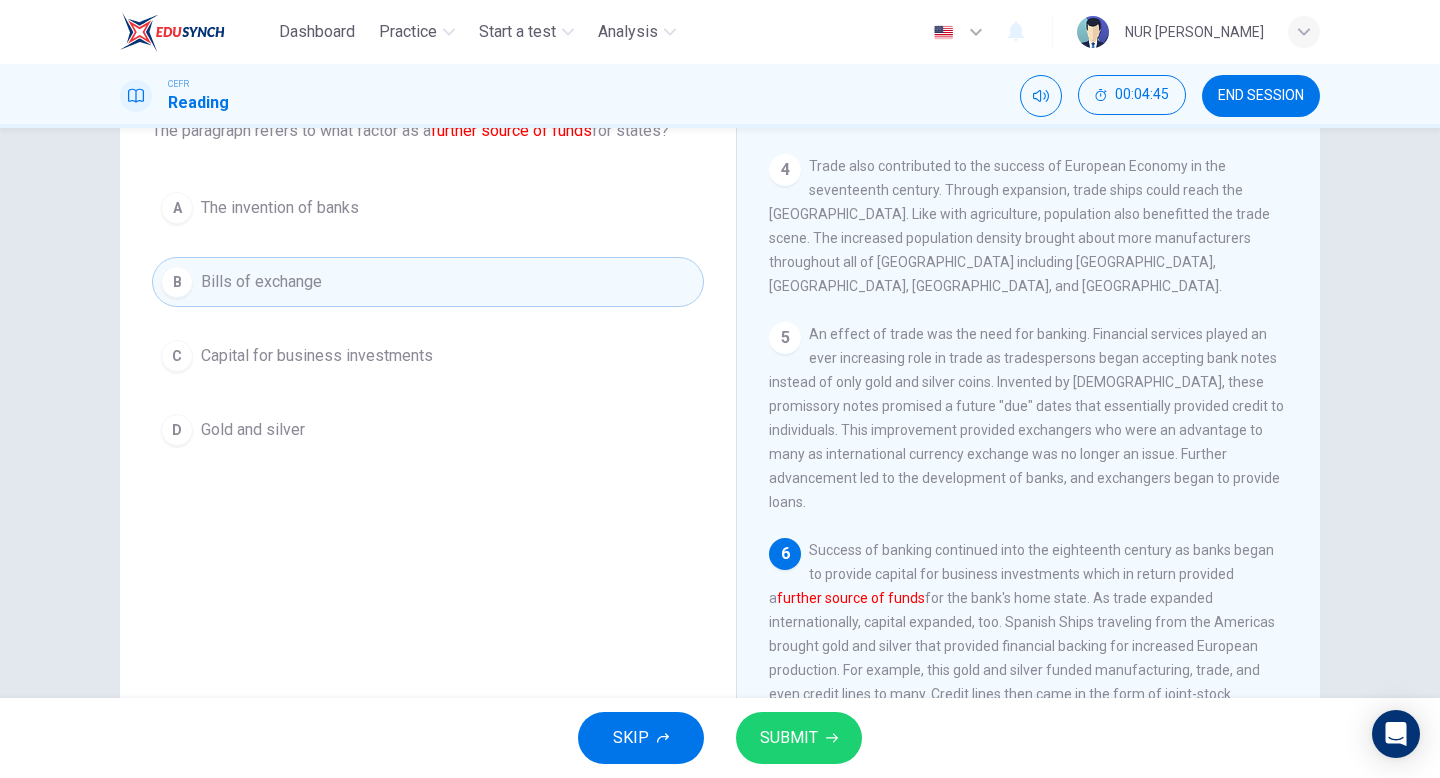click on "SKIP SUBMIT" at bounding box center (720, 738) 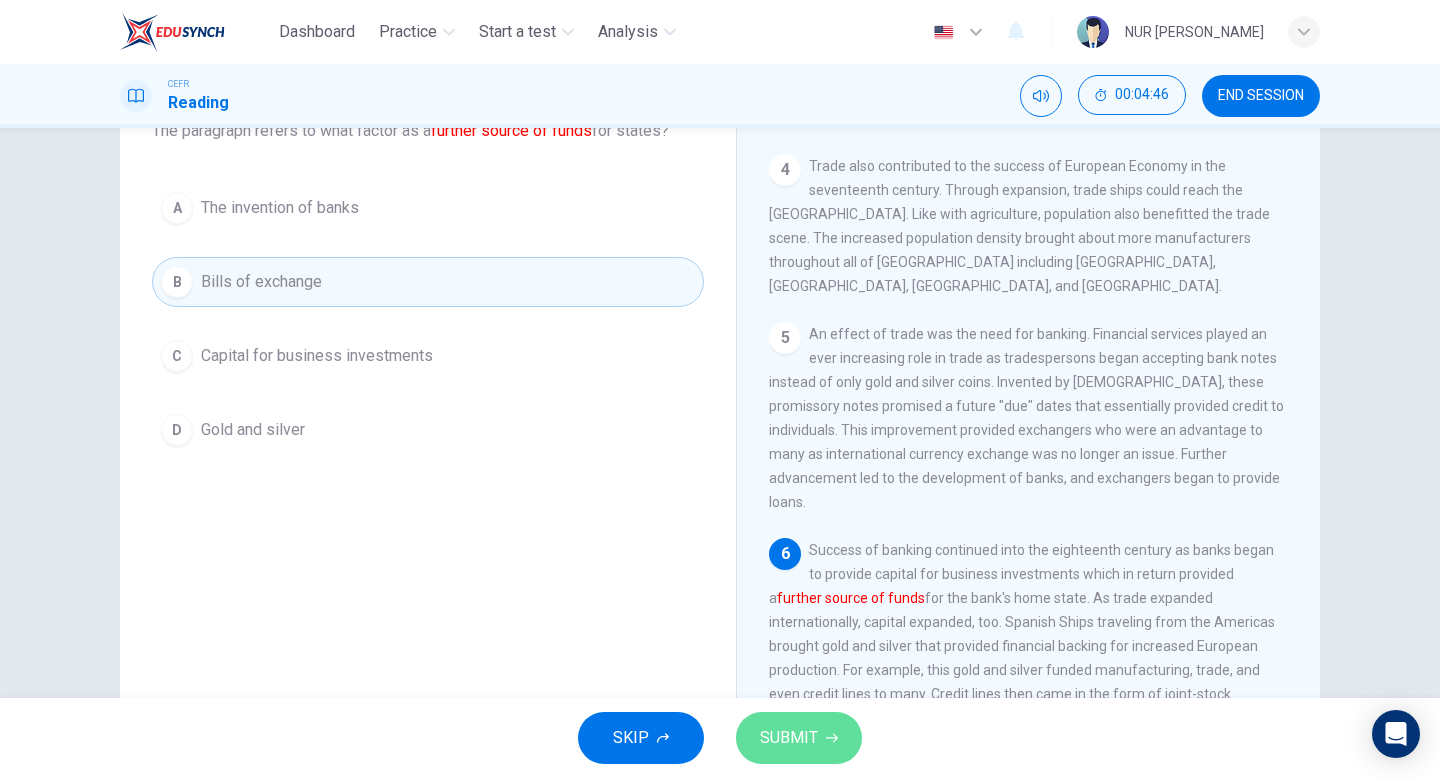 click on "SUBMIT" at bounding box center (799, 738) 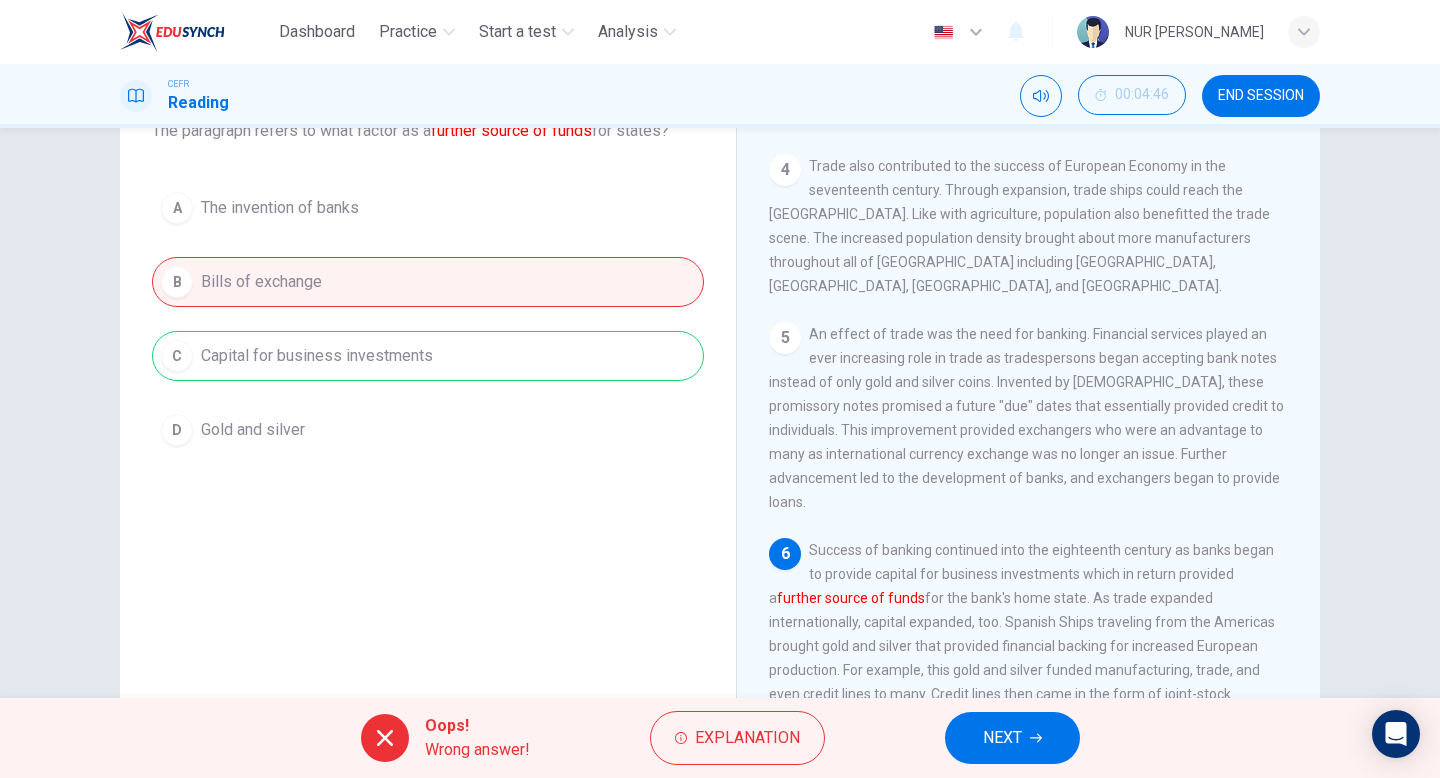 click on "NEXT" at bounding box center [1012, 738] 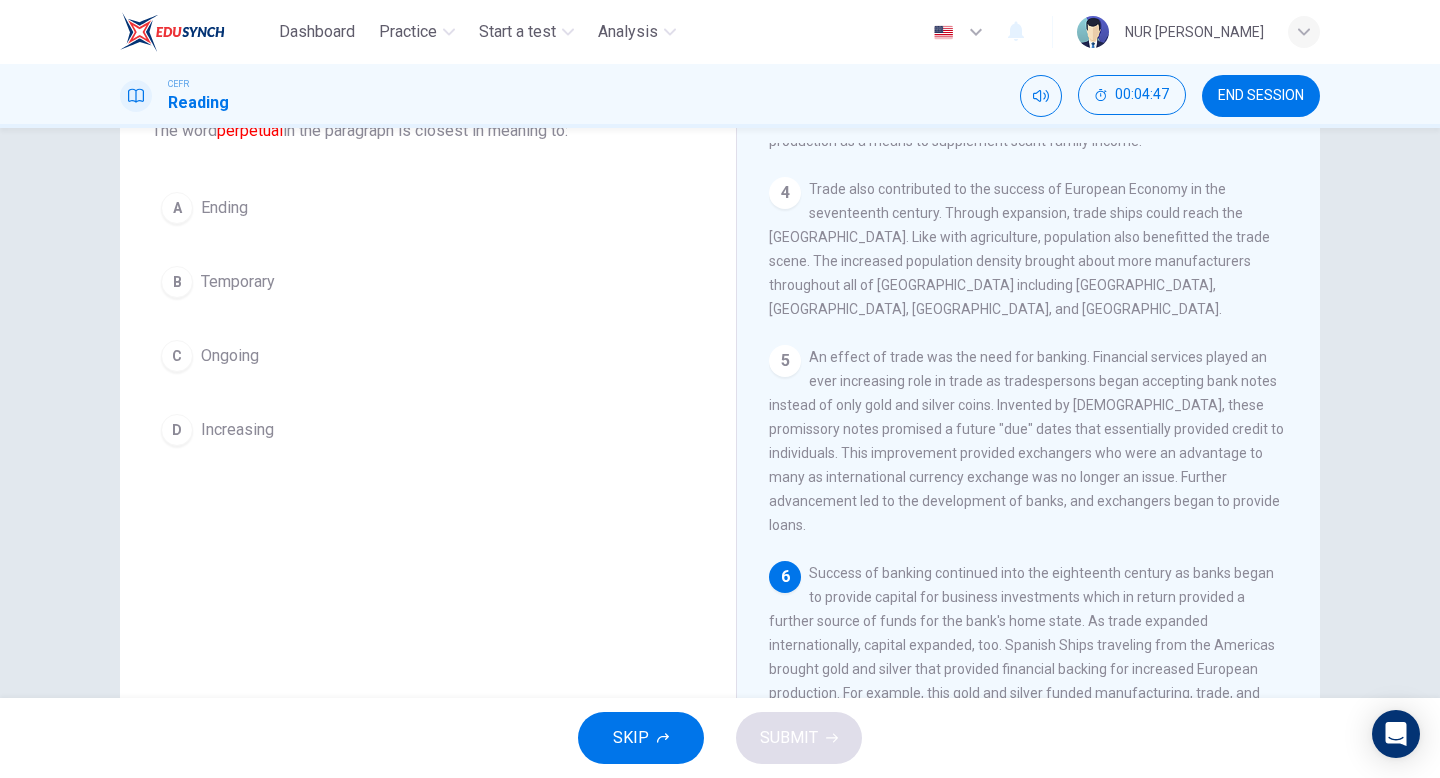 scroll, scrollTop: 637, scrollLeft: 0, axis: vertical 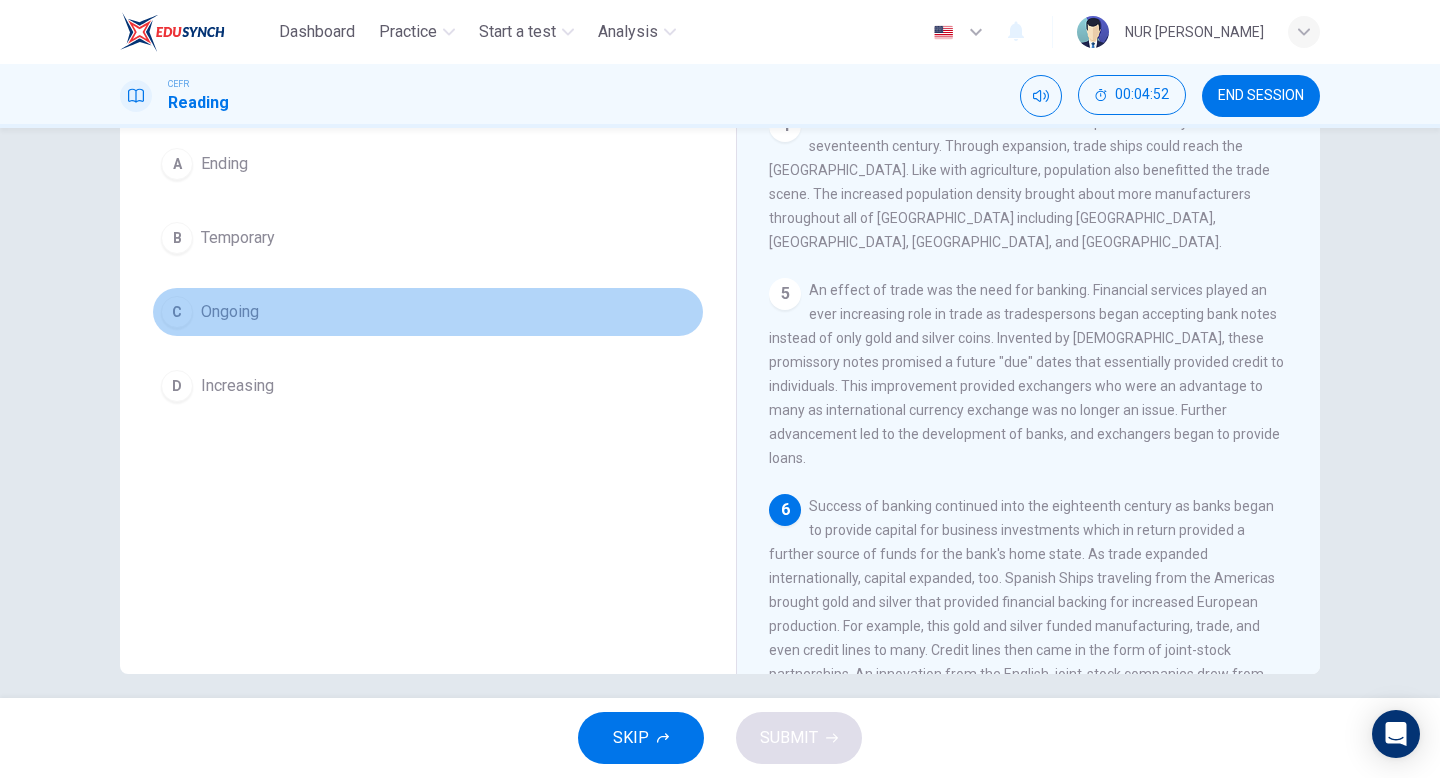 click on "C Ongoing" at bounding box center [428, 312] 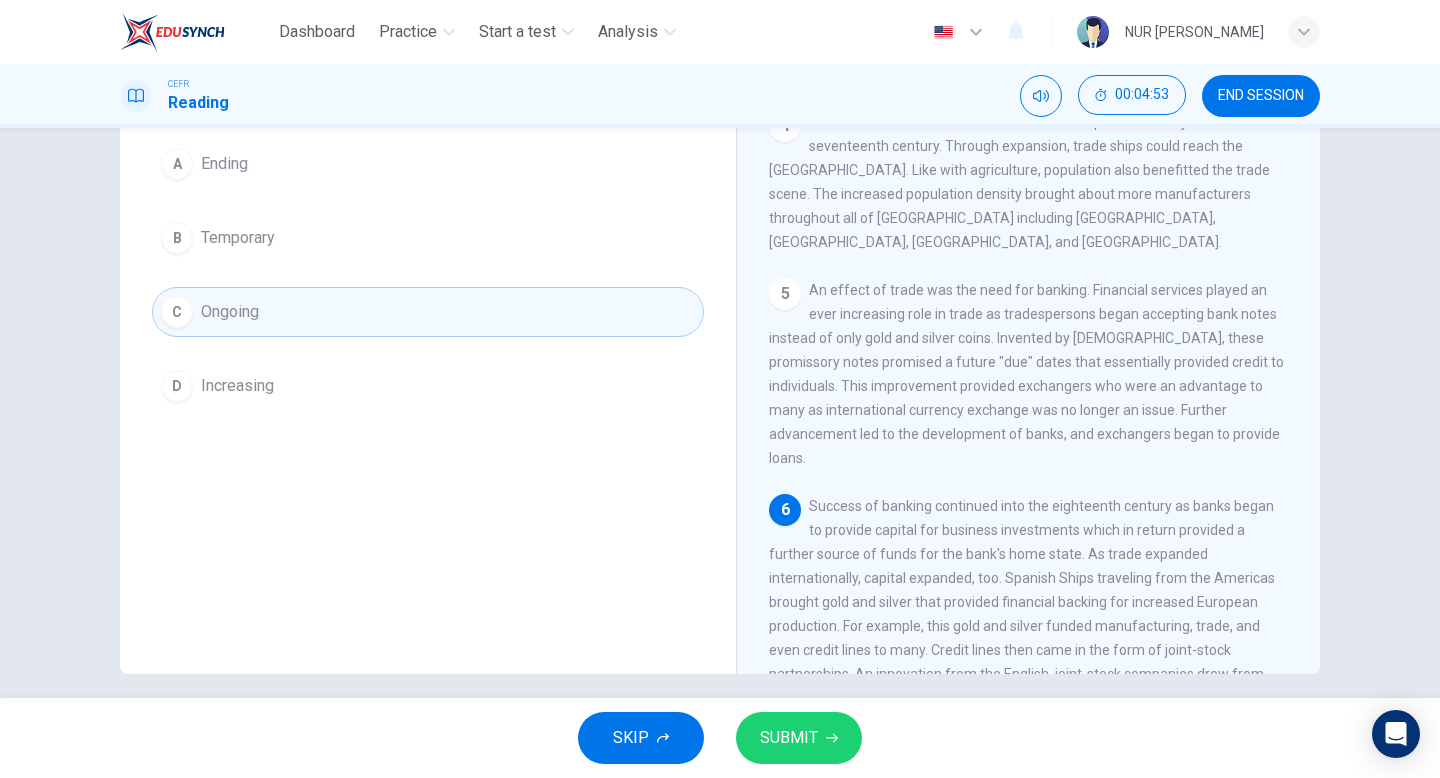 click on "D Increasing" at bounding box center [428, 386] 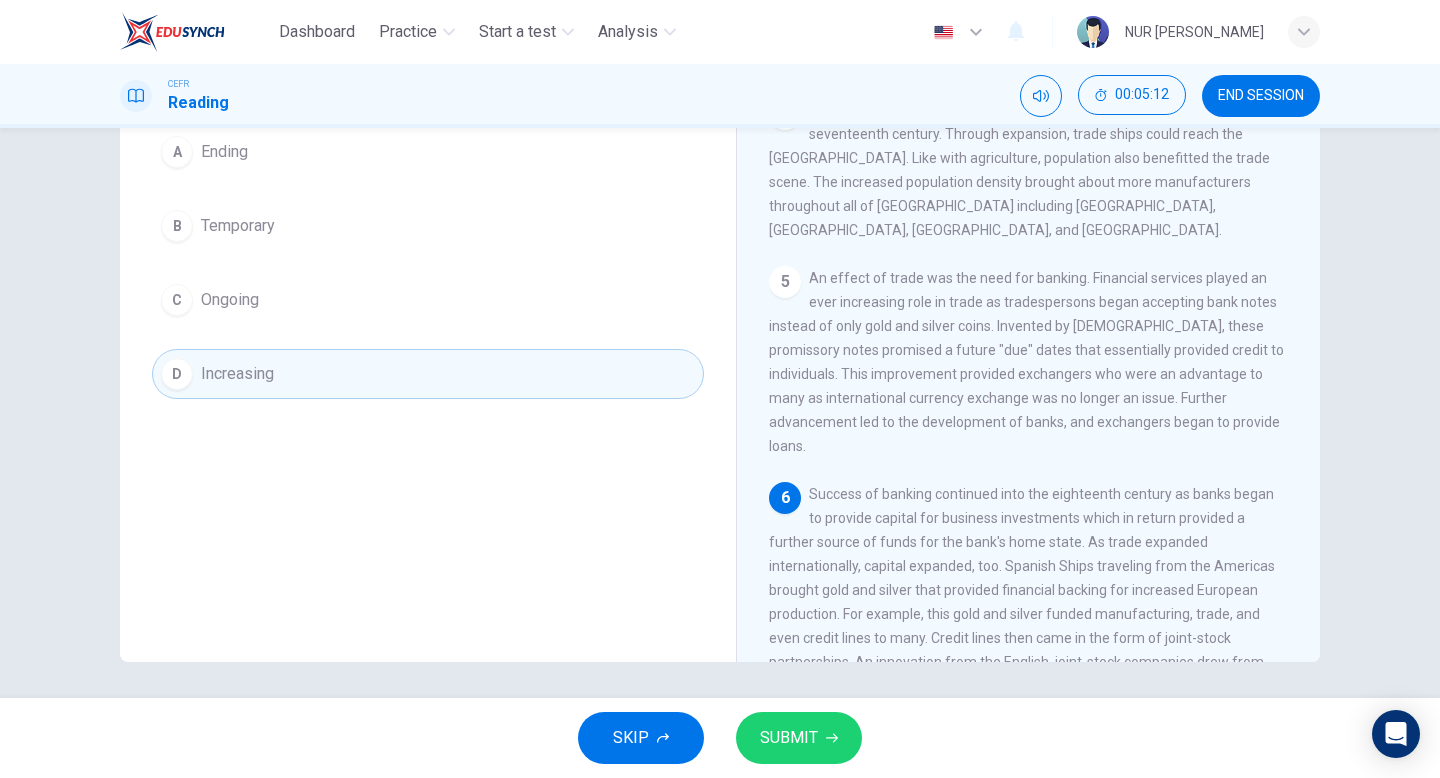 scroll, scrollTop: 205, scrollLeft: 0, axis: vertical 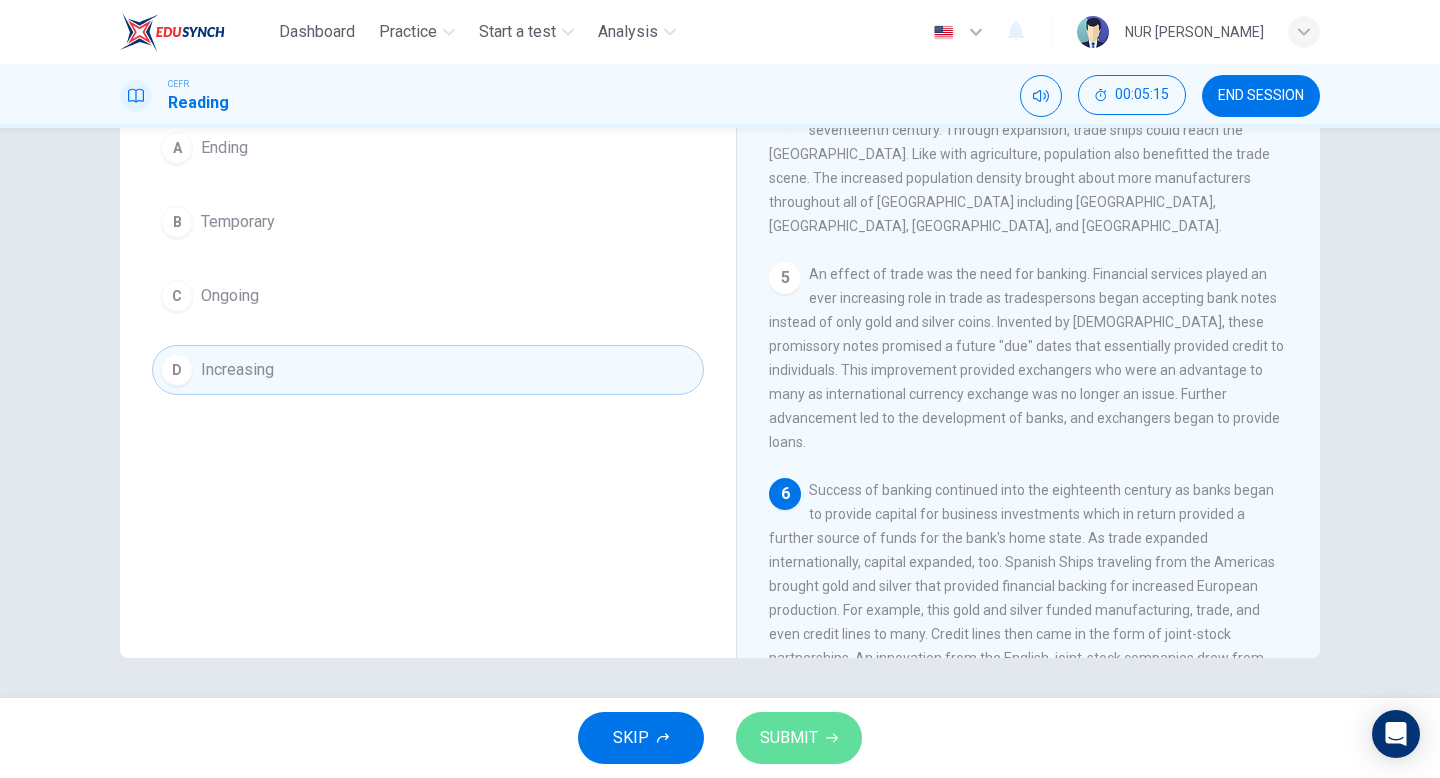 click on "SUBMIT" at bounding box center [789, 738] 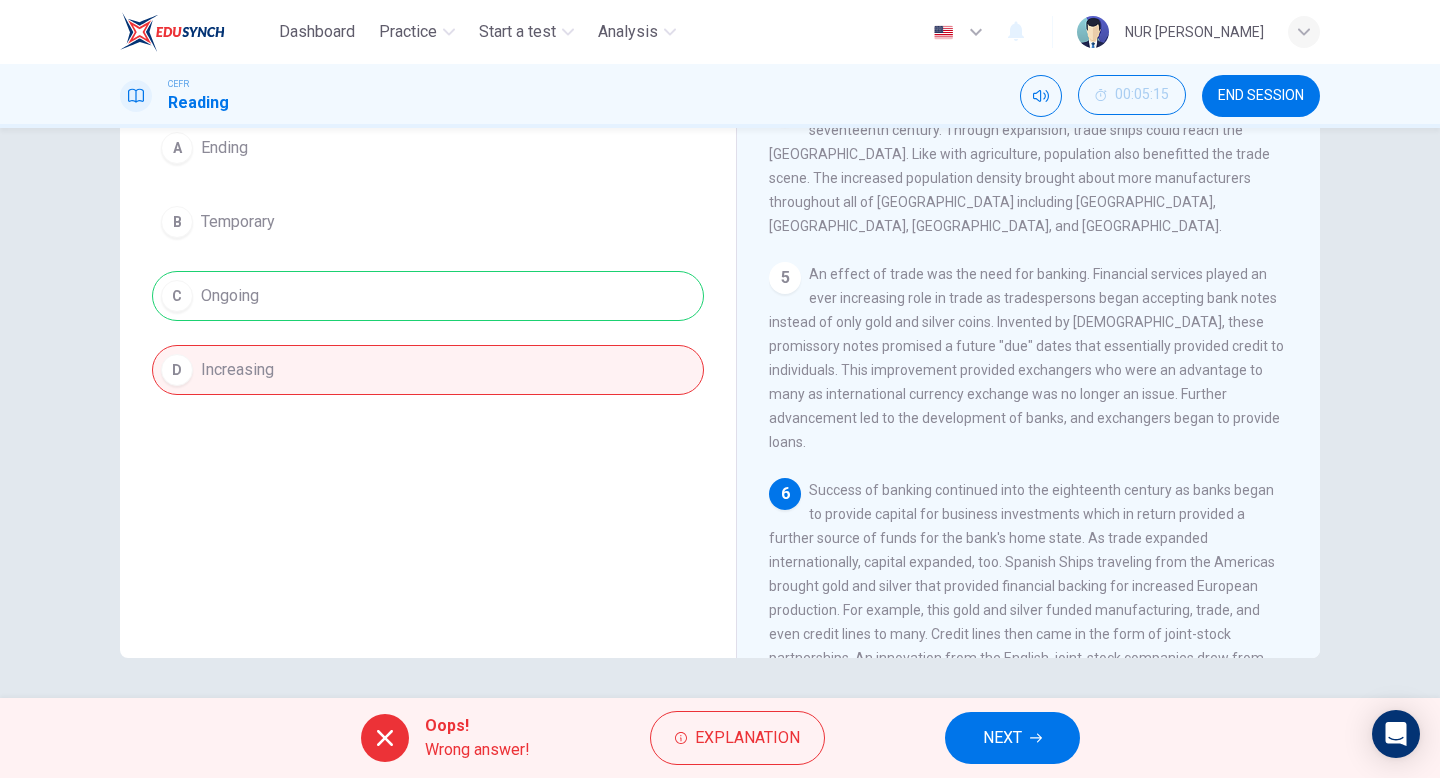 click 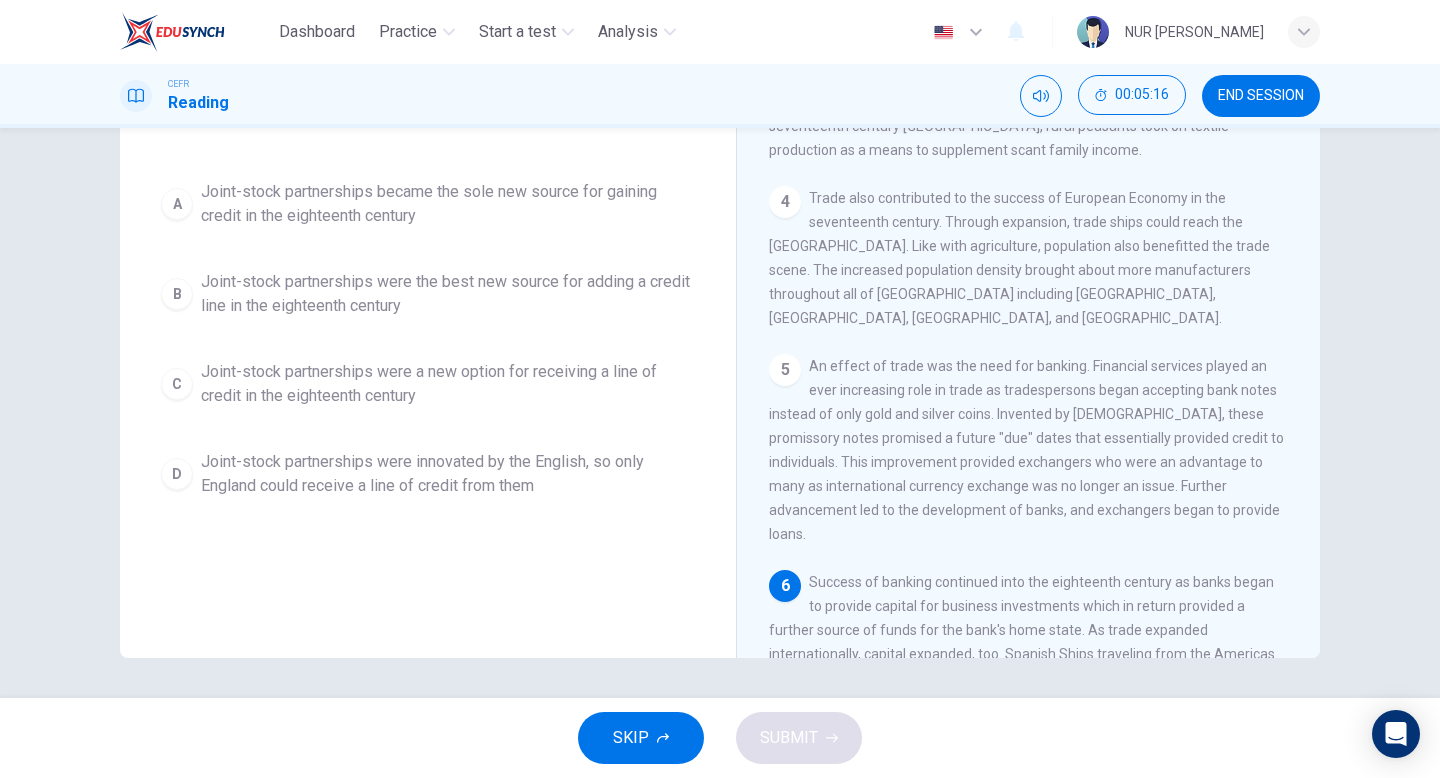 scroll, scrollTop: 637, scrollLeft: 0, axis: vertical 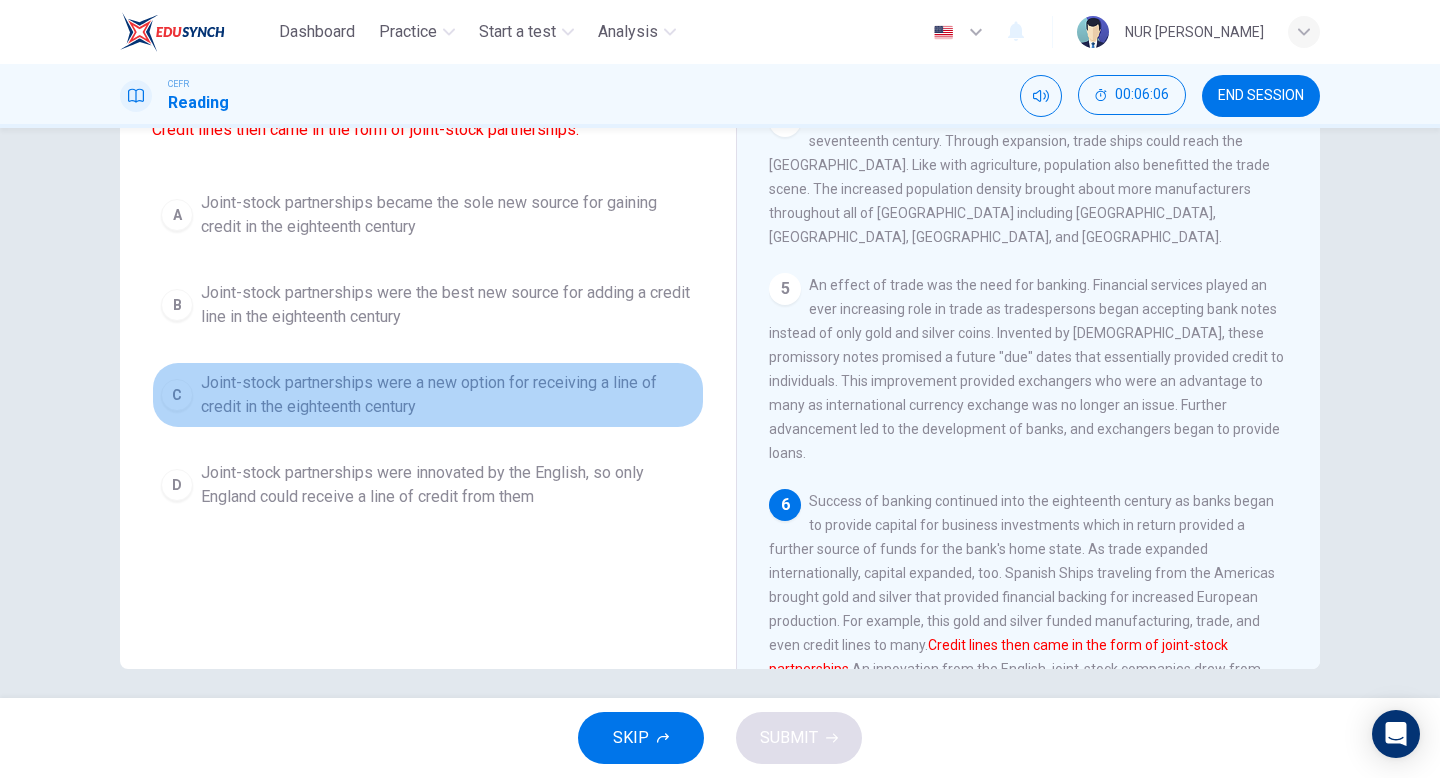 click on "Joint-stock partnerships were a new option for receiving a line of credit in the eighteenth century" at bounding box center [448, 395] 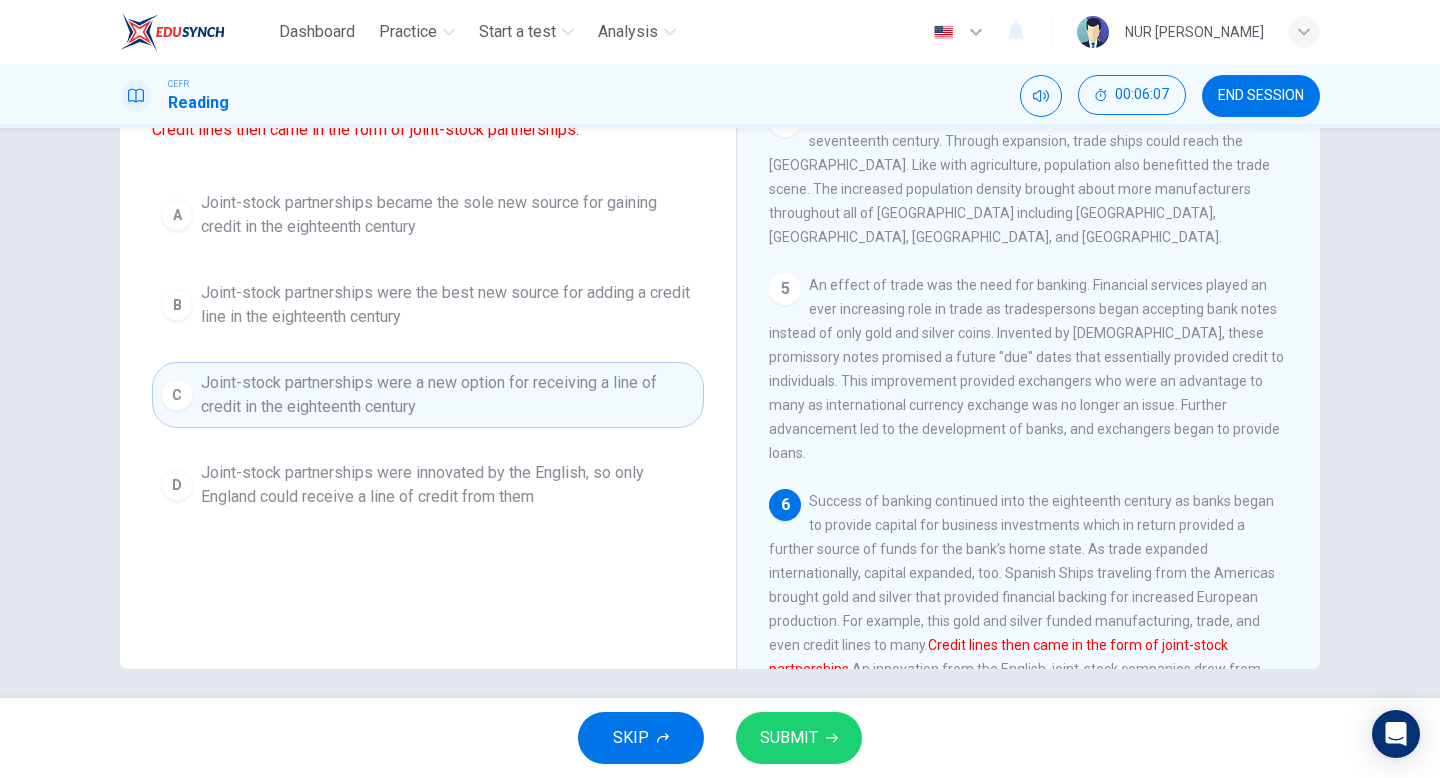 click on "SUBMIT" at bounding box center (799, 738) 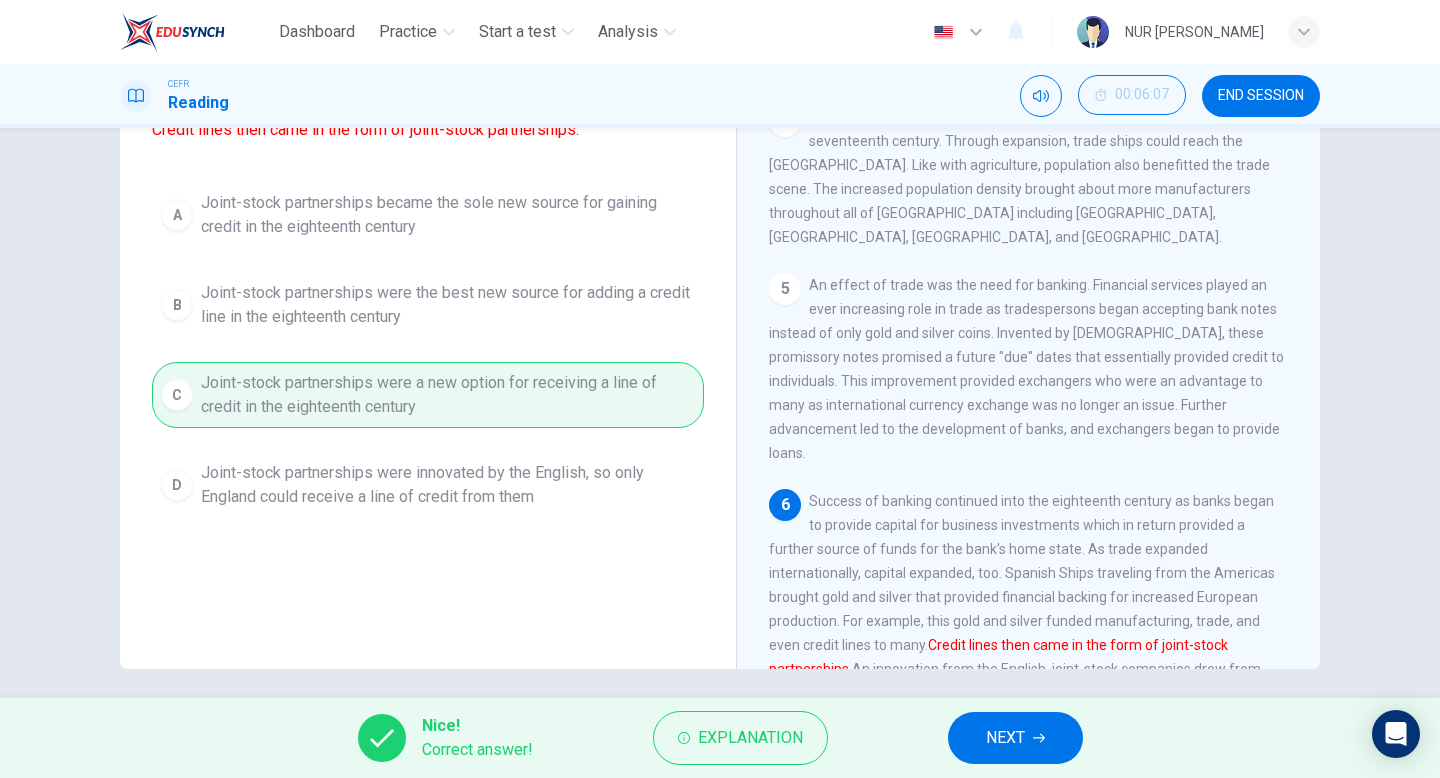 click on "NEXT" at bounding box center [1005, 738] 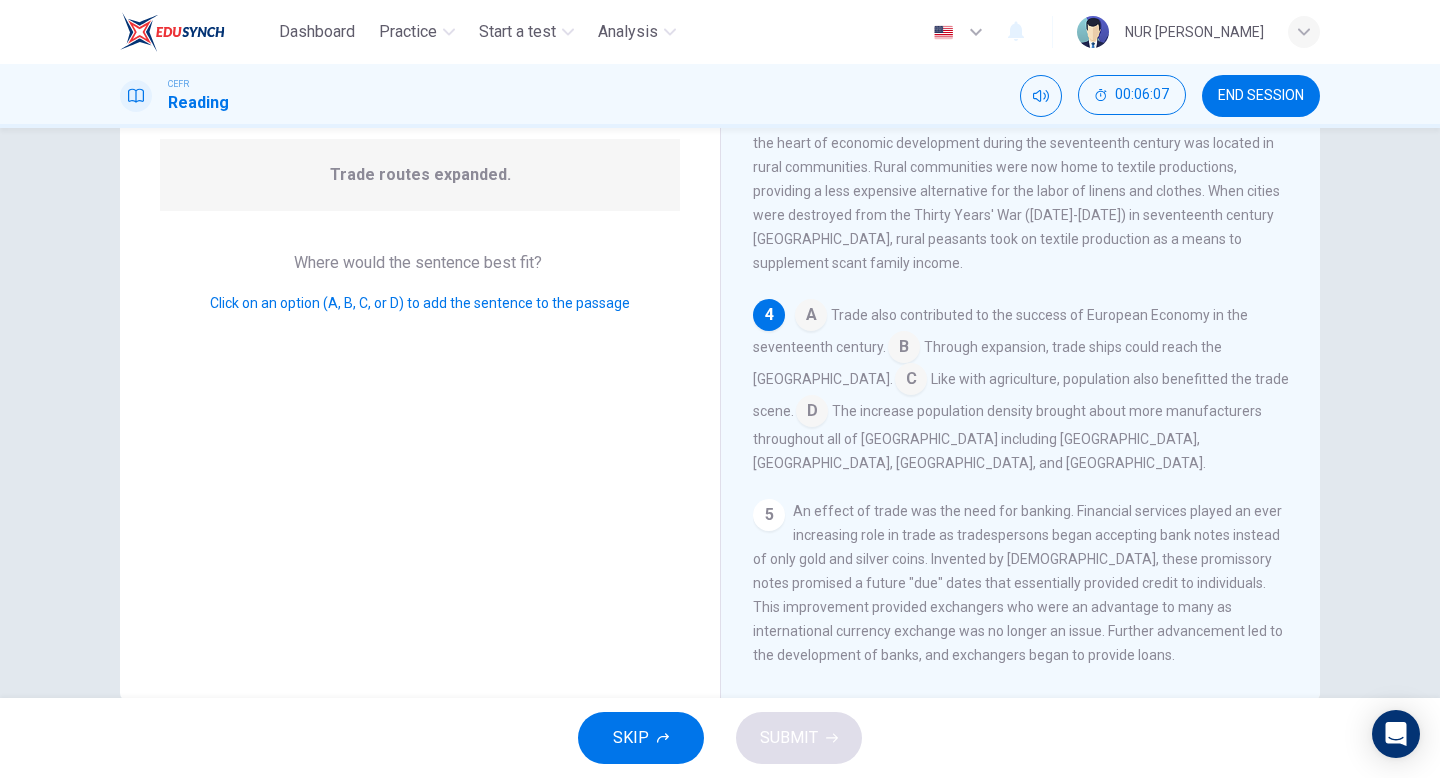scroll, scrollTop: 424, scrollLeft: 0, axis: vertical 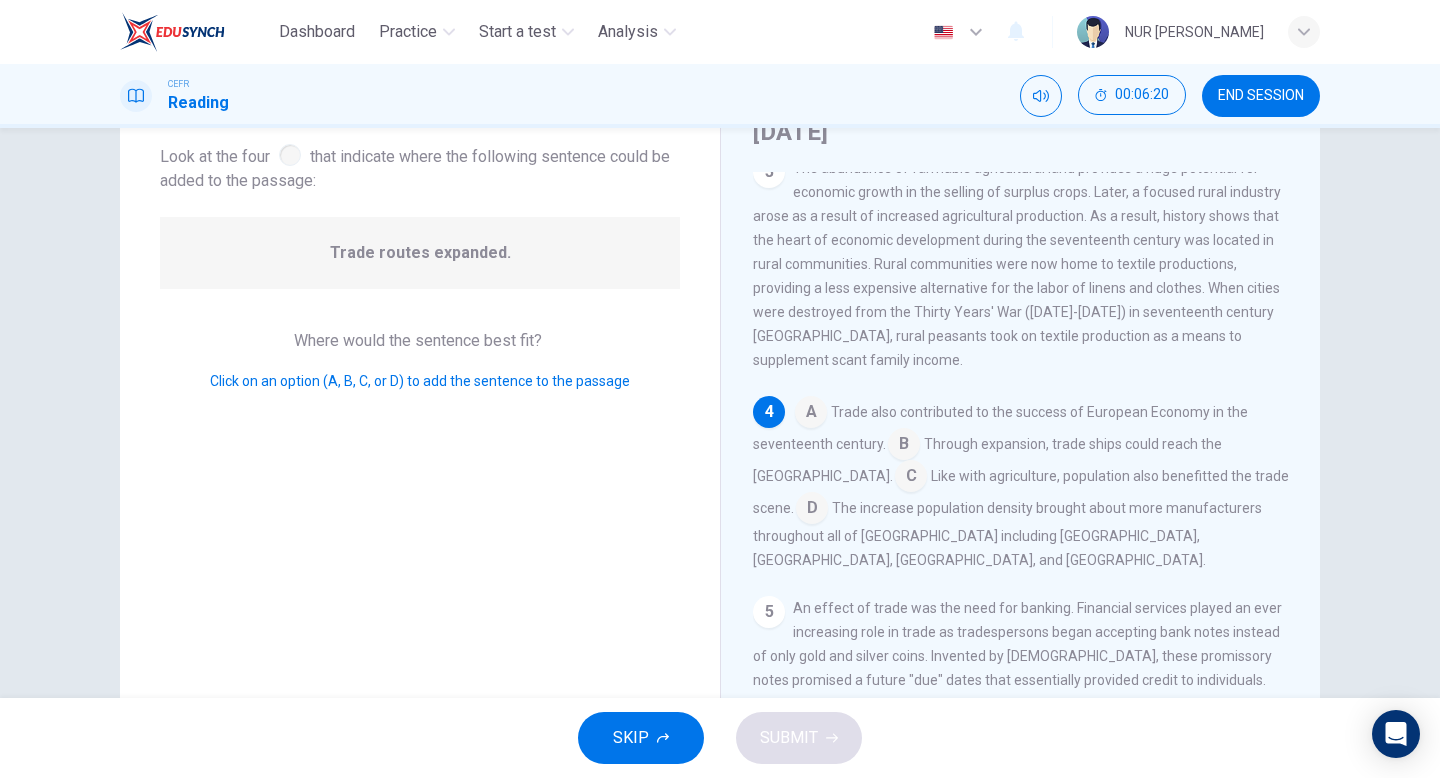 click at bounding box center (811, 414) 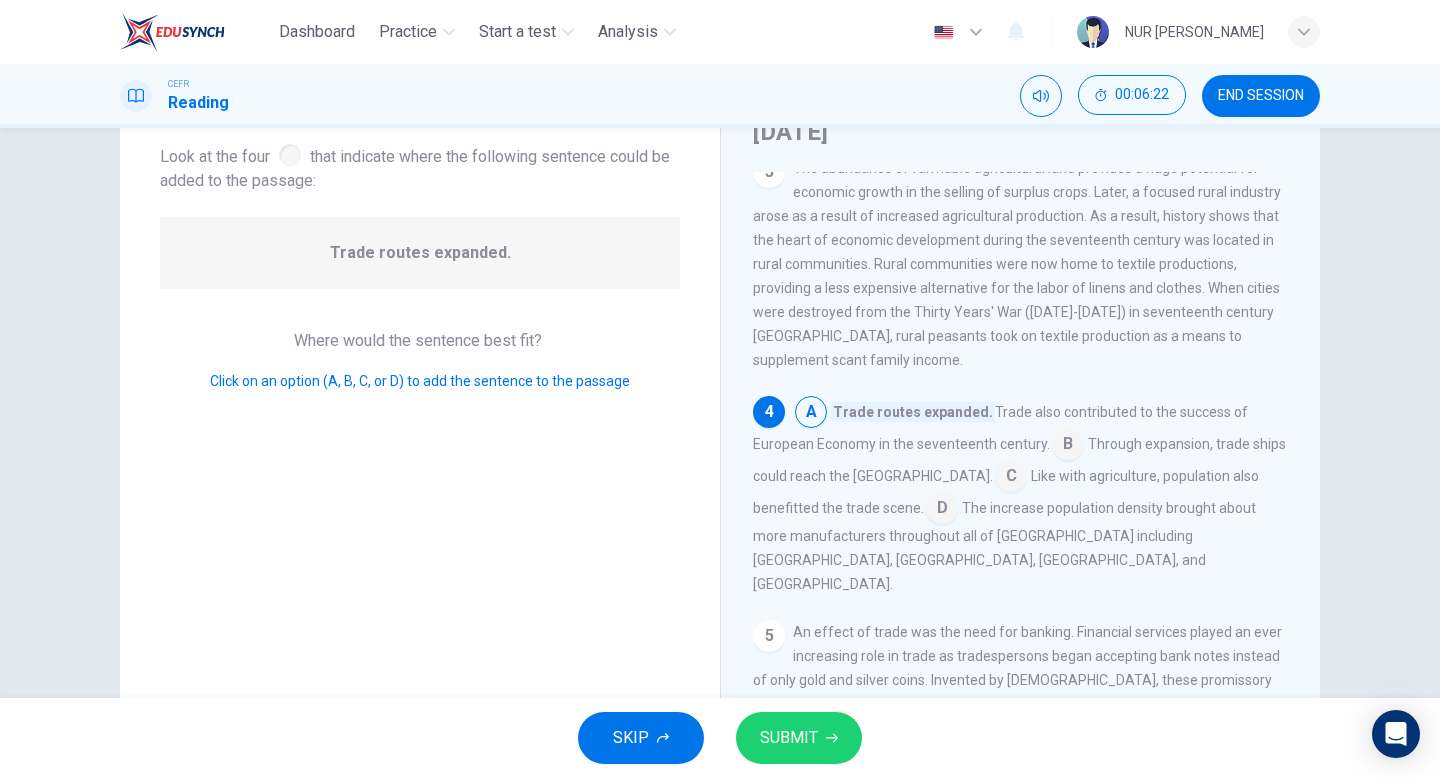 click at bounding box center (1068, 446) 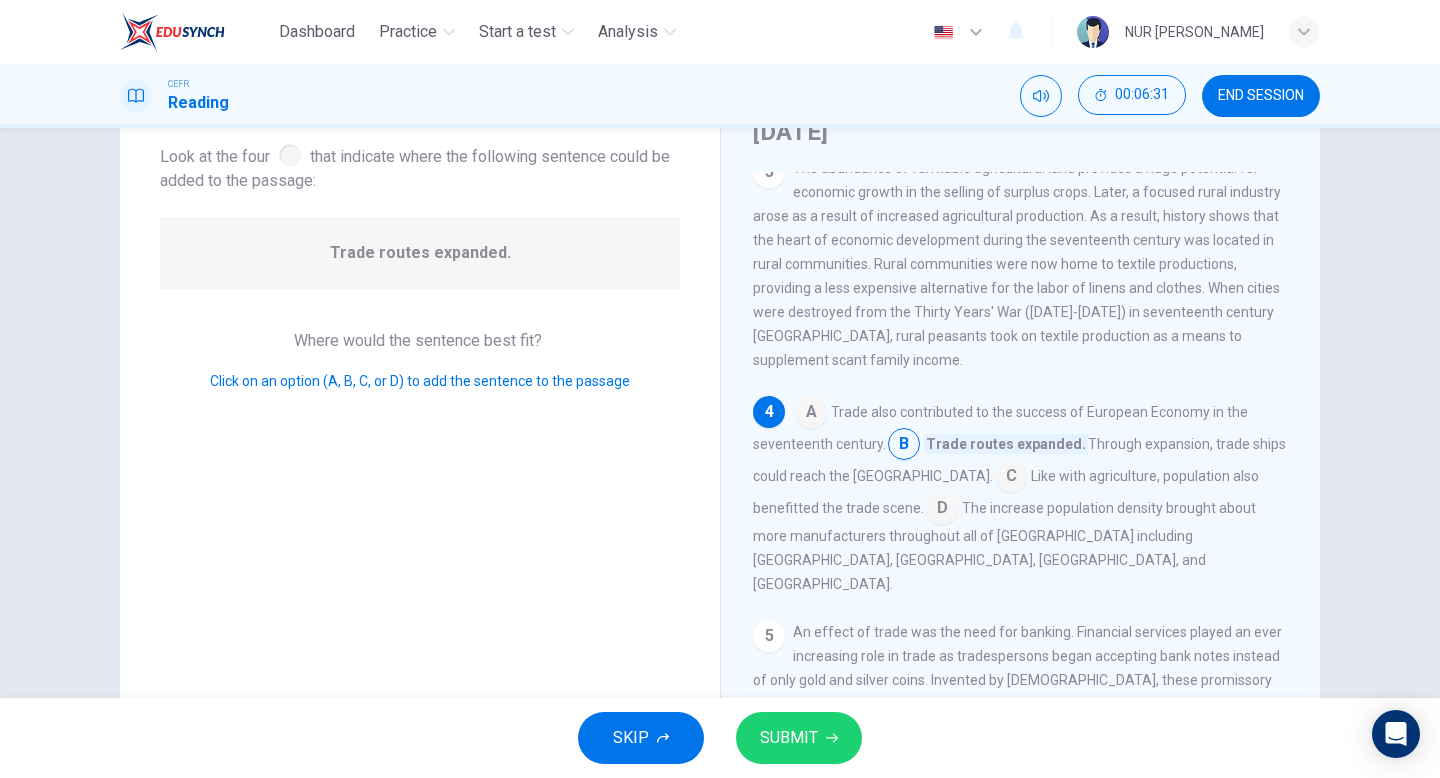 click at bounding box center [811, 414] 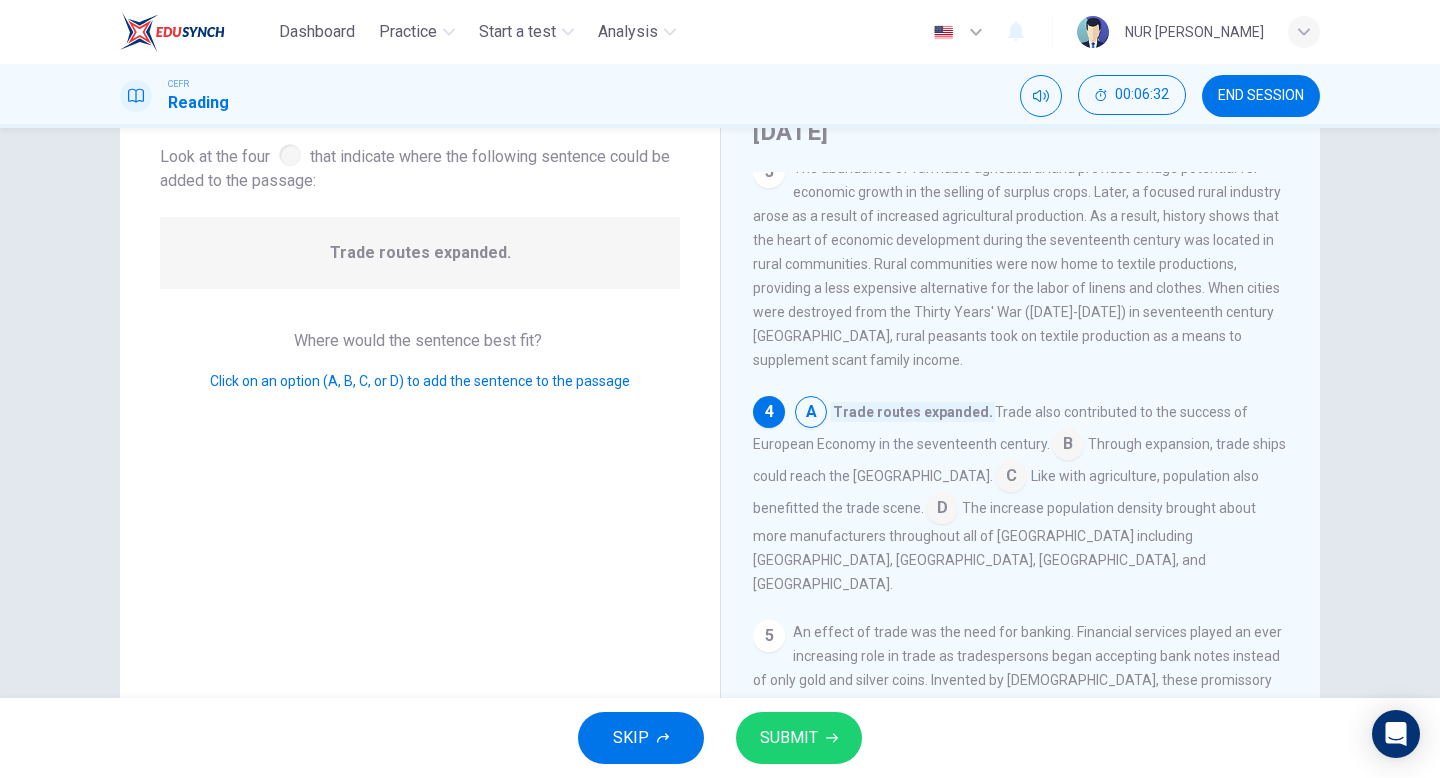 click at bounding box center [942, 510] 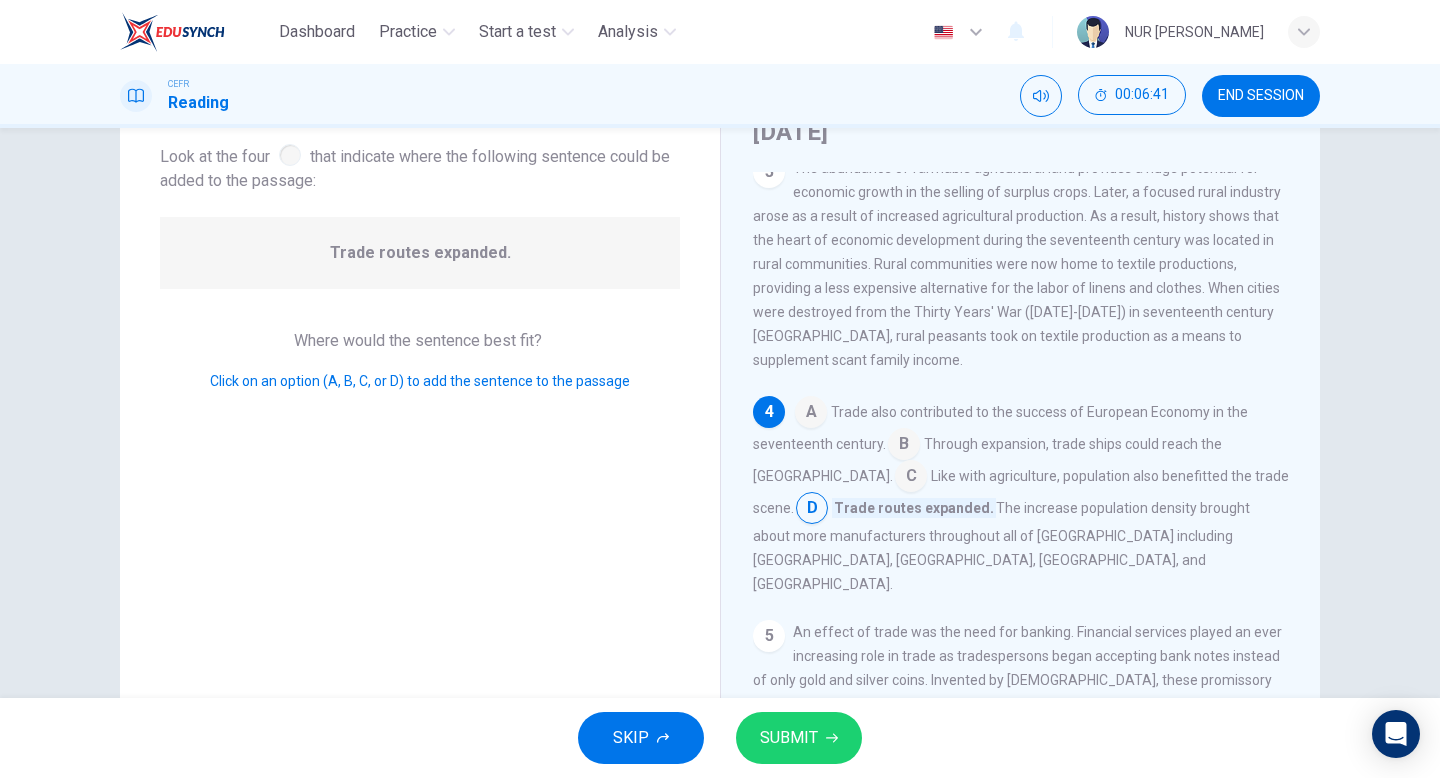 click at bounding box center (904, 446) 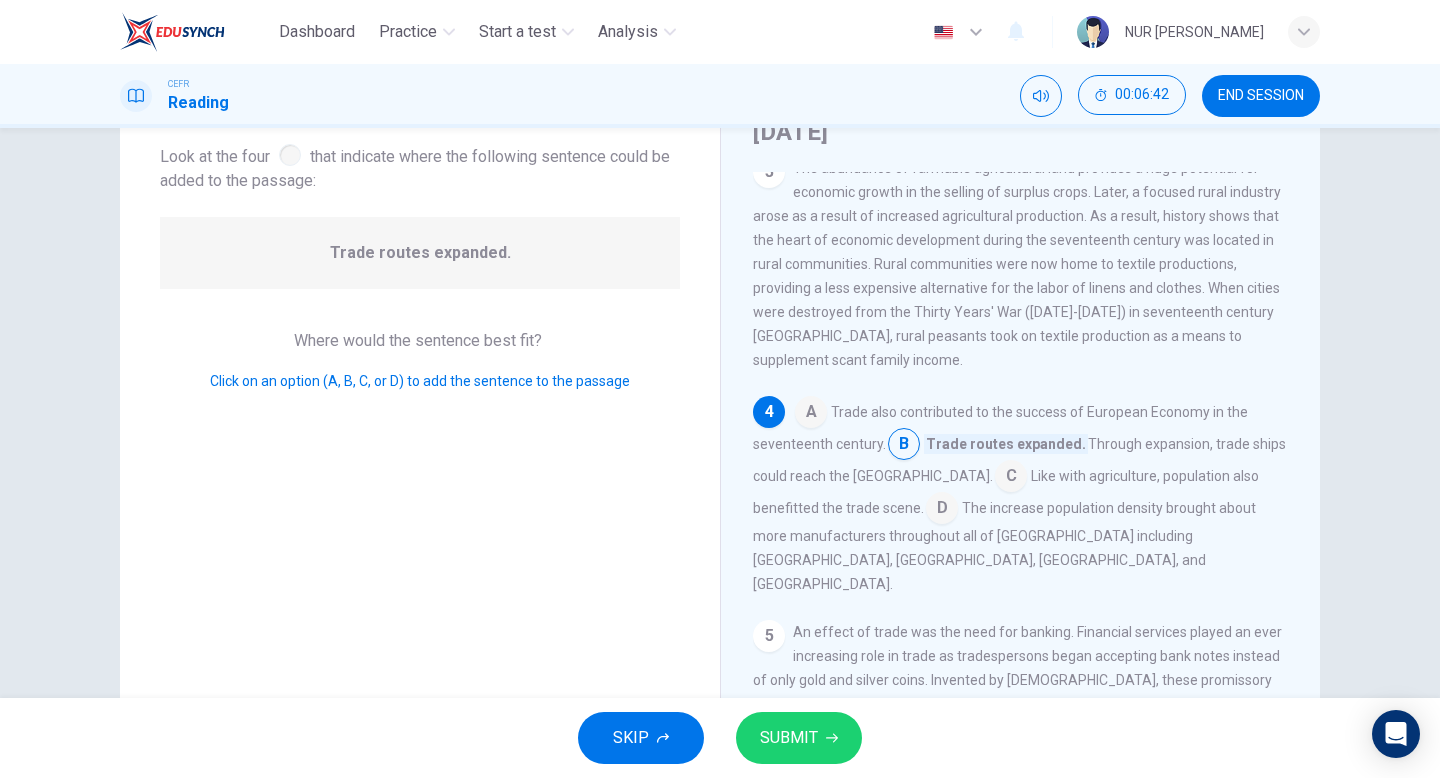 click on "SUBMIT" at bounding box center (799, 738) 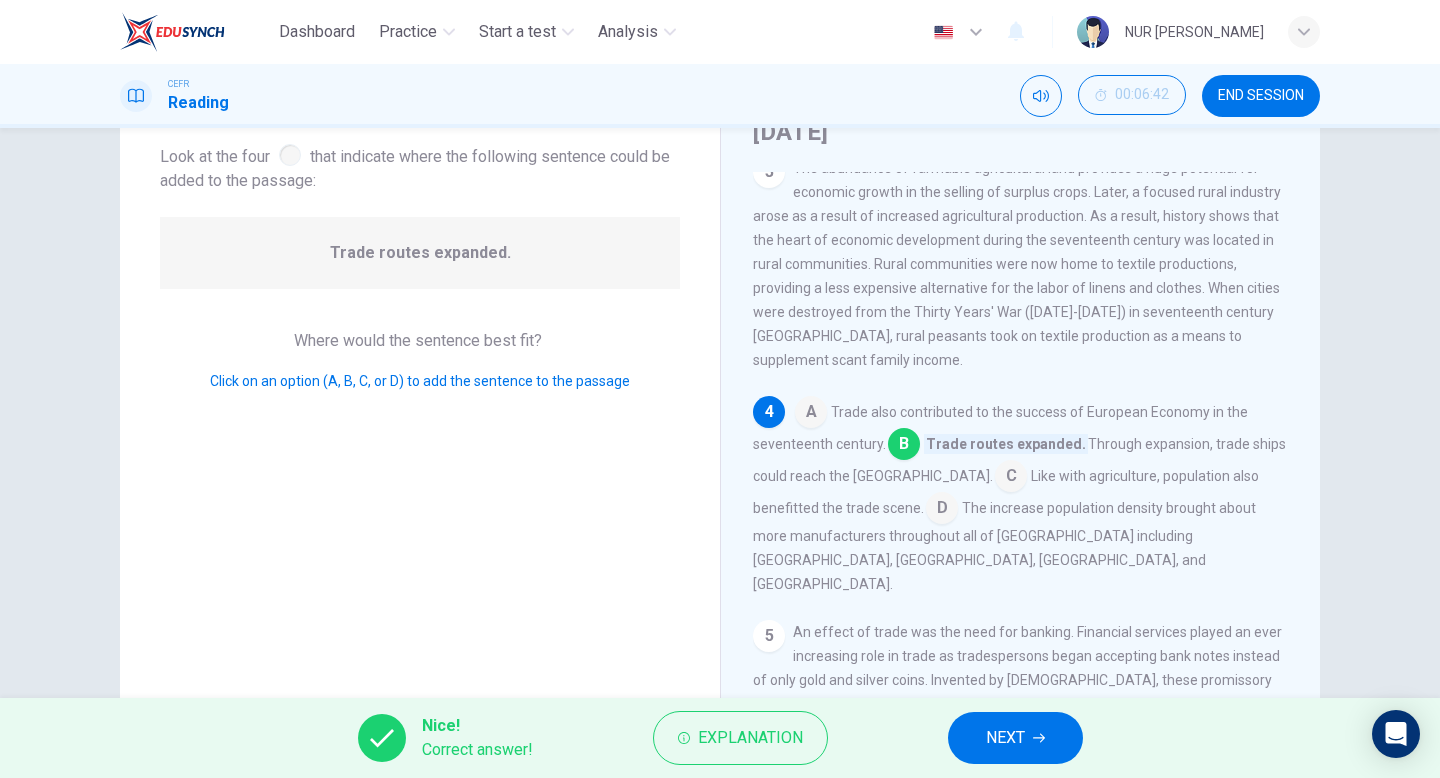 click 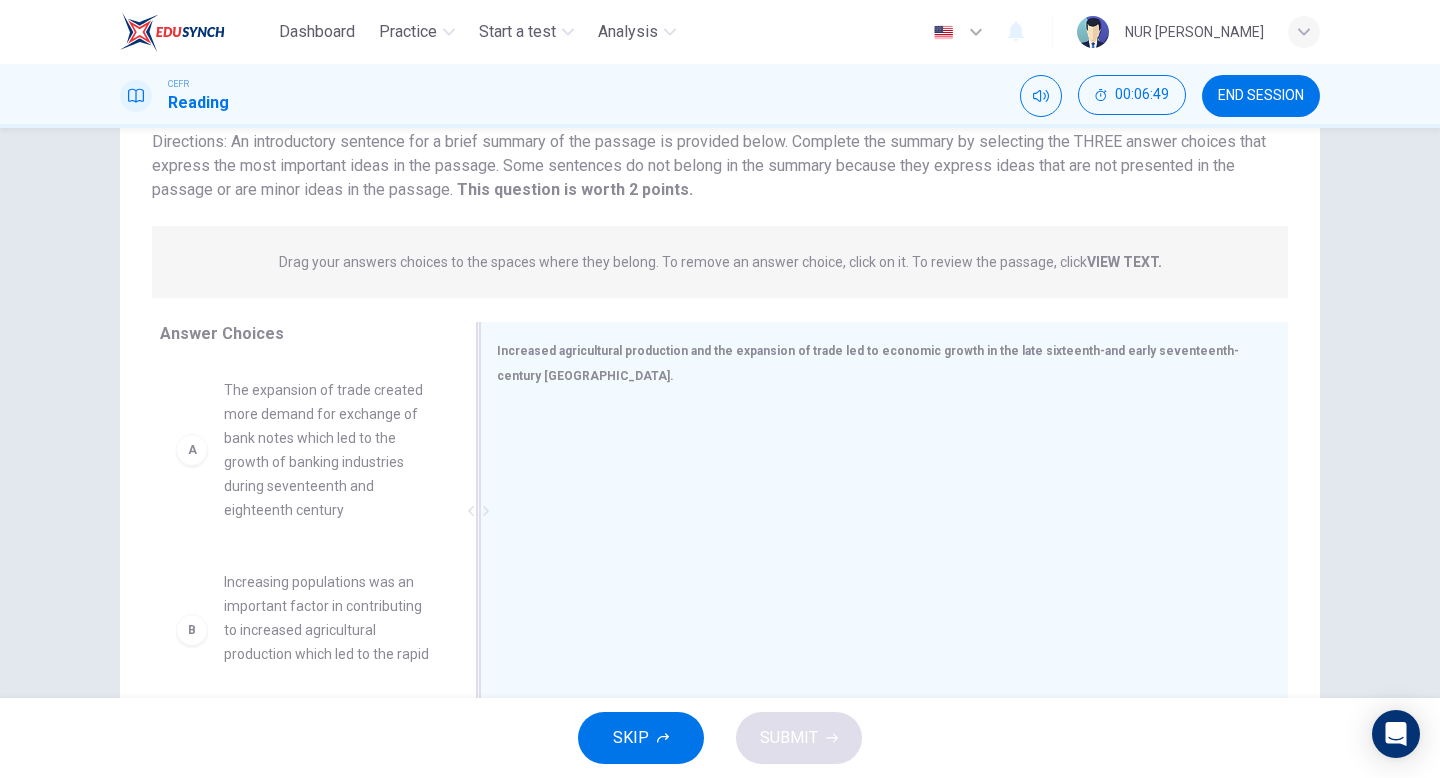 scroll, scrollTop: 205, scrollLeft: 0, axis: vertical 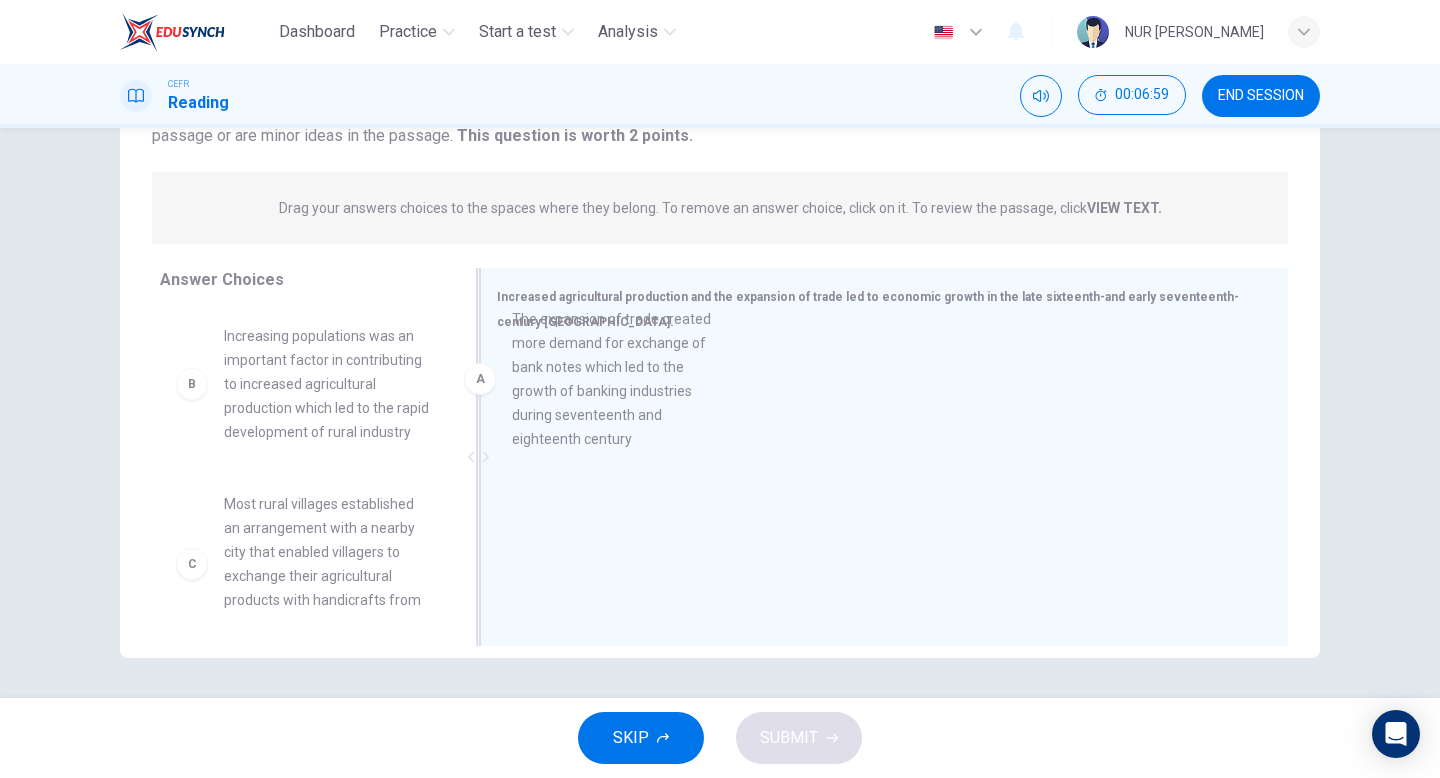 drag, startPoint x: 380, startPoint y: 420, endPoint x: 673, endPoint y: 404, distance: 293.43652 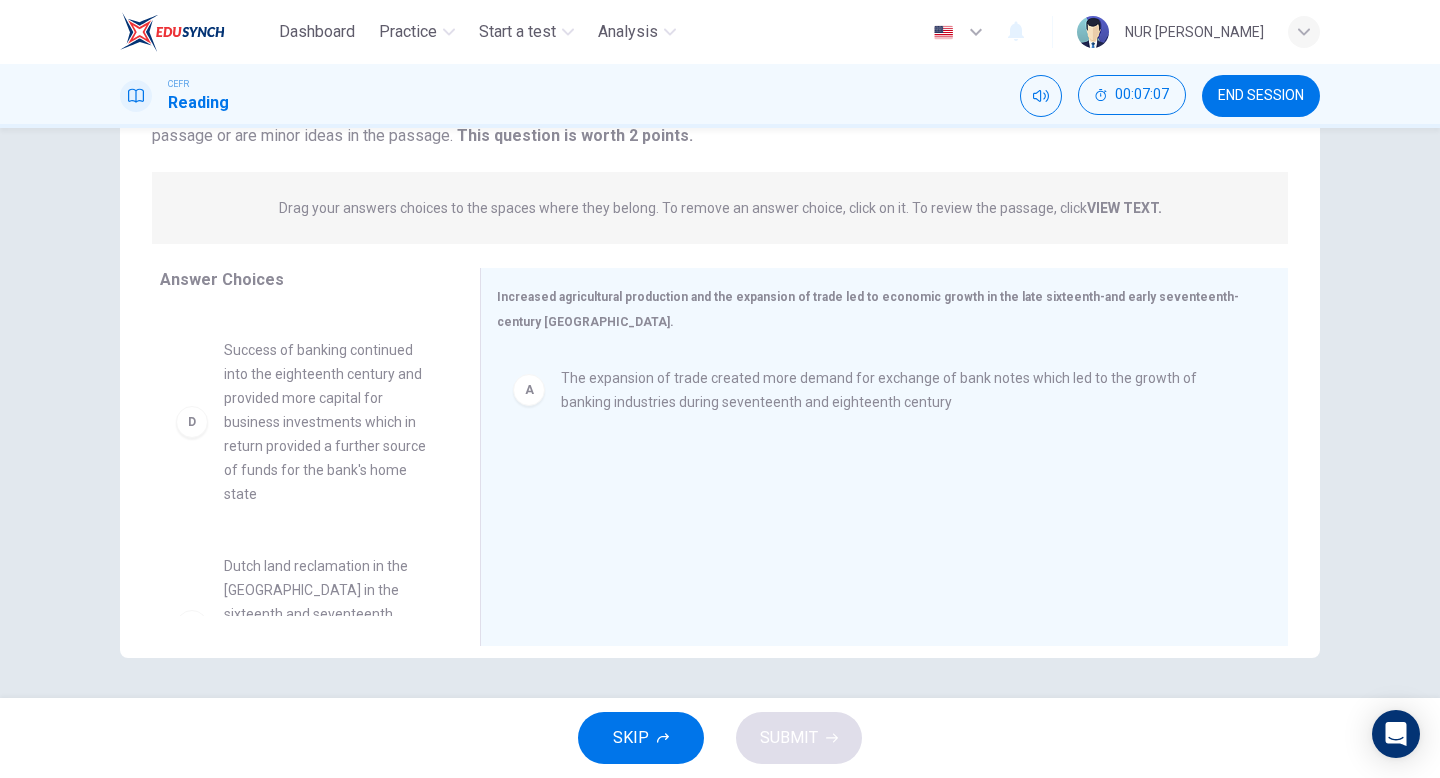 scroll, scrollTop: 349, scrollLeft: 0, axis: vertical 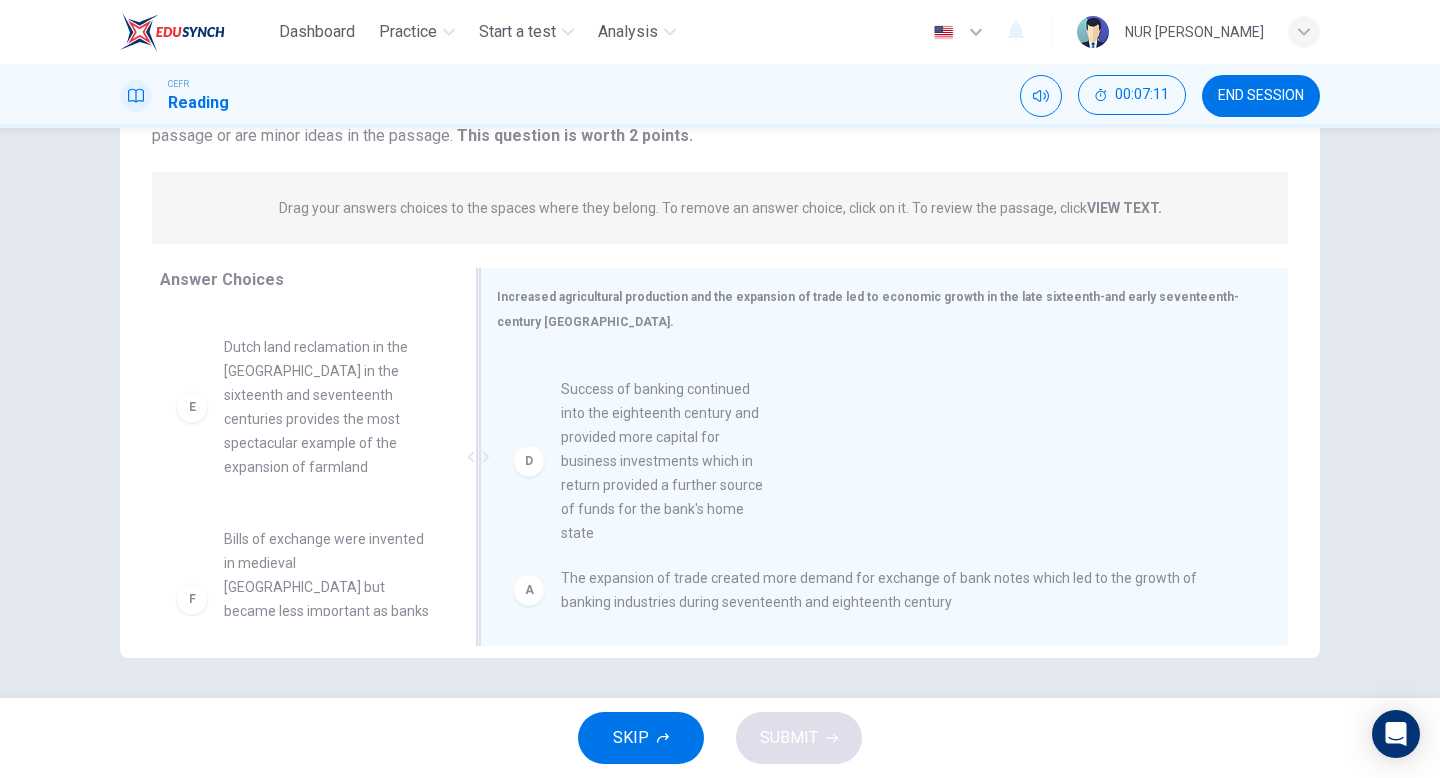 drag, startPoint x: 379, startPoint y: 474, endPoint x: 761, endPoint y: 511, distance: 383.7877 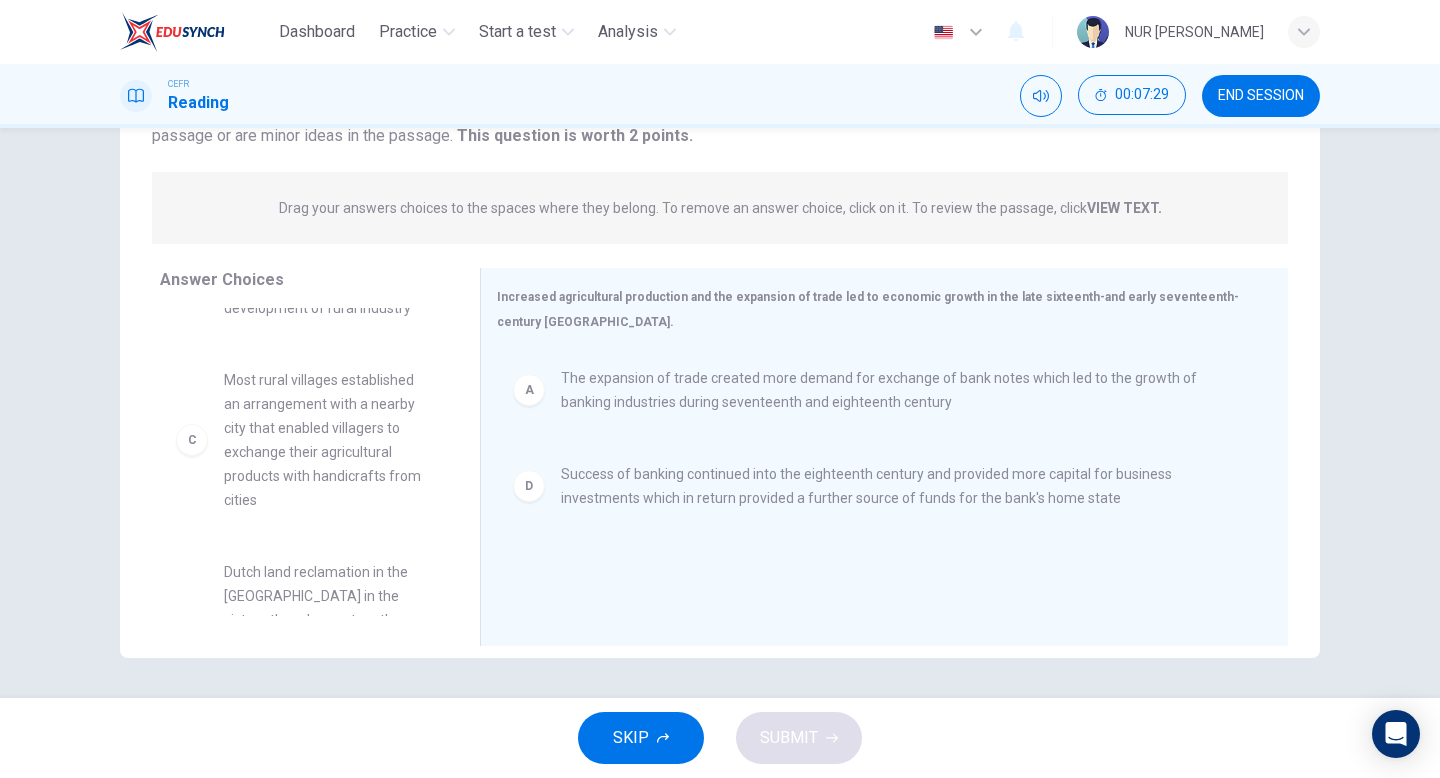 scroll, scrollTop: 125, scrollLeft: 0, axis: vertical 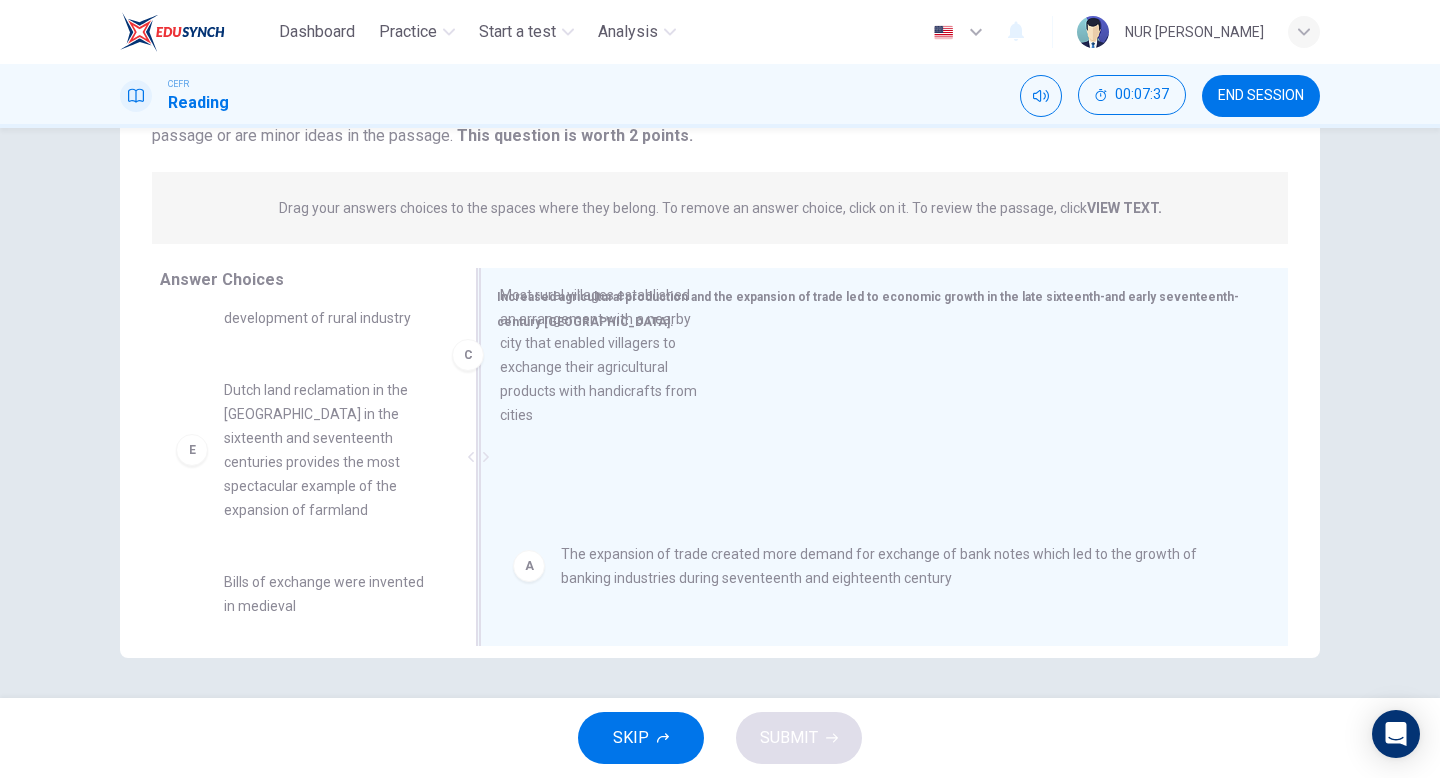drag, startPoint x: 406, startPoint y: 480, endPoint x: 701, endPoint y: 383, distance: 310.53824 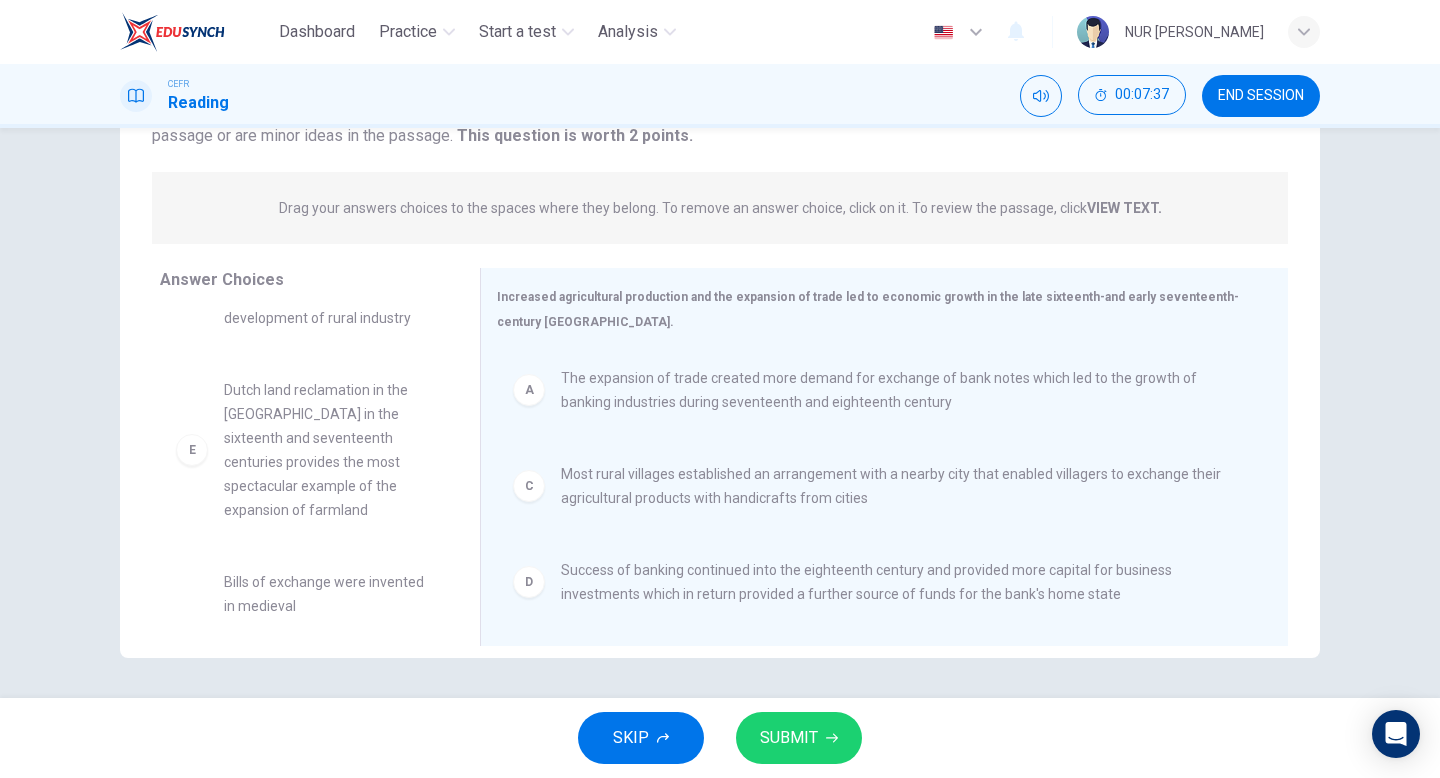 scroll, scrollTop: 156, scrollLeft: 0, axis: vertical 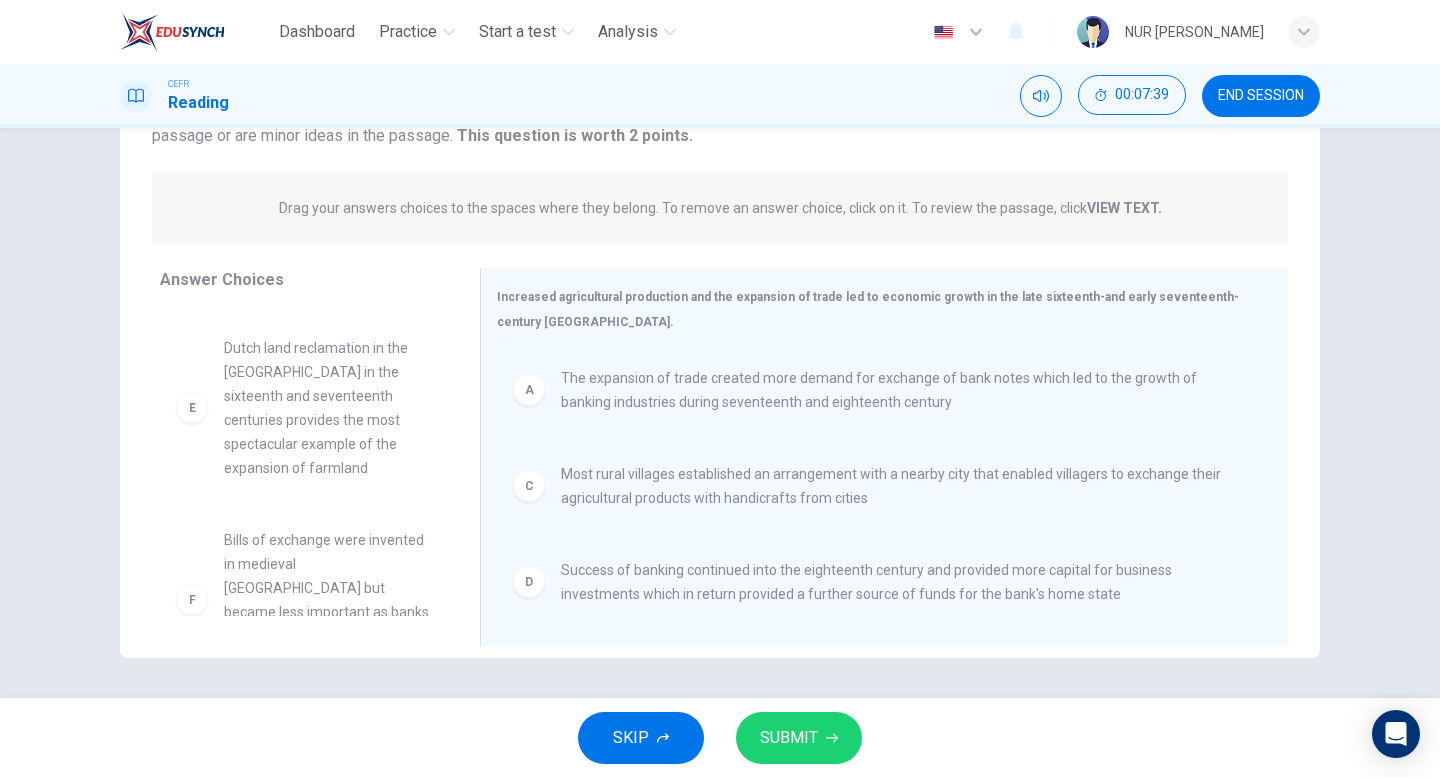 click on "SKIP SUBMIT" at bounding box center (720, 738) 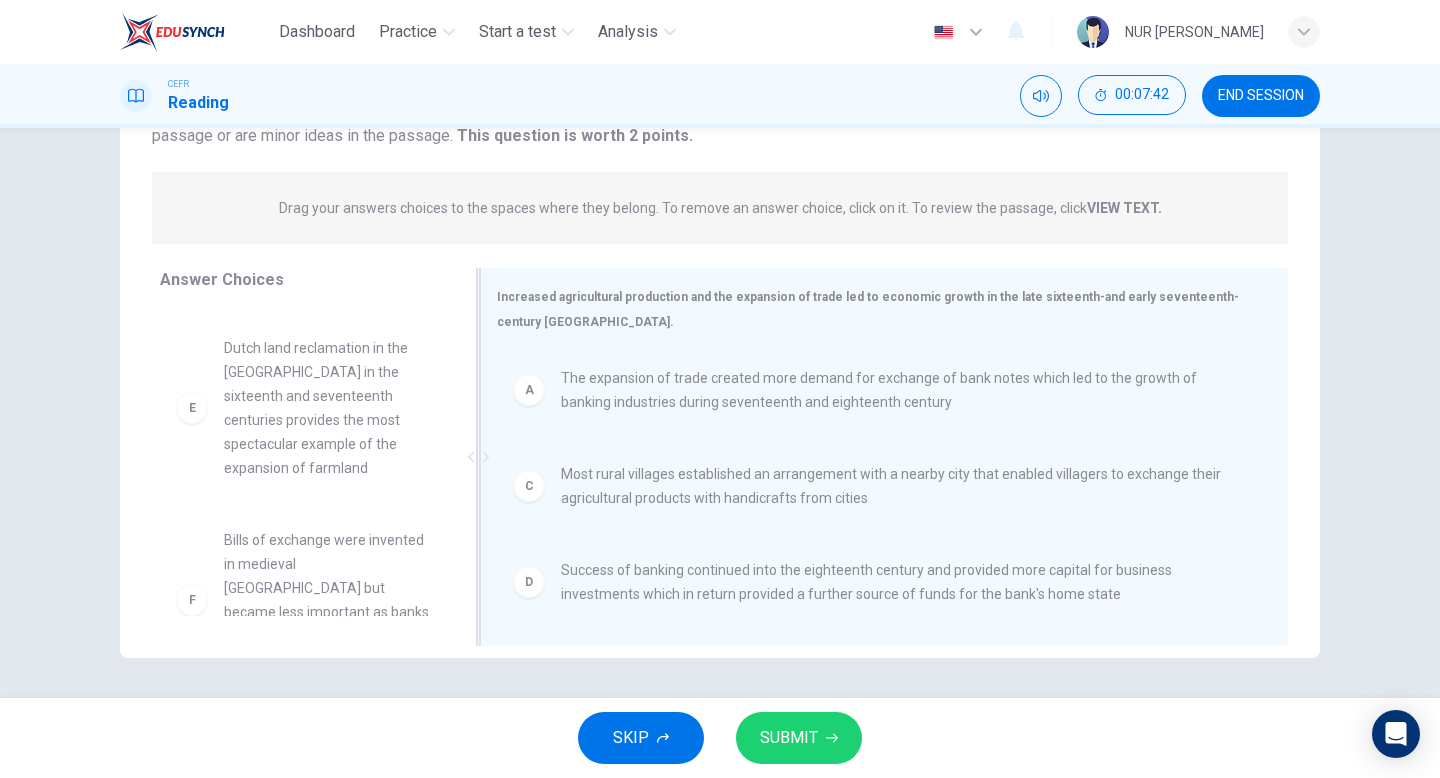 scroll, scrollTop: 0, scrollLeft: 0, axis: both 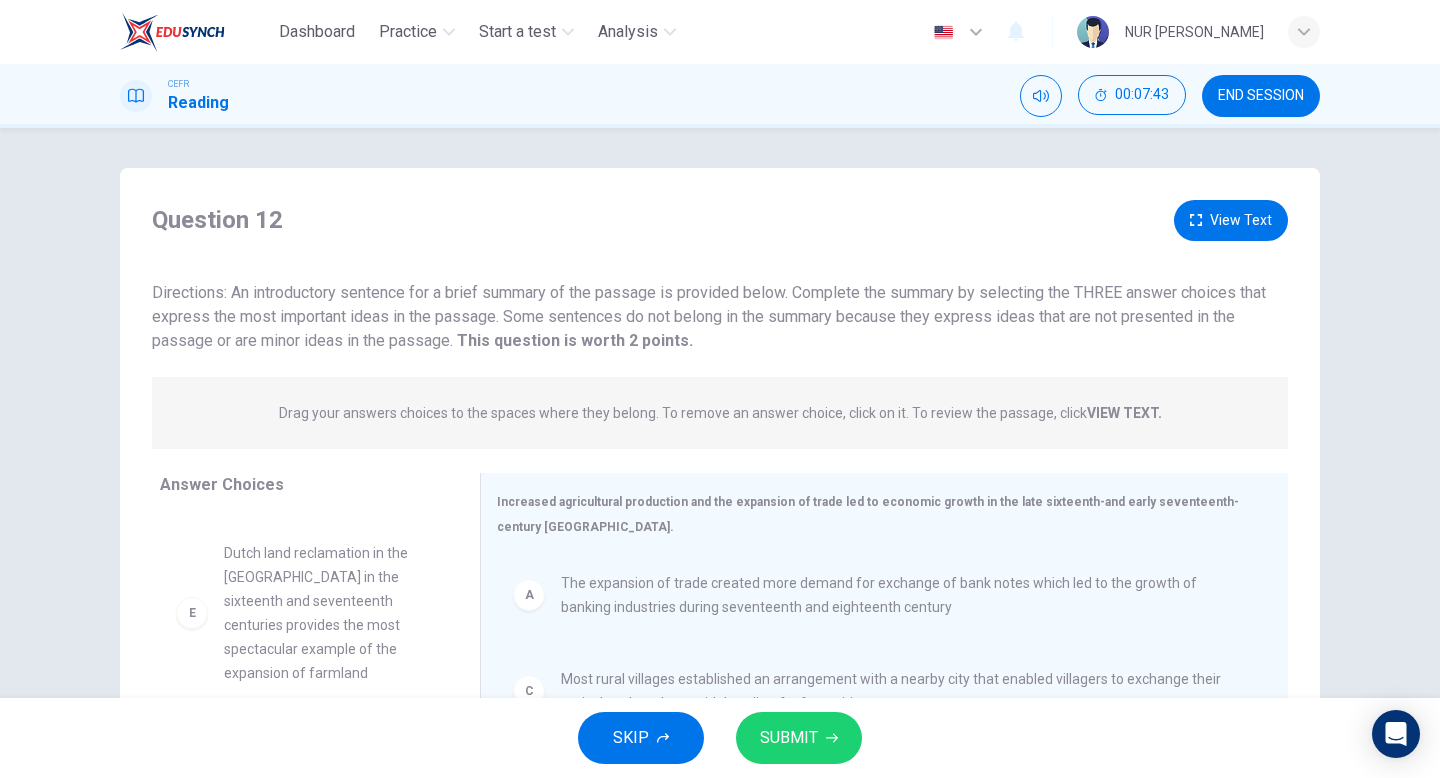 click on "Drag your answers choices to the spaces where they belong. To remove an answer choice, click on it. To review the passage, click   VIEW TEXT. Click on the answer choices below to select your answers. To remove an answer choice, go to the Answers tab and click on it. To review the passage, click the PASSAGE tab." at bounding box center [720, 413] 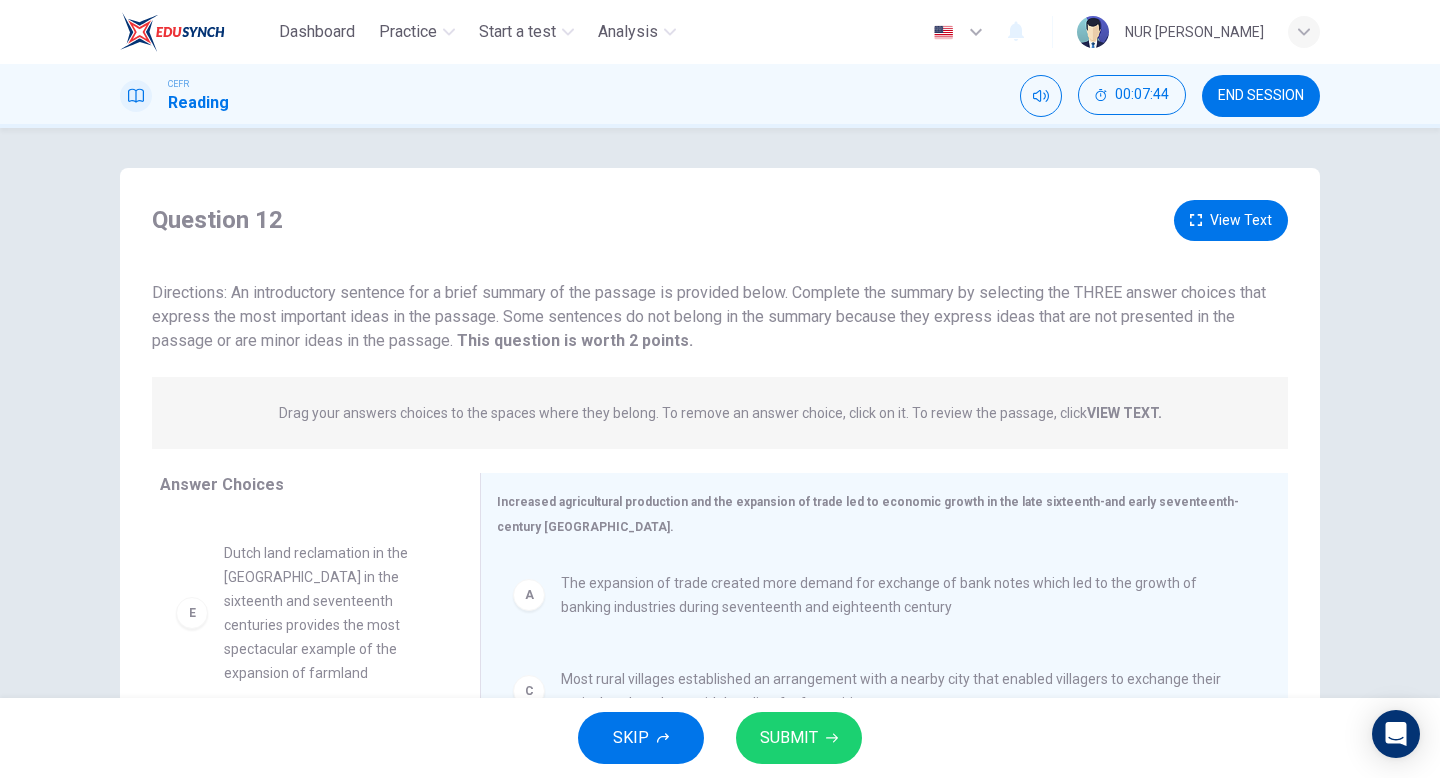 click on "VIEW TEXT." at bounding box center (1124, 413) 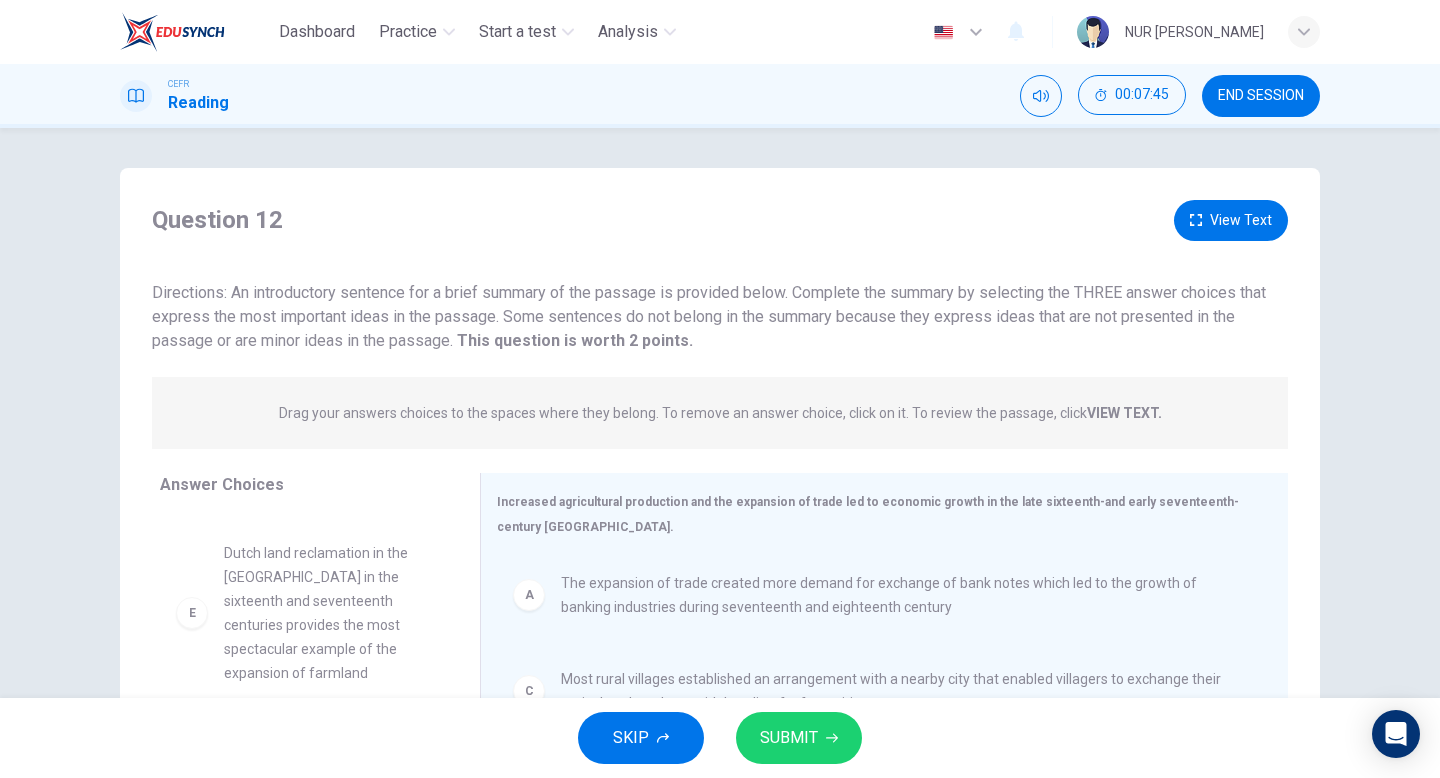 click on "VIEW TEXT." at bounding box center (1124, 413) 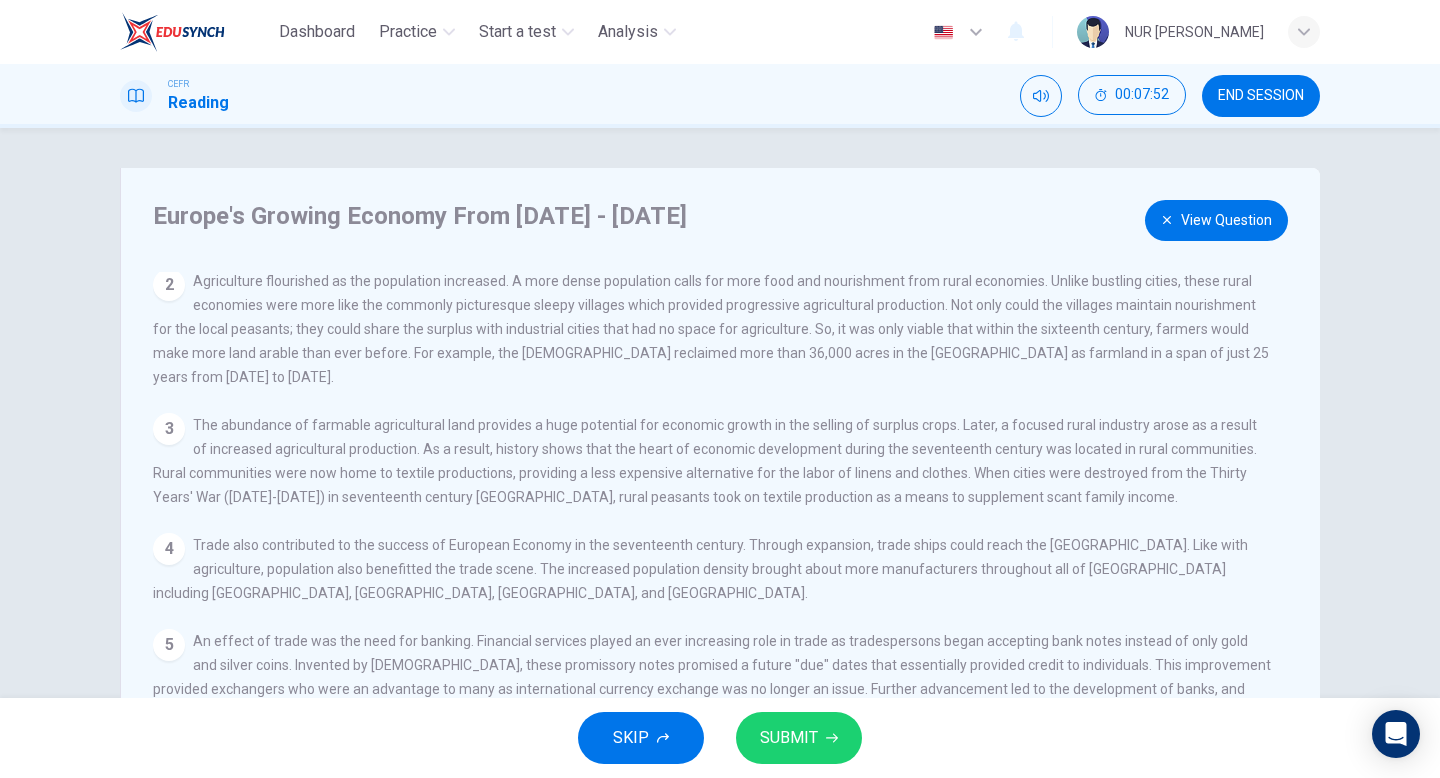 scroll, scrollTop: 144, scrollLeft: 0, axis: vertical 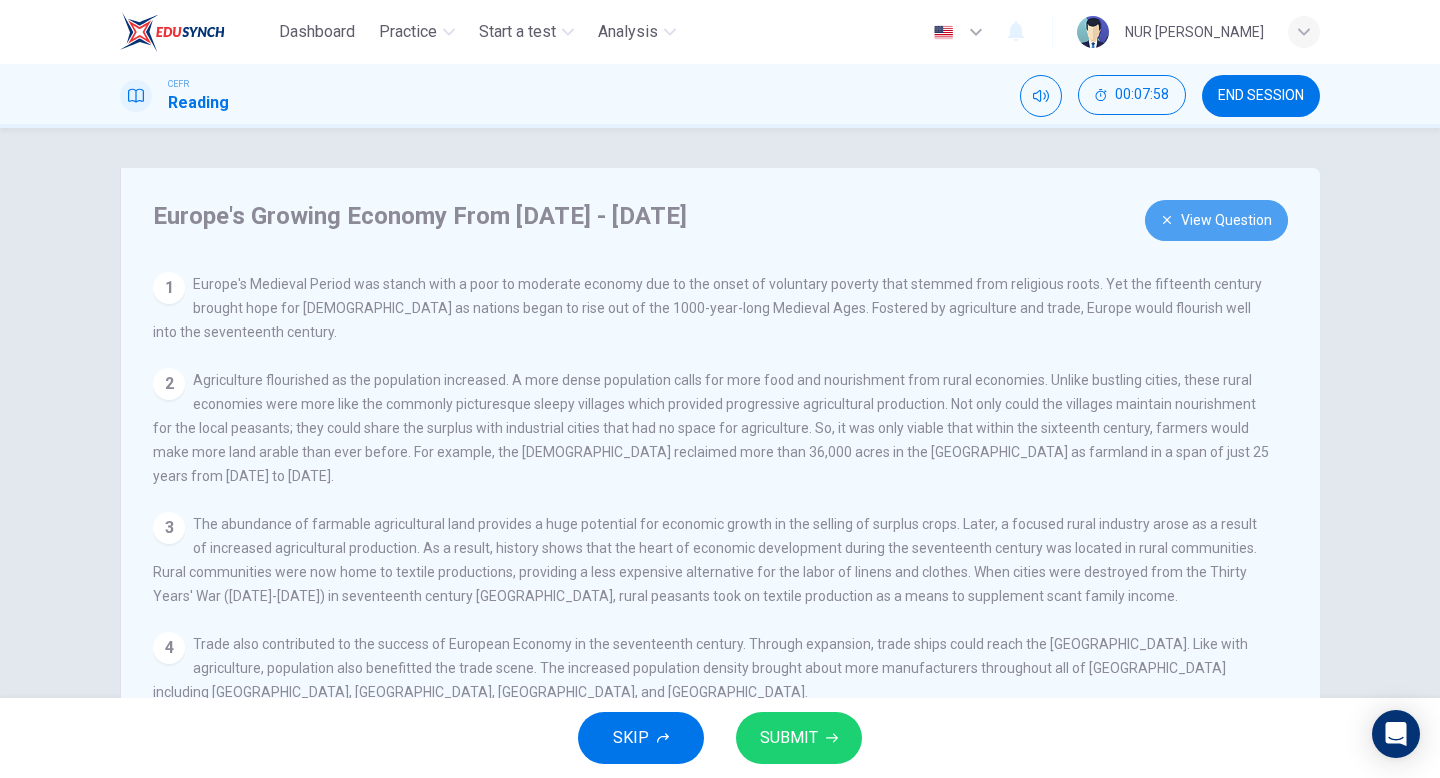 click on "View Question" at bounding box center (1216, 220) 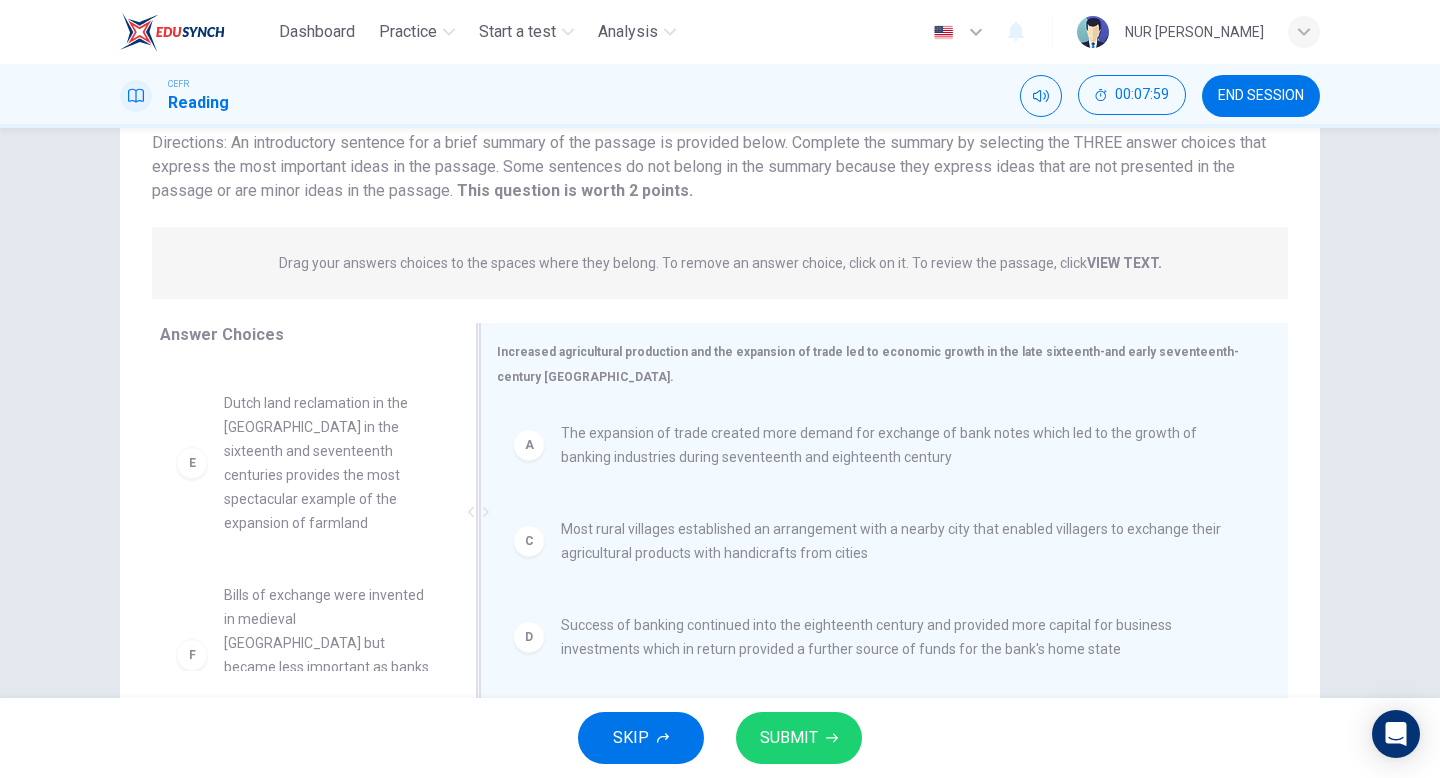 scroll, scrollTop: 155, scrollLeft: 0, axis: vertical 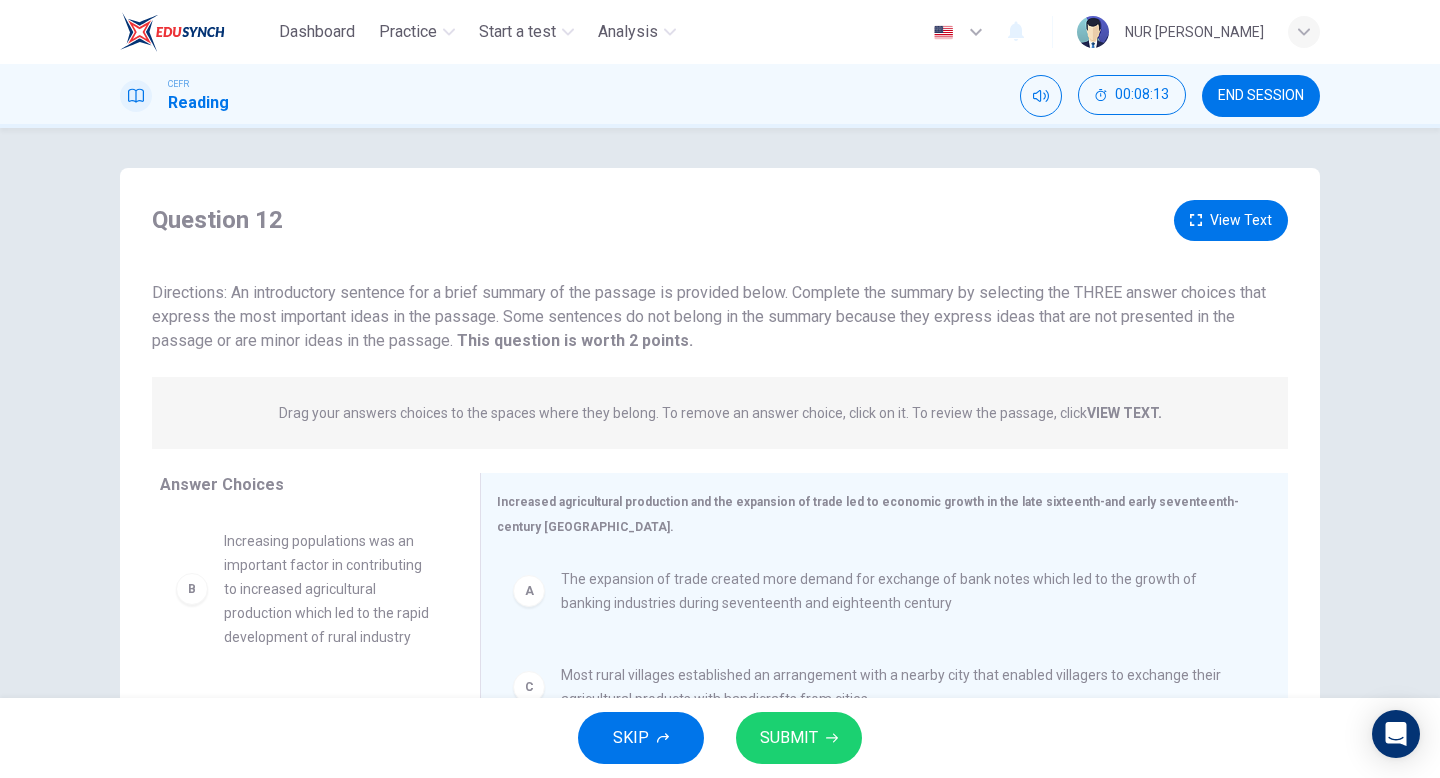 click on "View Text" at bounding box center (1231, 220) 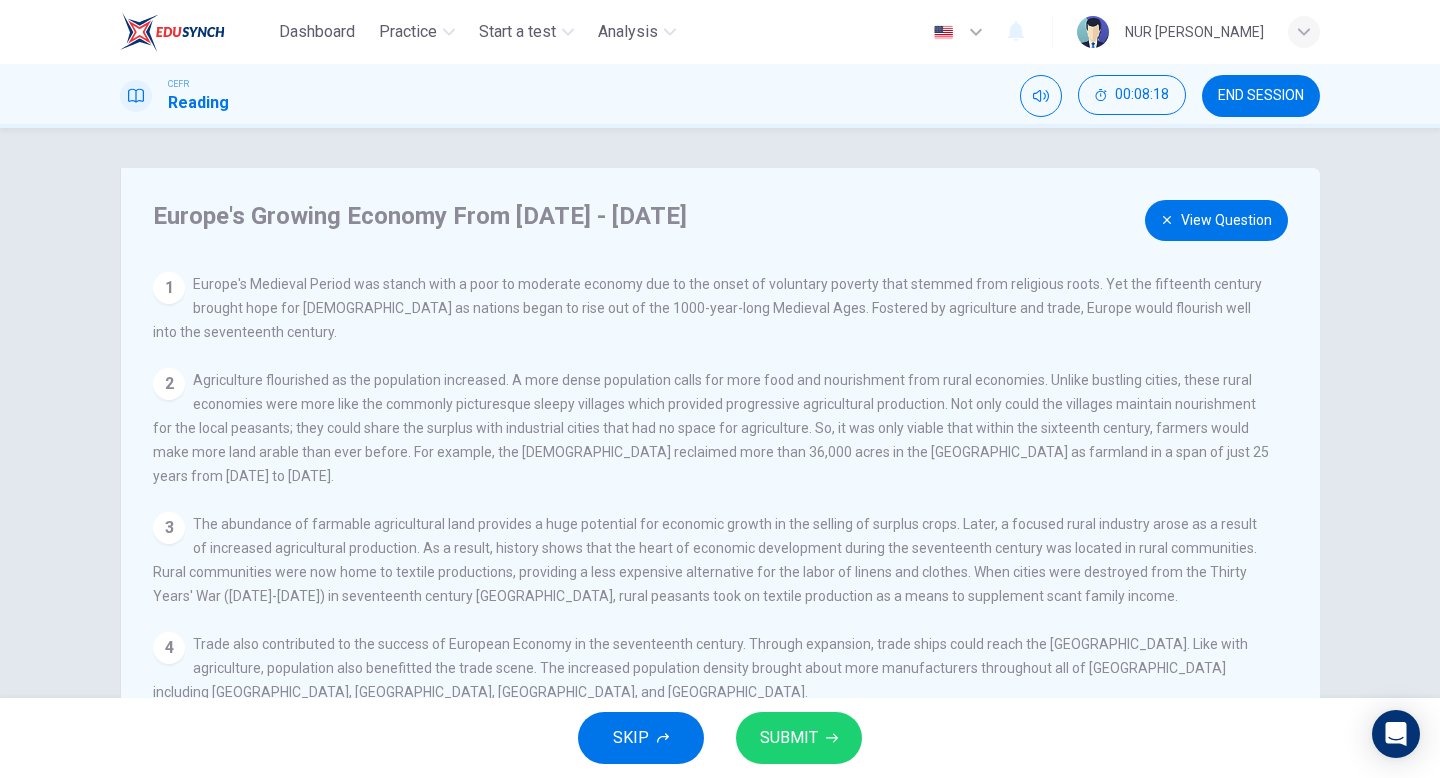 click on "View Question" at bounding box center [1216, 220] 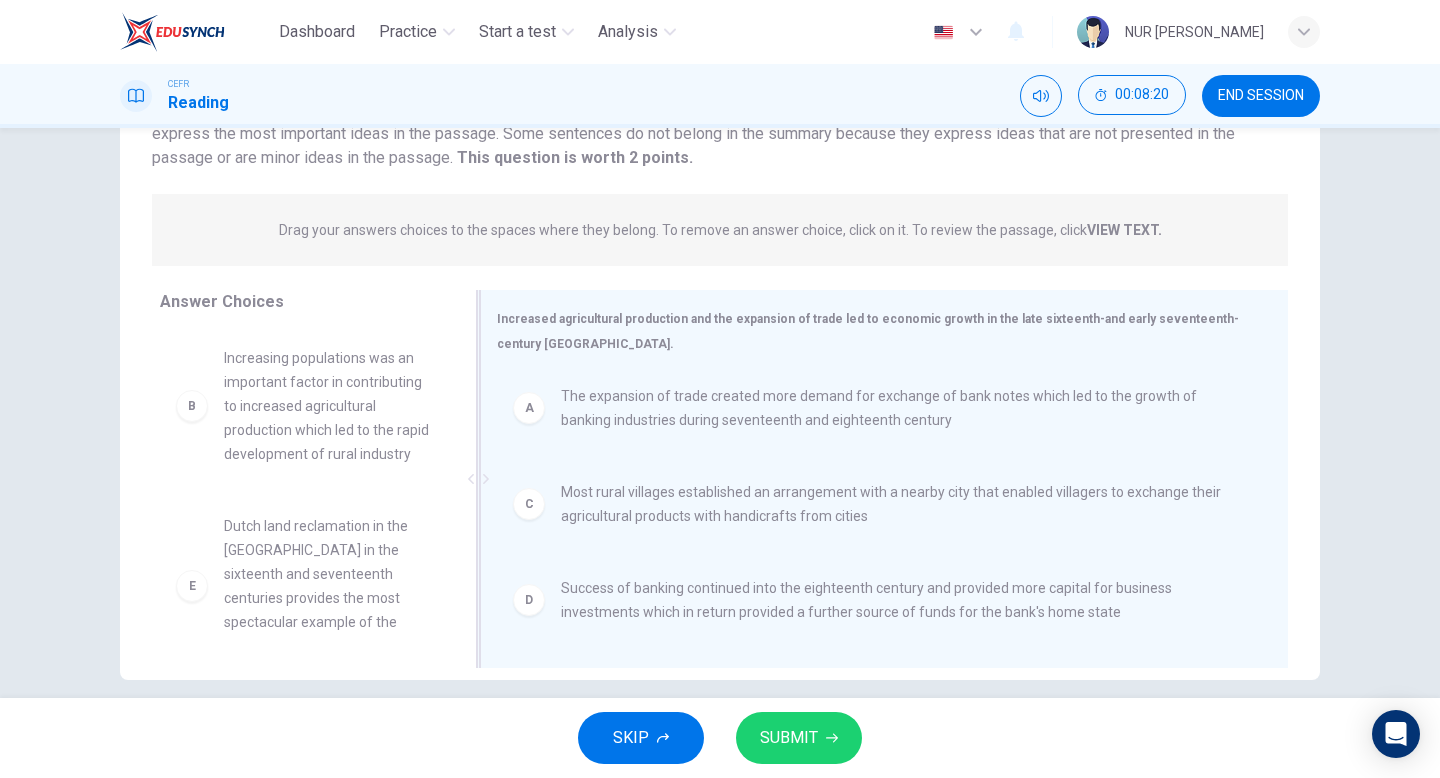 scroll, scrollTop: 185, scrollLeft: 0, axis: vertical 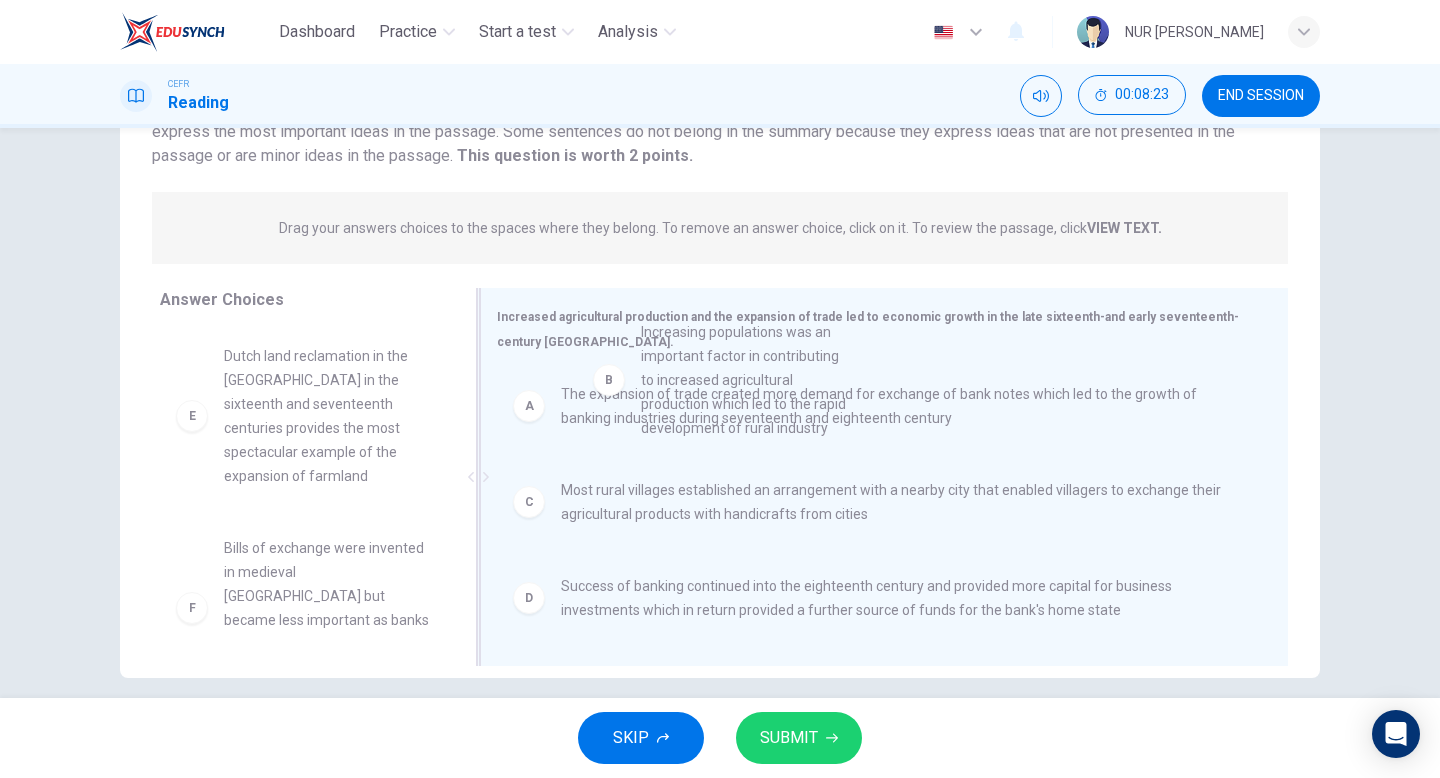 drag, startPoint x: 375, startPoint y: 451, endPoint x: 798, endPoint y: 426, distance: 423.73813 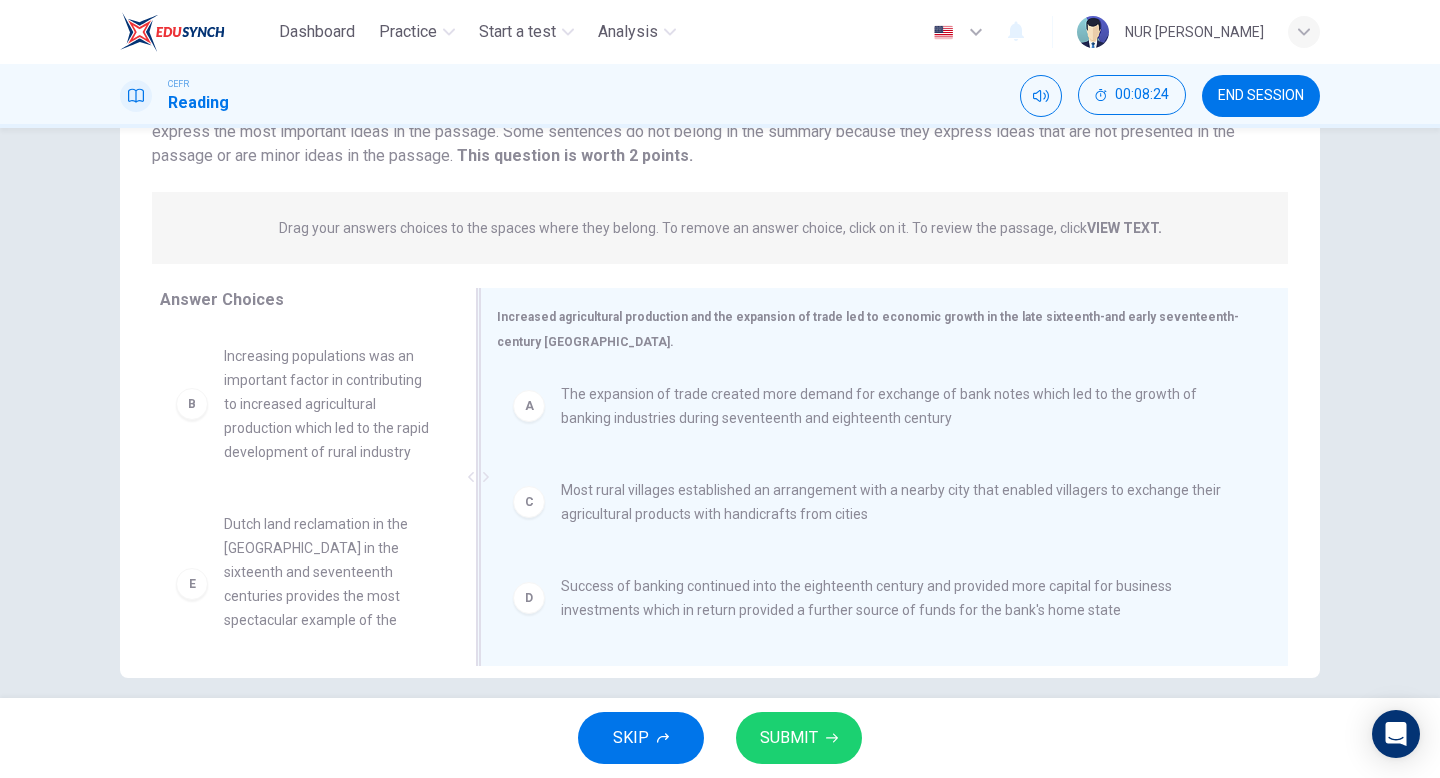 scroll, scrollTop: 205, scrollLeft: 0, axis: vertical 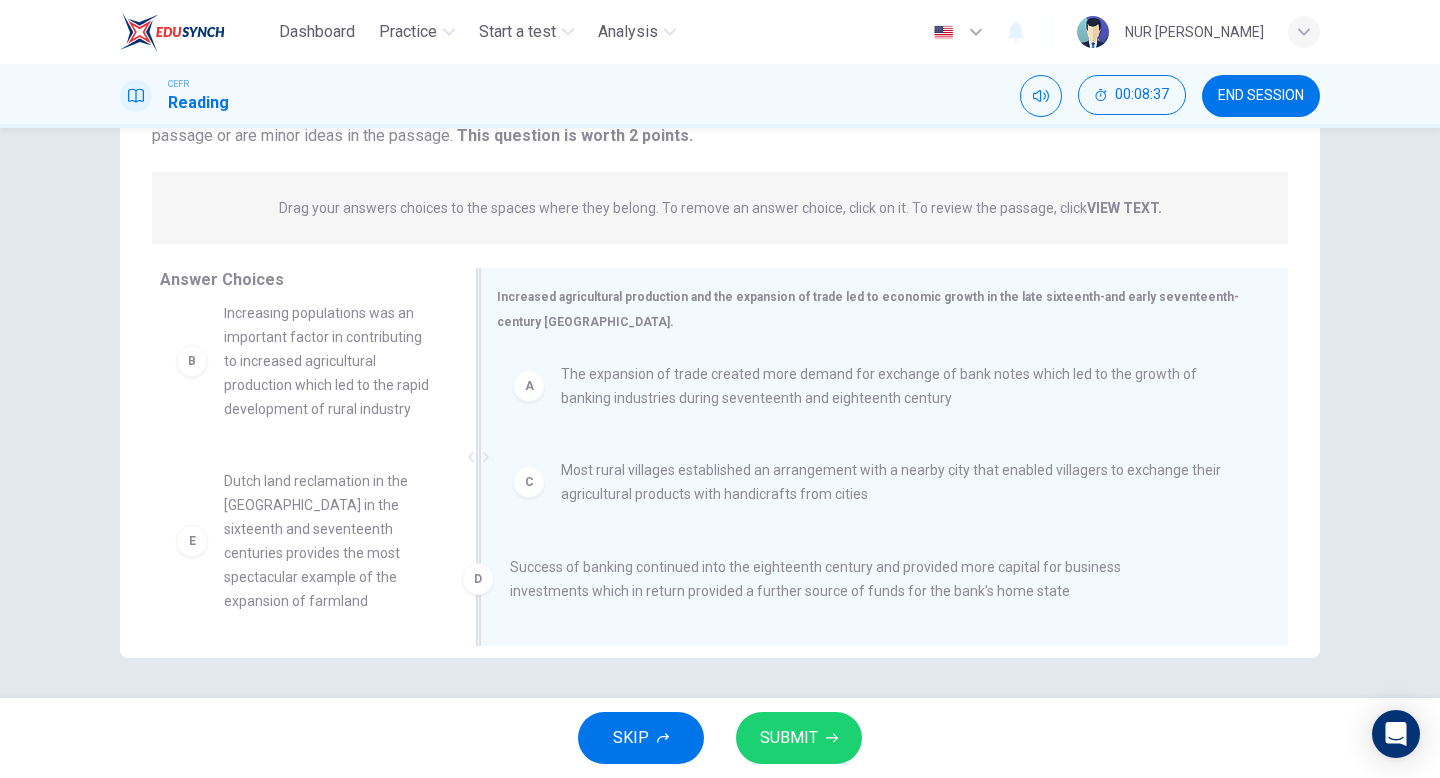 drag, startPoint x: 625, startPoint y: 586, endPoint x: 249, endPoint y: 540, distance: 378.80338 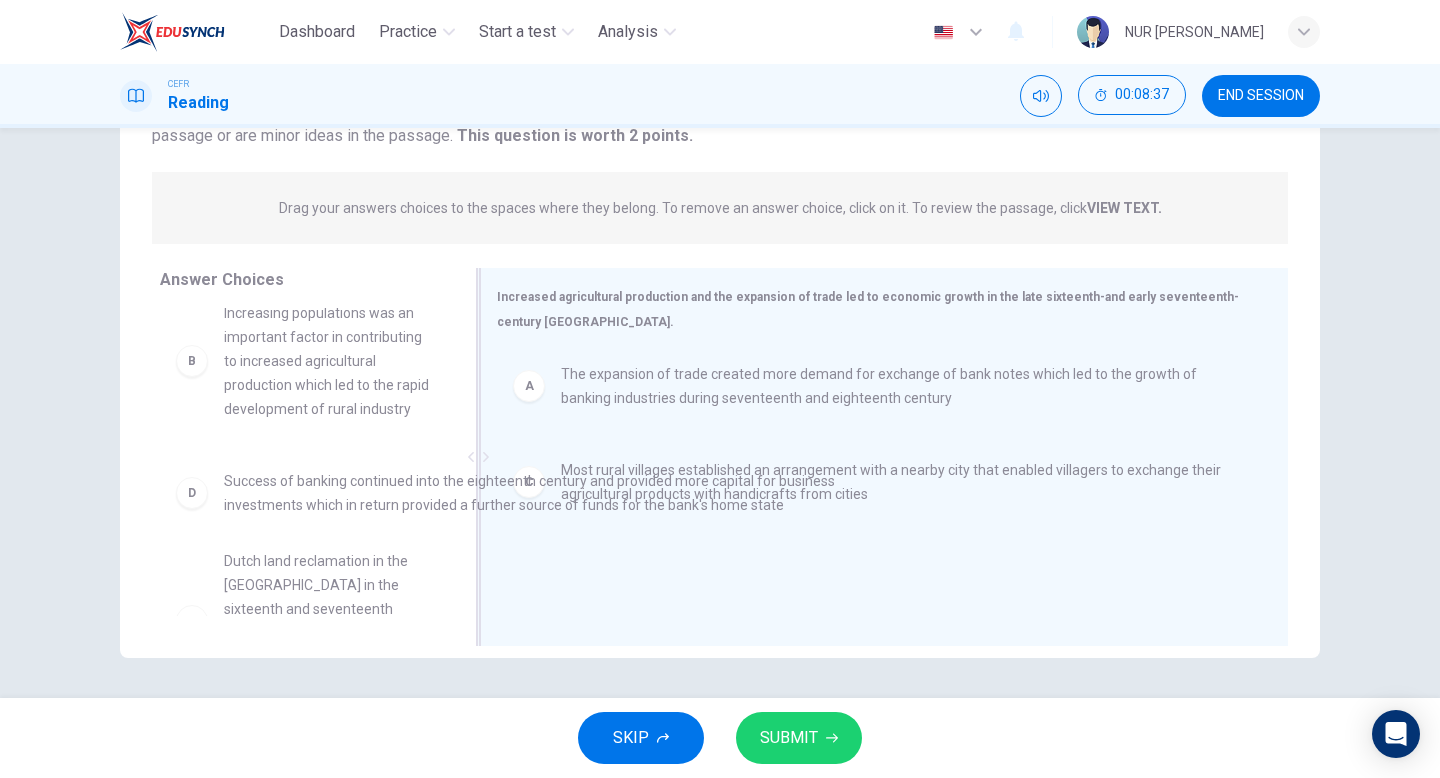 scroll, scrollTop: 0, scrollLeft: 0, axis: both 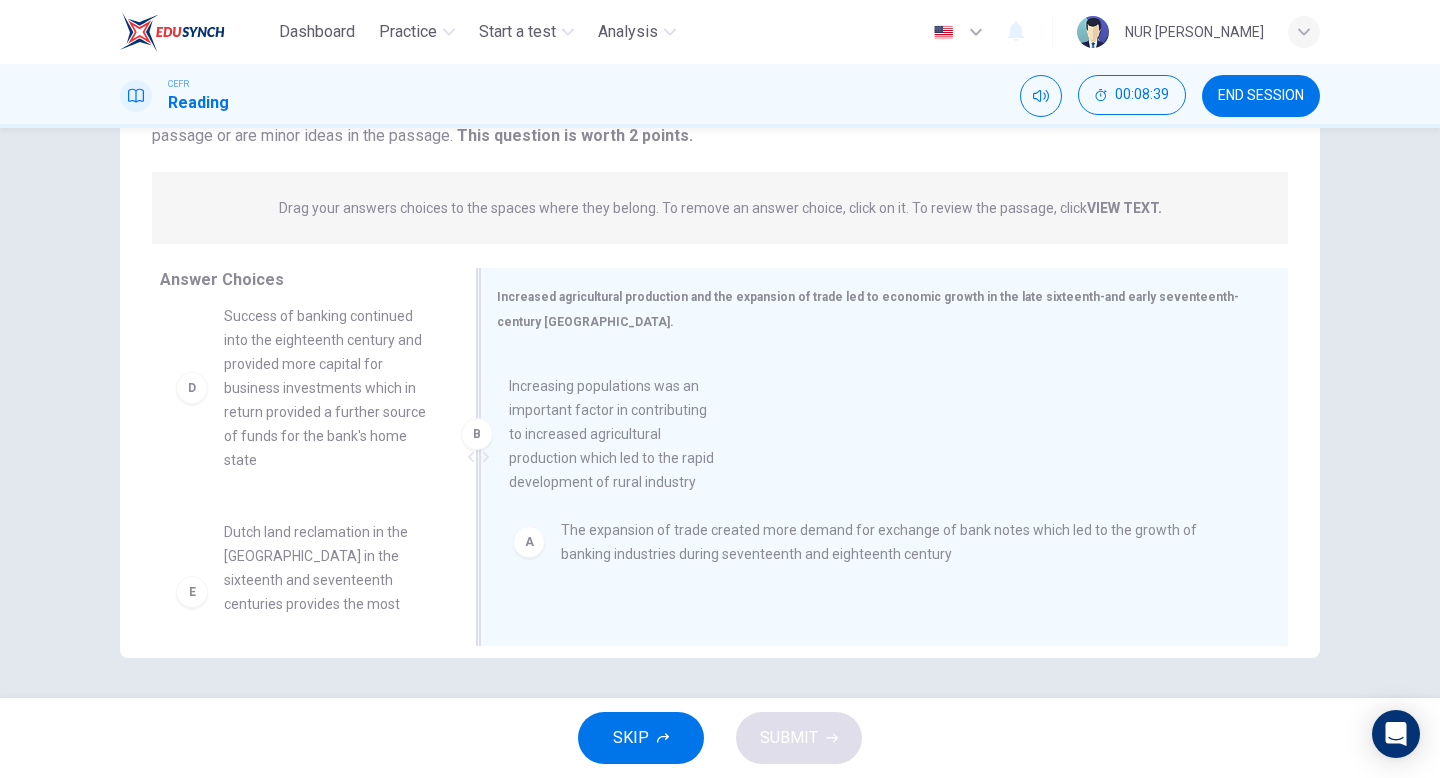 drag, startPoint x: 303, startPoint y: 399, endPoint x: 602, endPoint y: 477, distance: 309.00647 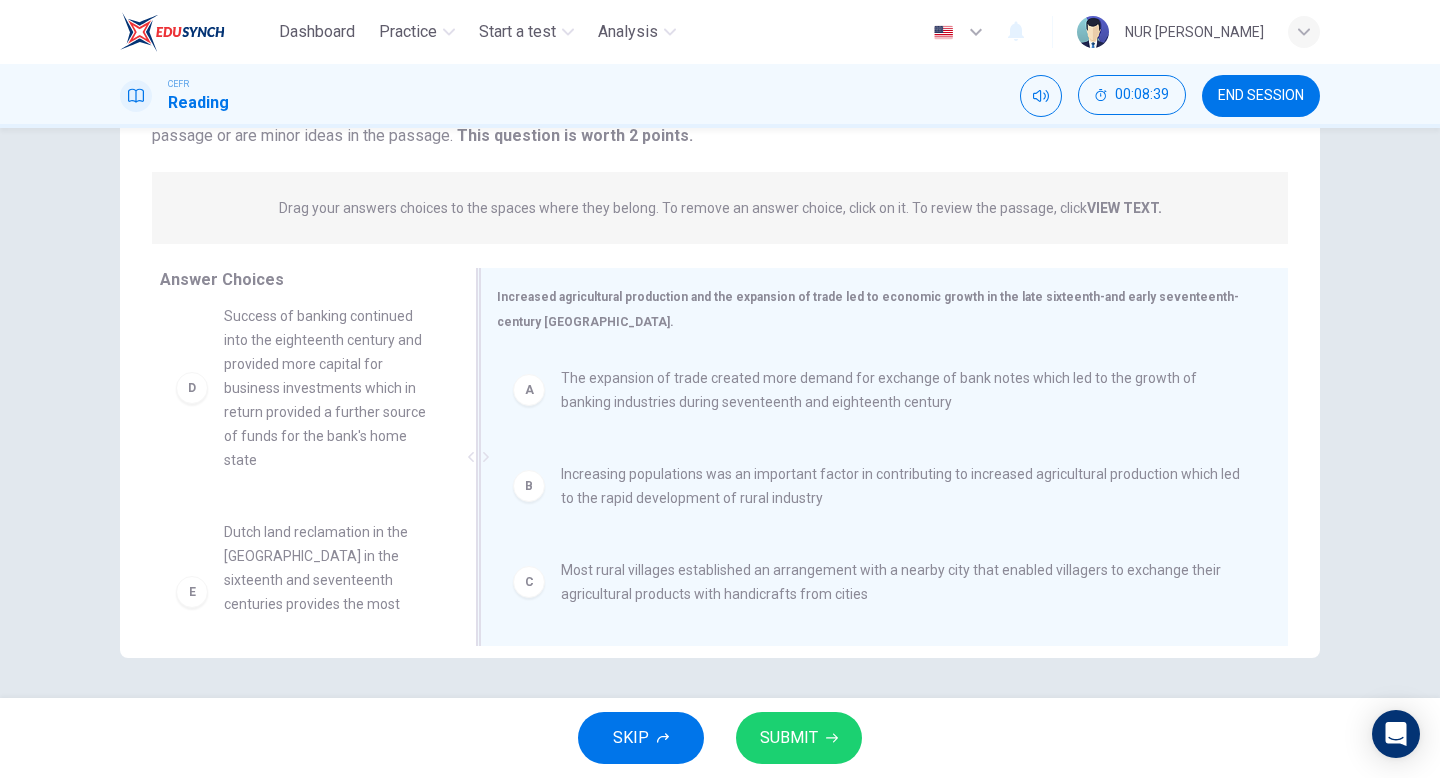 scroll, scrollTop: 4, scrollLeft: 0, axis: vertical 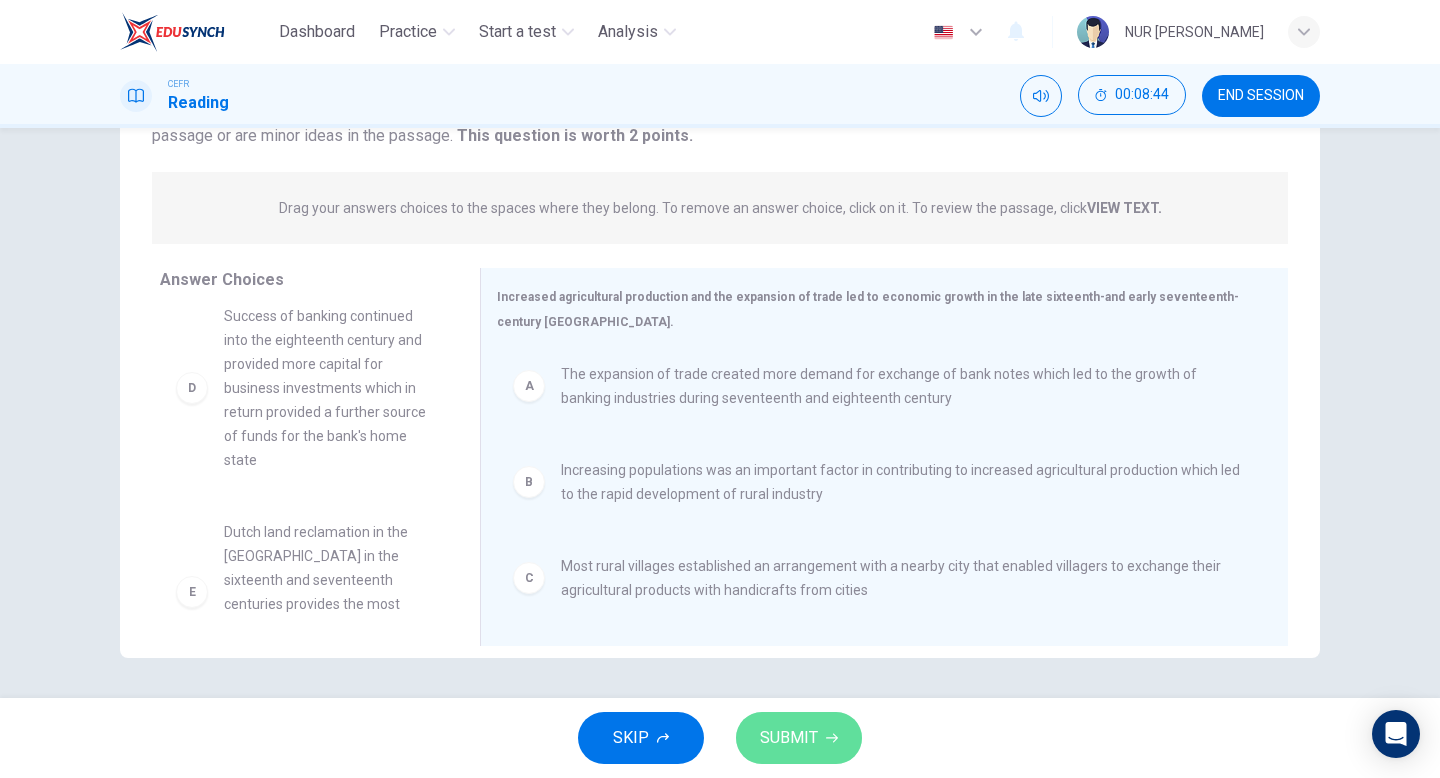 click on "SUBMIT" at bounding box center [789, 738] 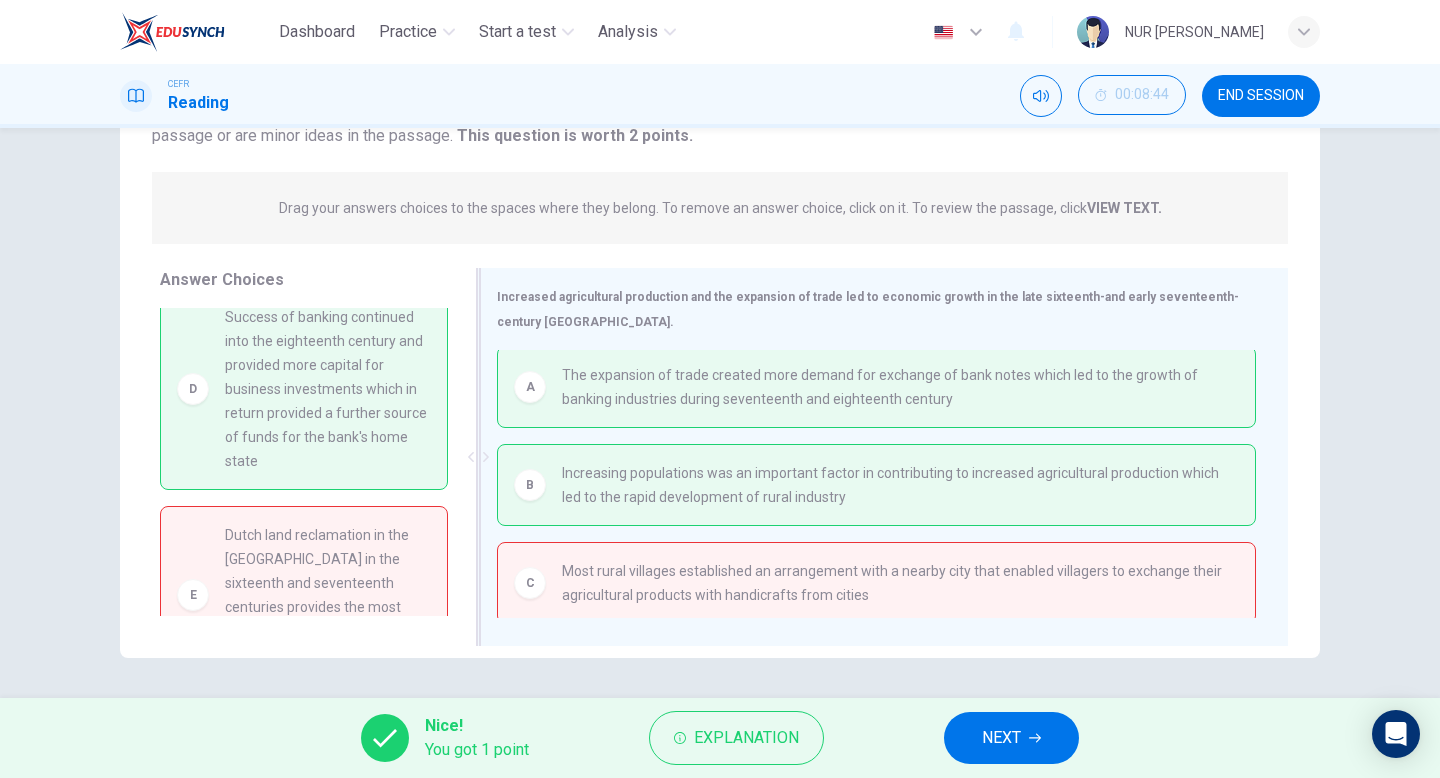 scroll, scrollTop: 10, scrollLeft: 0, axis: vertical 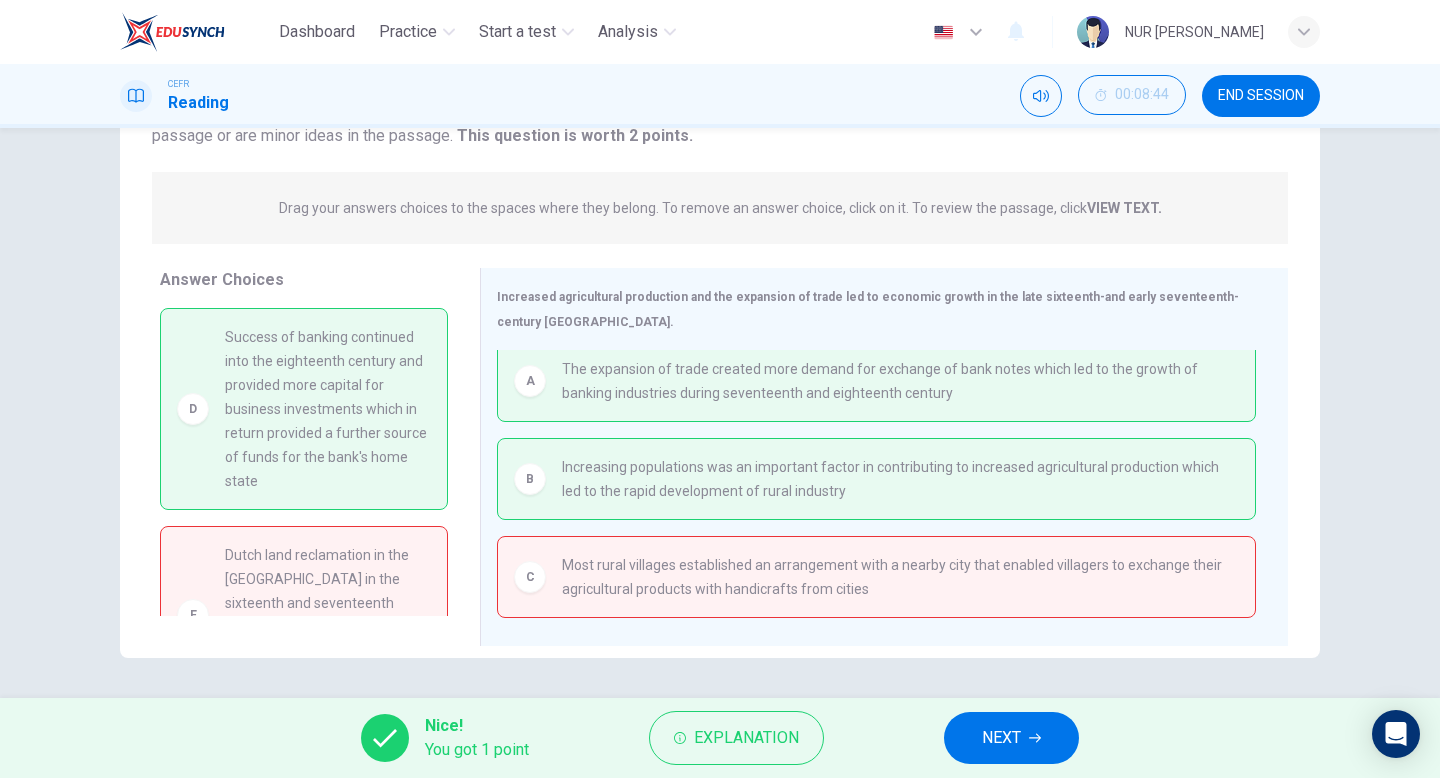 click on "NEXT" at bounding box center (1001, 738) 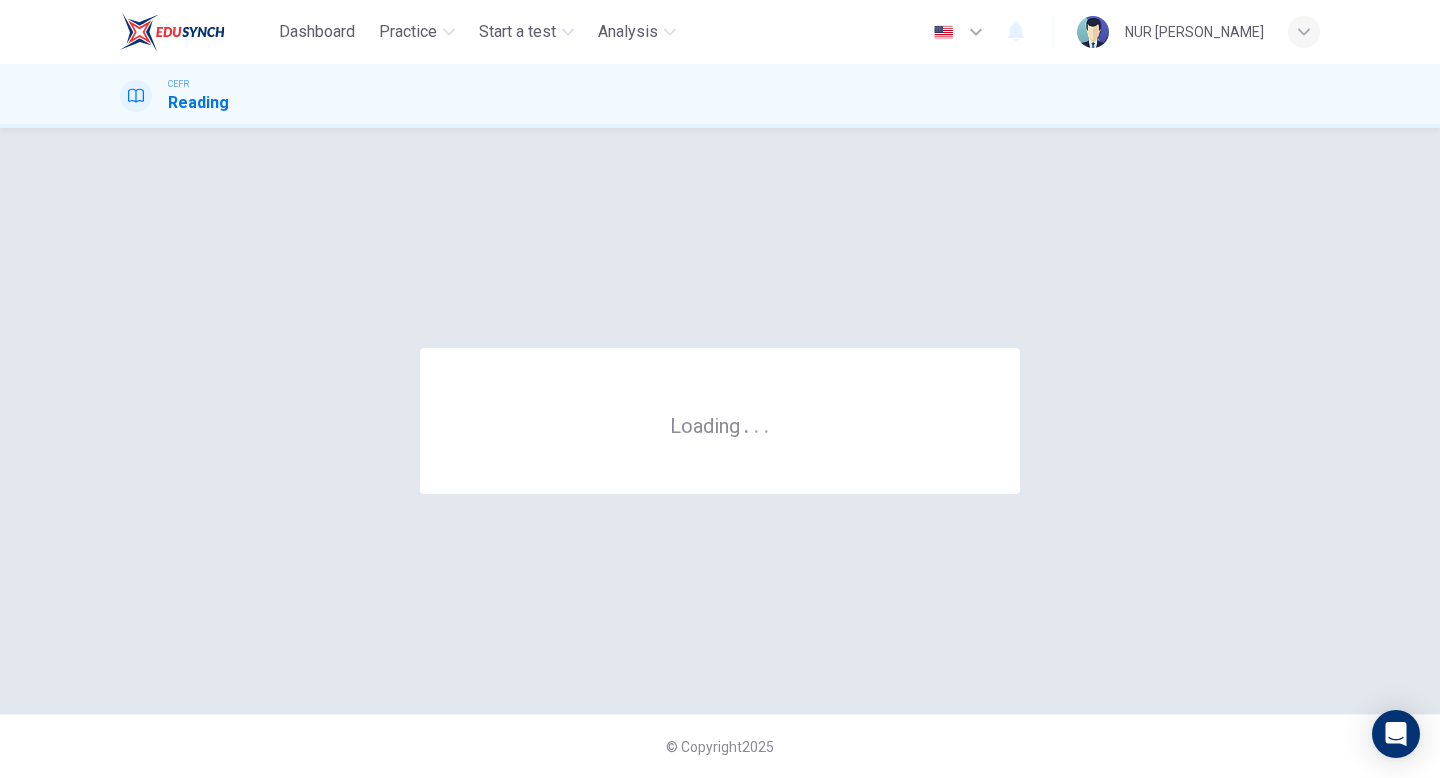 scroll, scrollTop: 0, scrollLeft: 0, axis: both 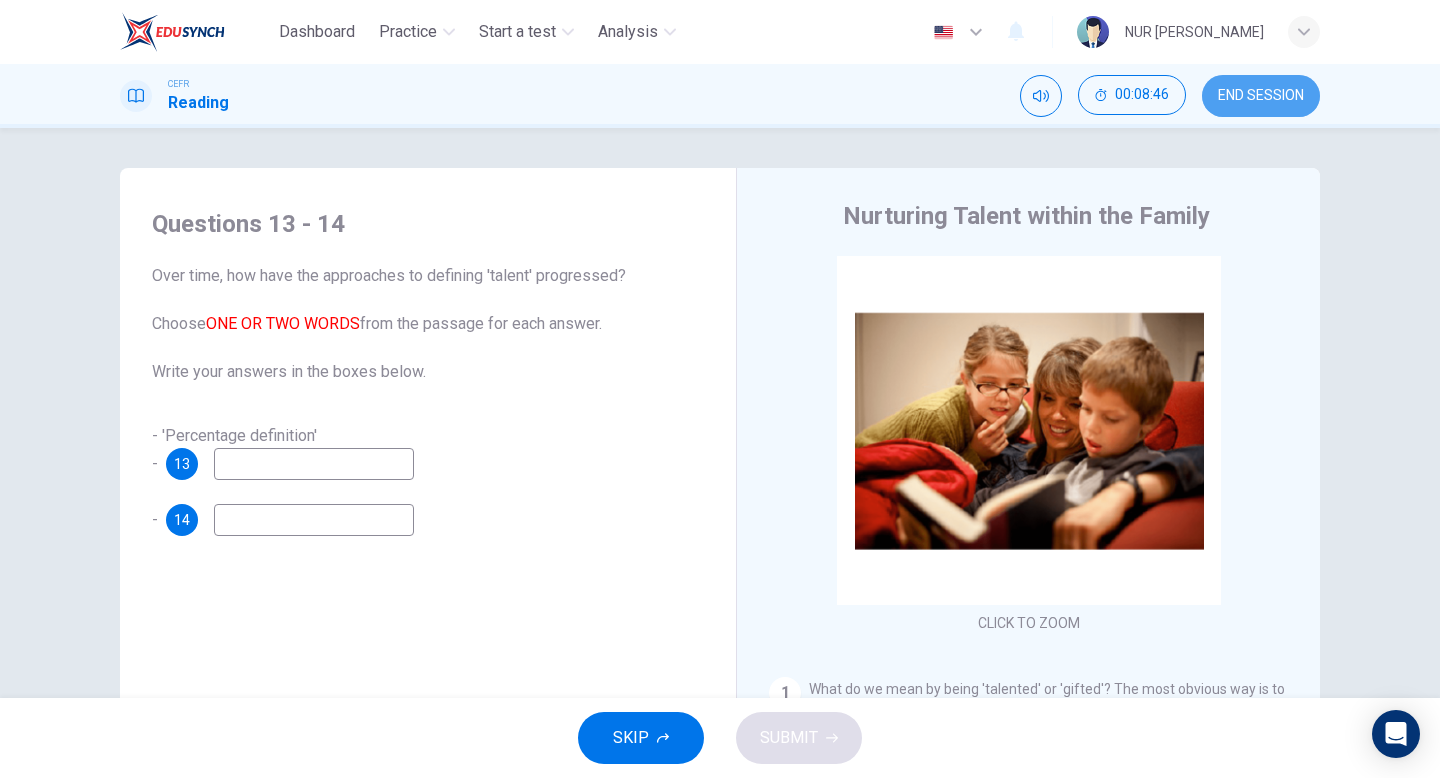 click on "END SESSION" at bounding box center [1261, 96] 